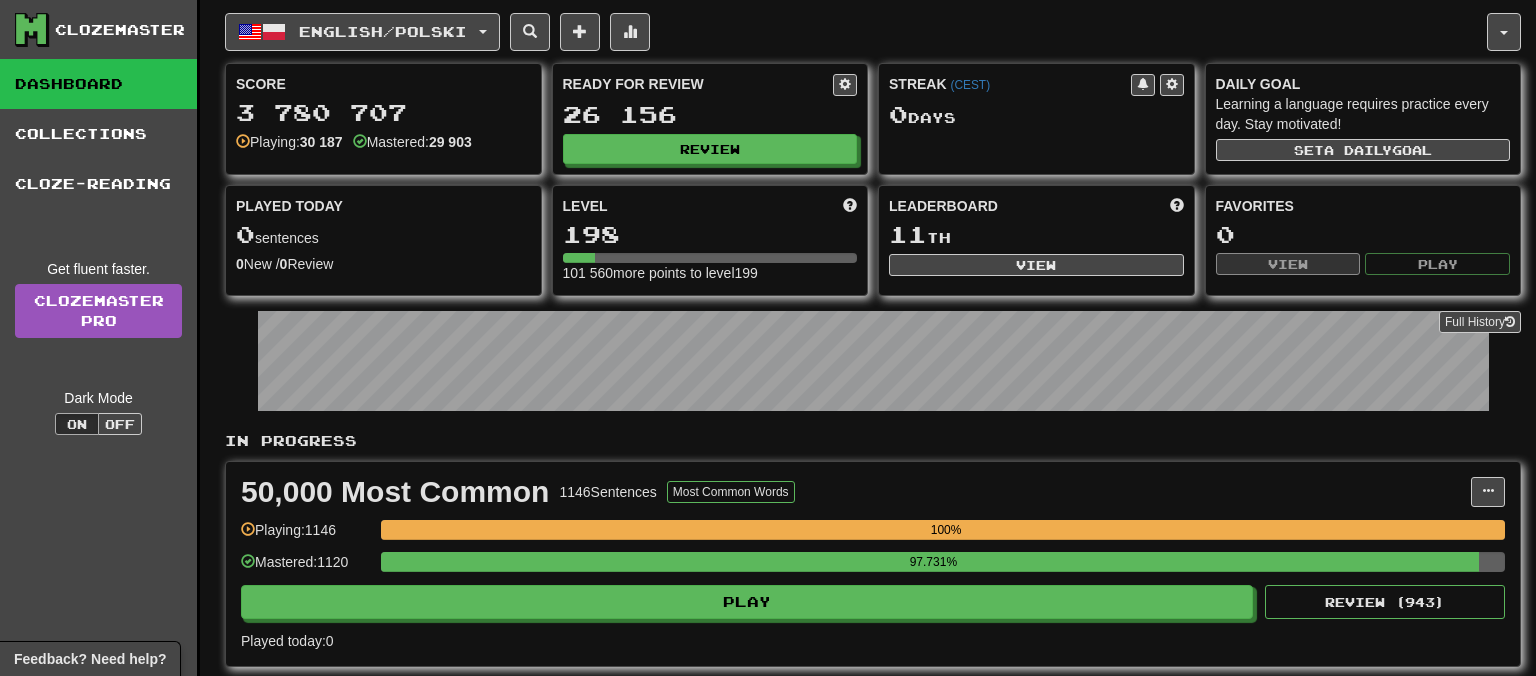 scroll, scrollTop: 0, scrollLeft: 0, axis: both 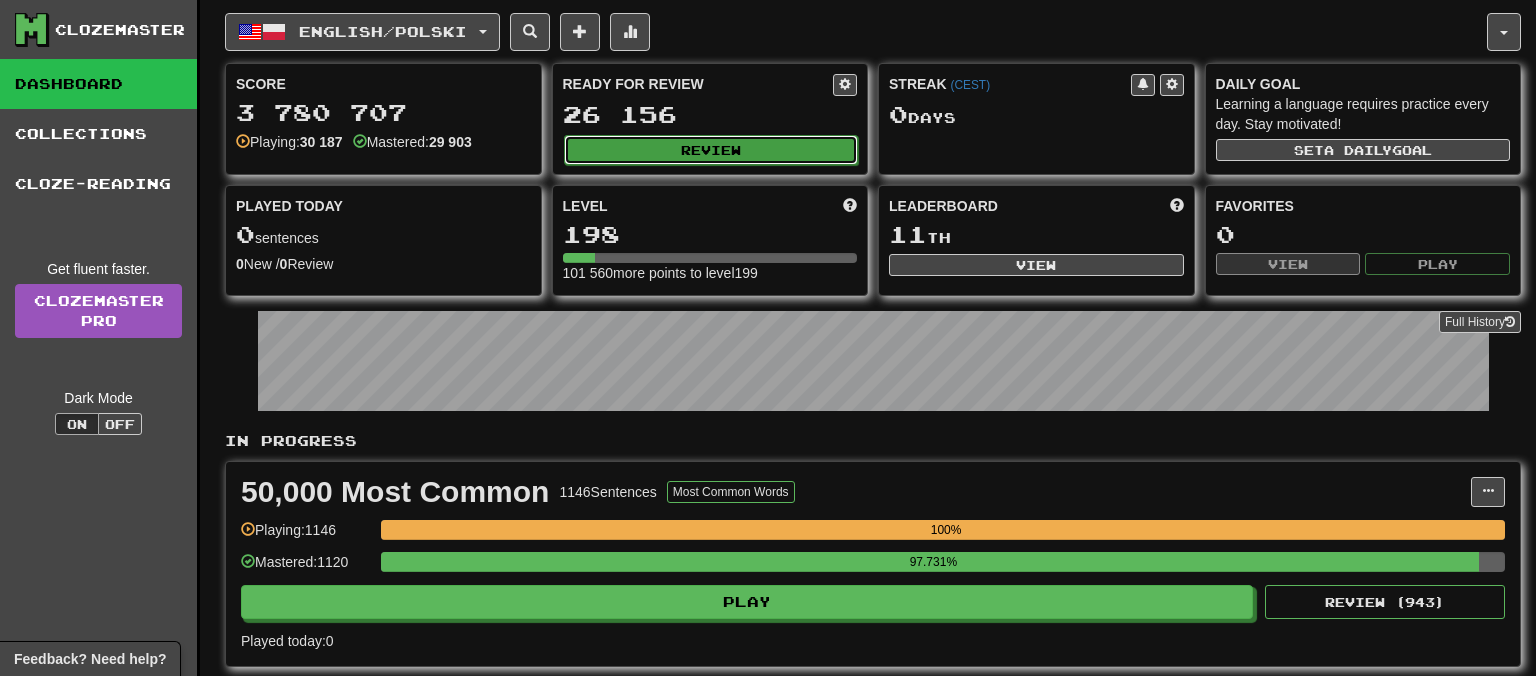 click on "Review" at bounding box center (711, 150) 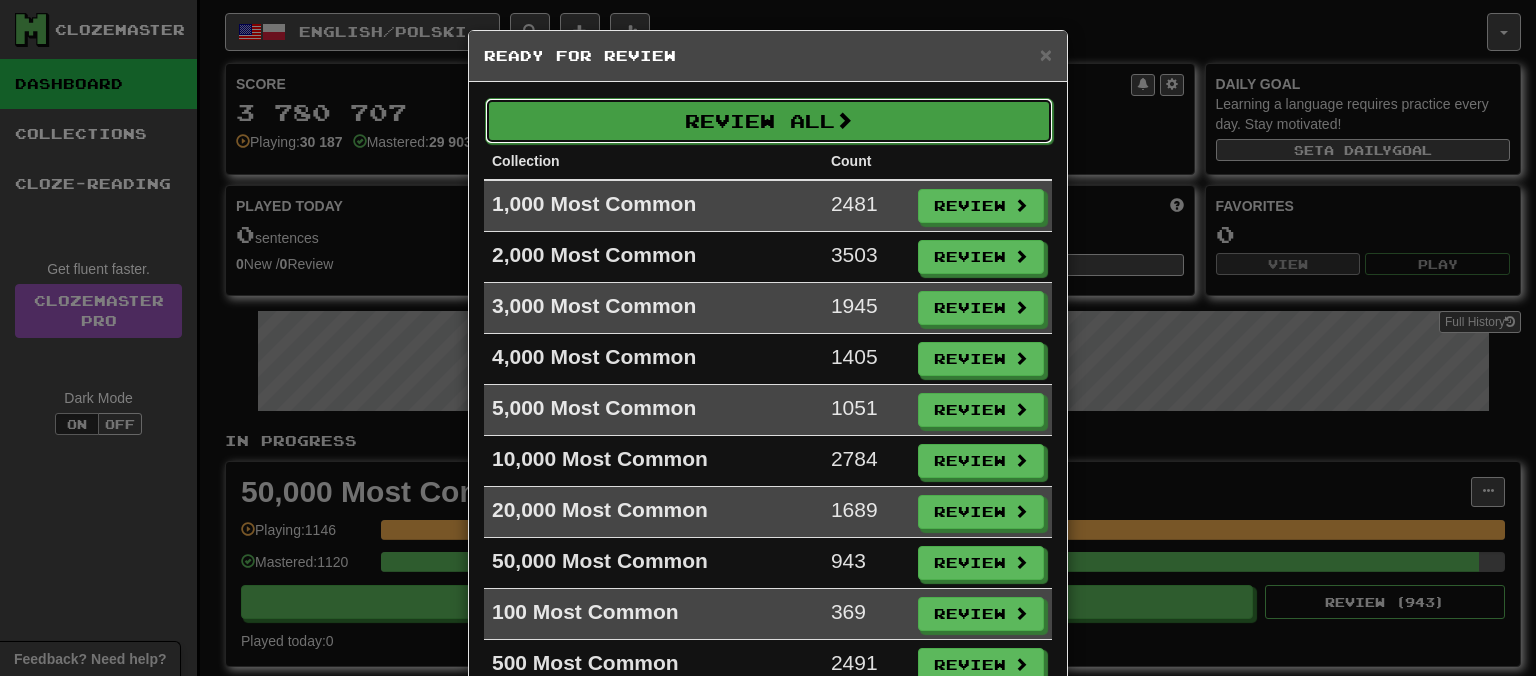 click on "Review All" at bounding box center [769, 121] 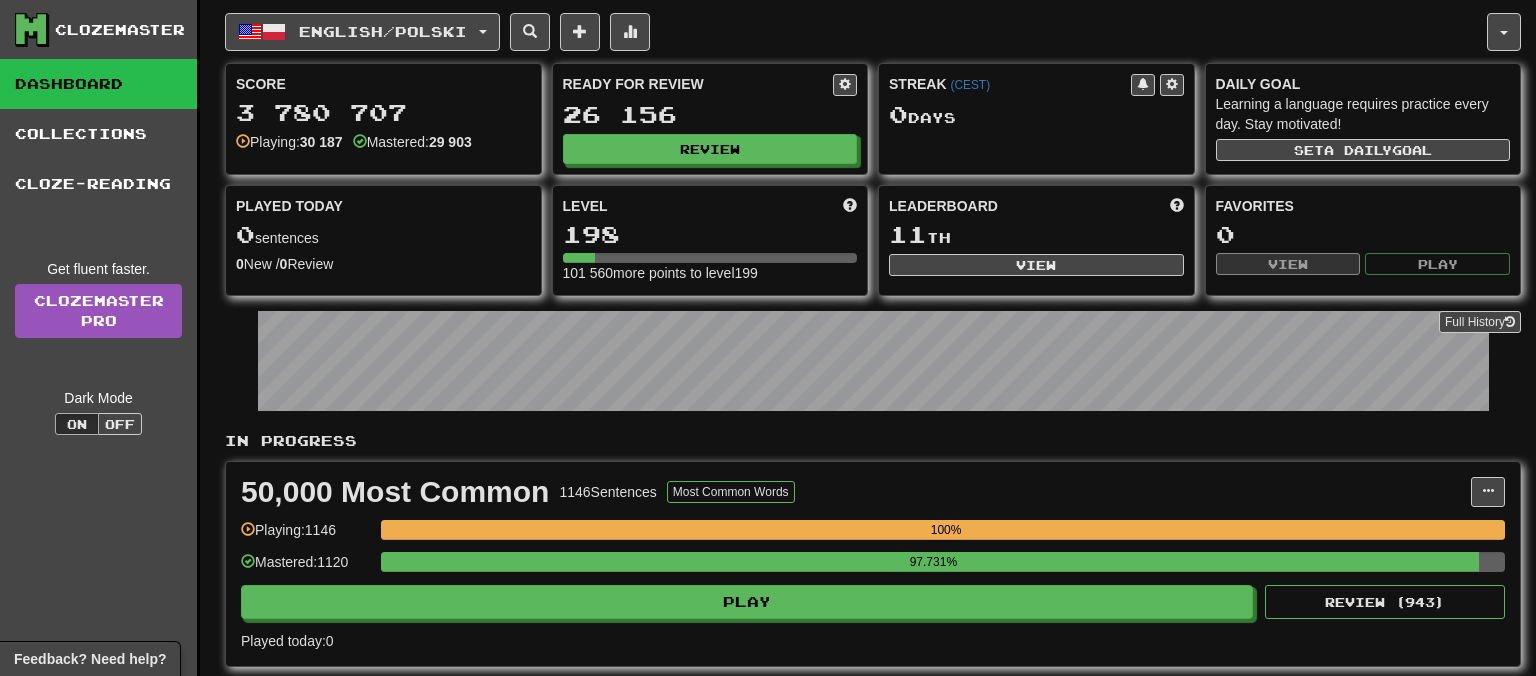 select on "**" 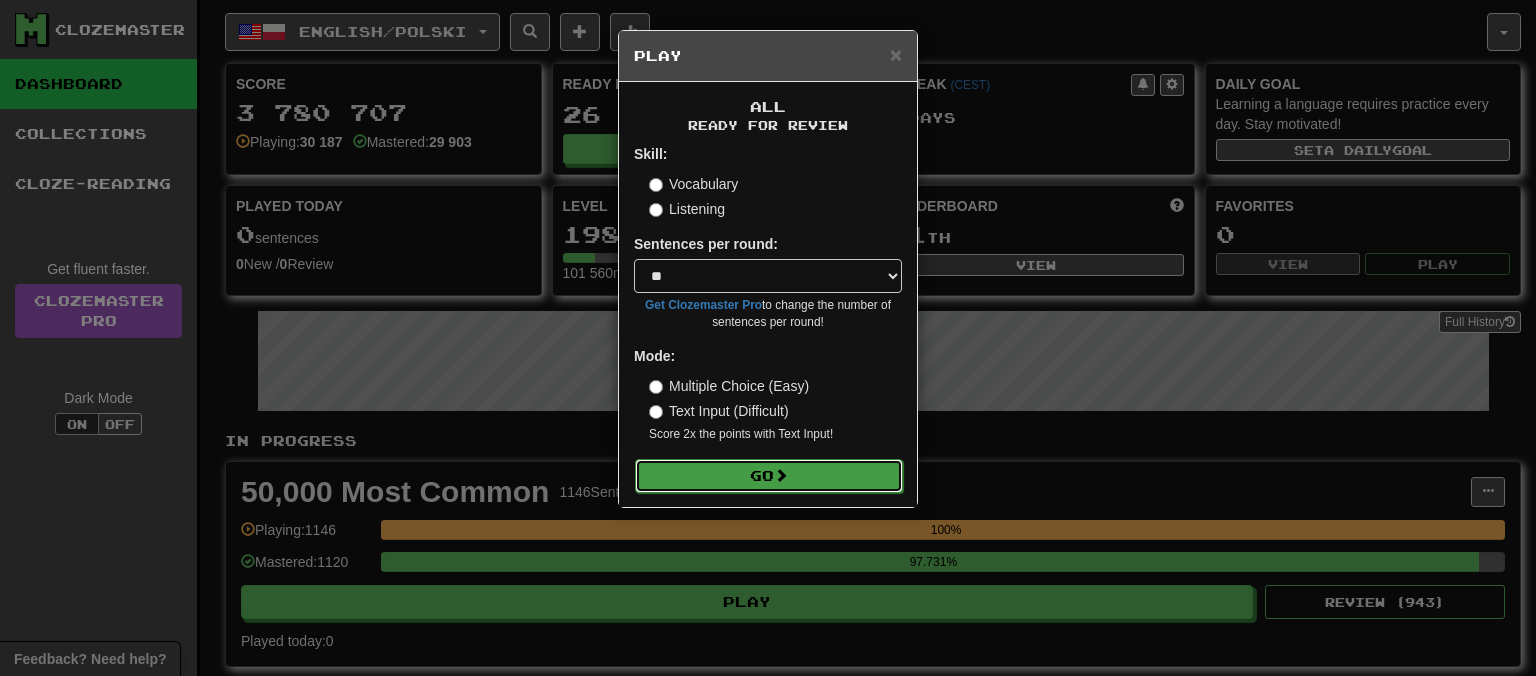 click on "Go" at bounding box center (769, 476) 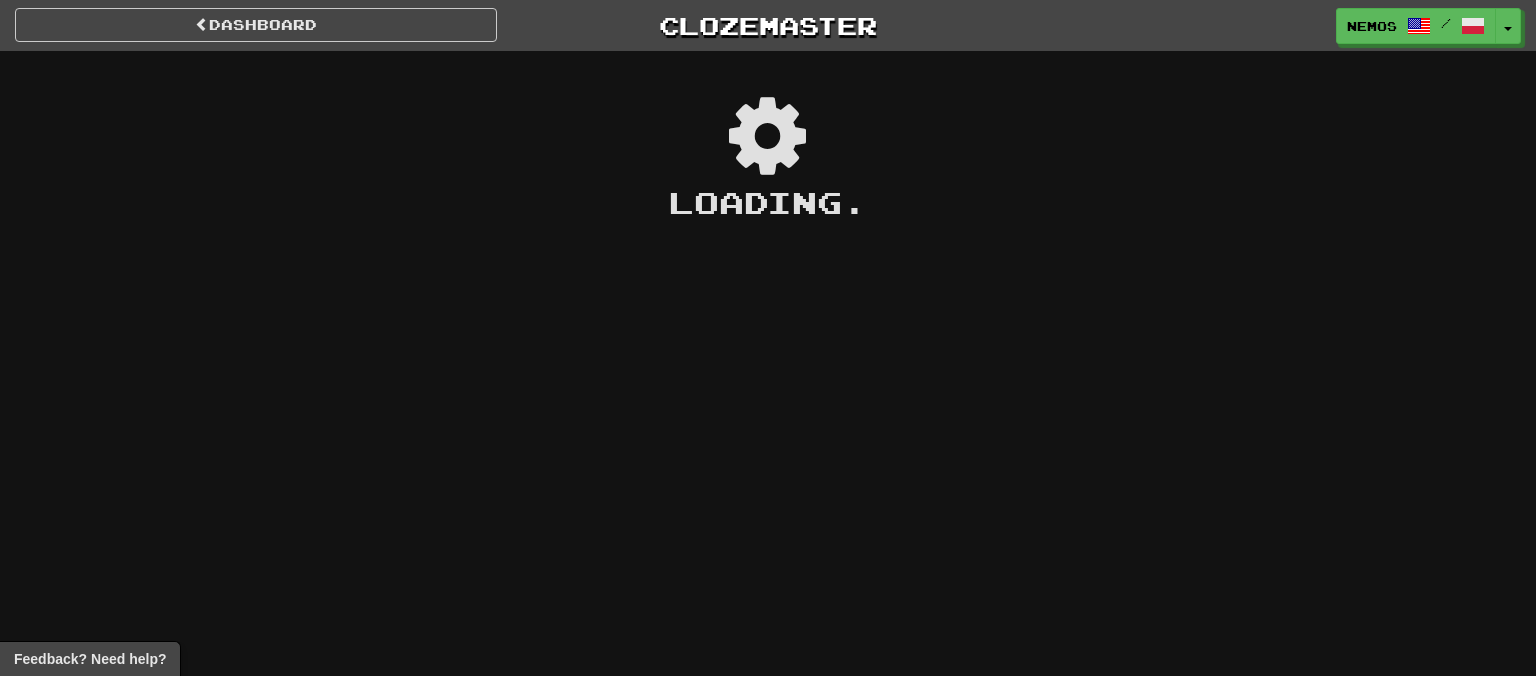 scroll, scrollTop: 0, scrollLeft: 0, axis: both 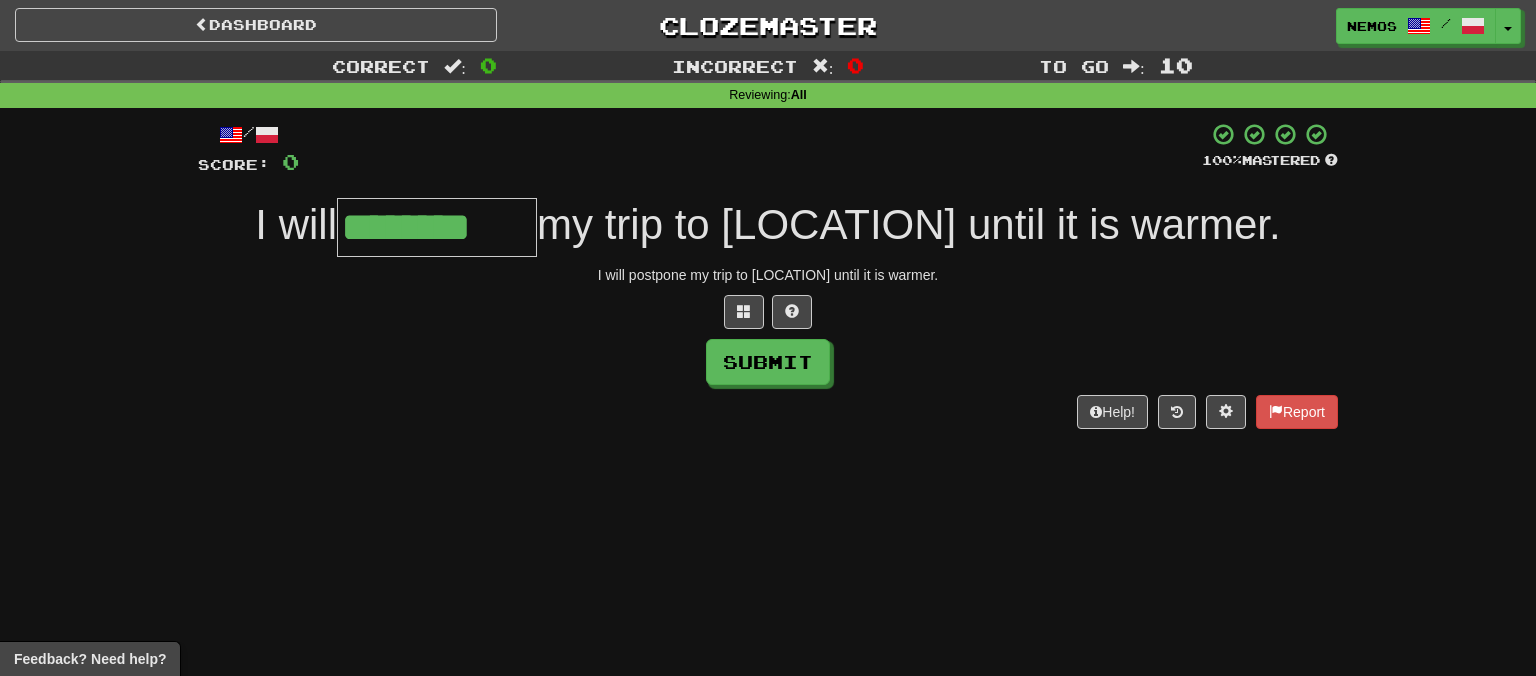 type on "********" 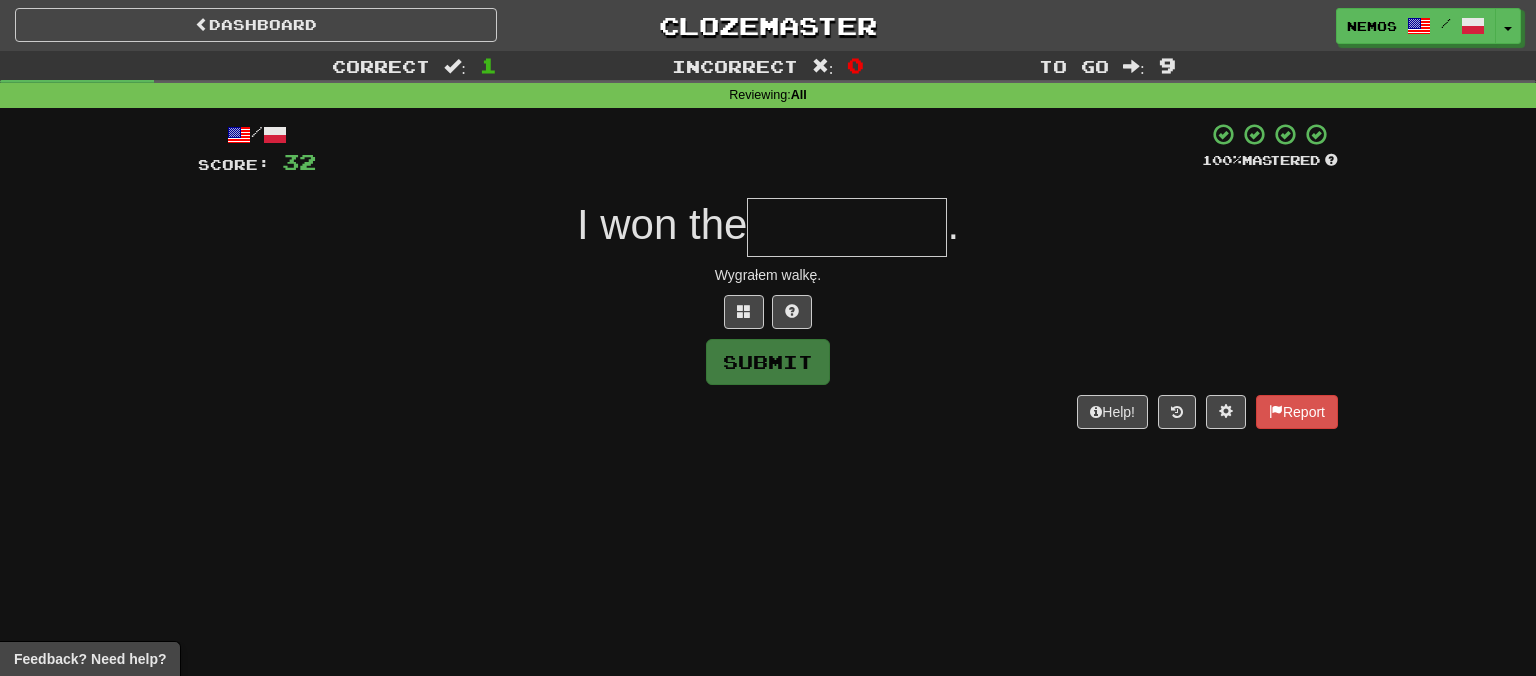 type on "*" 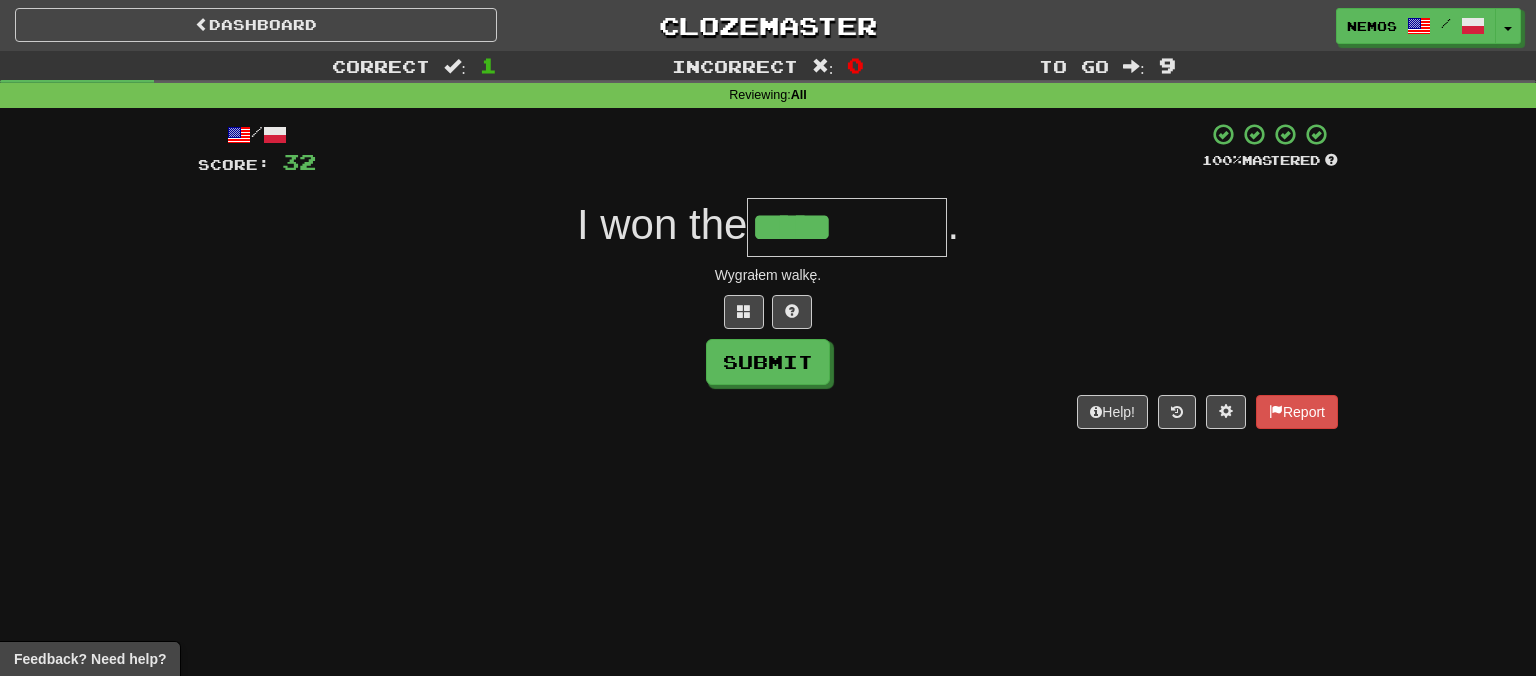 type on "*****" 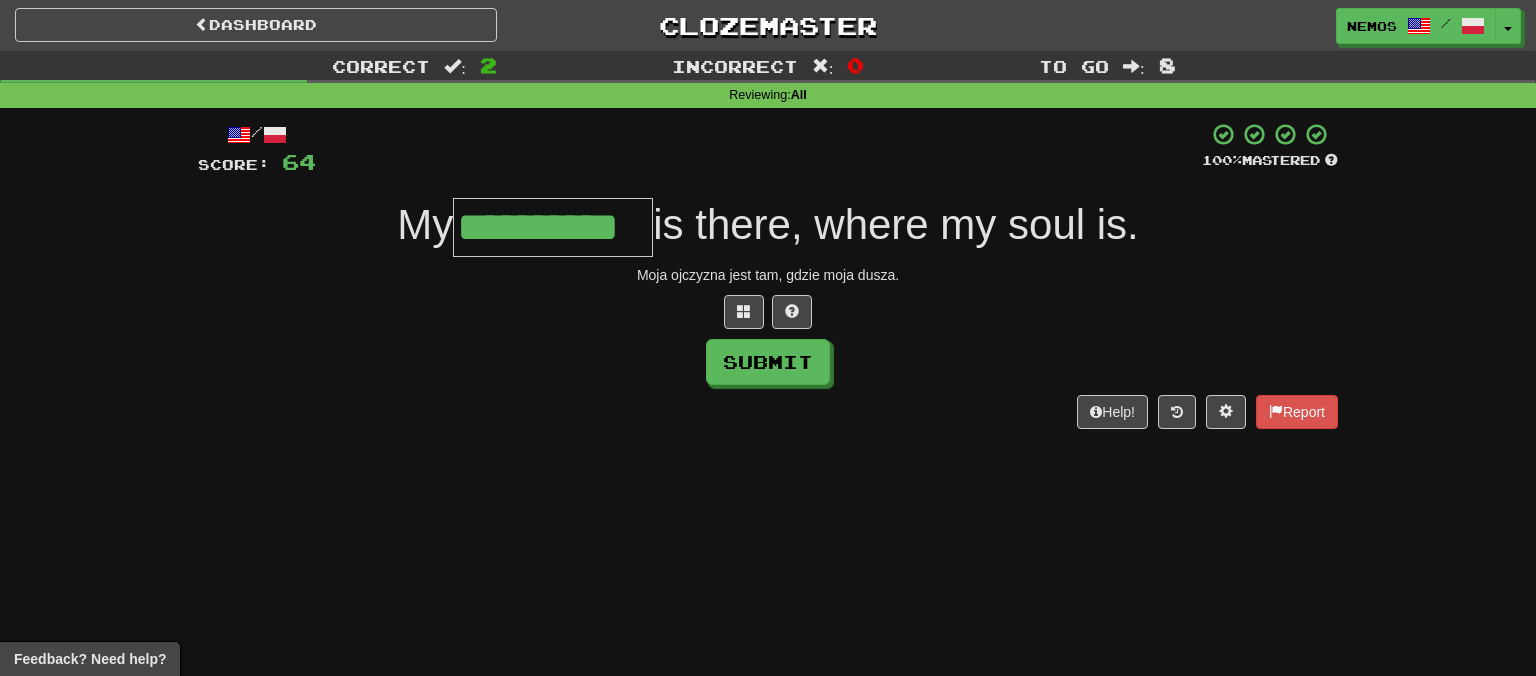 type on "**********" 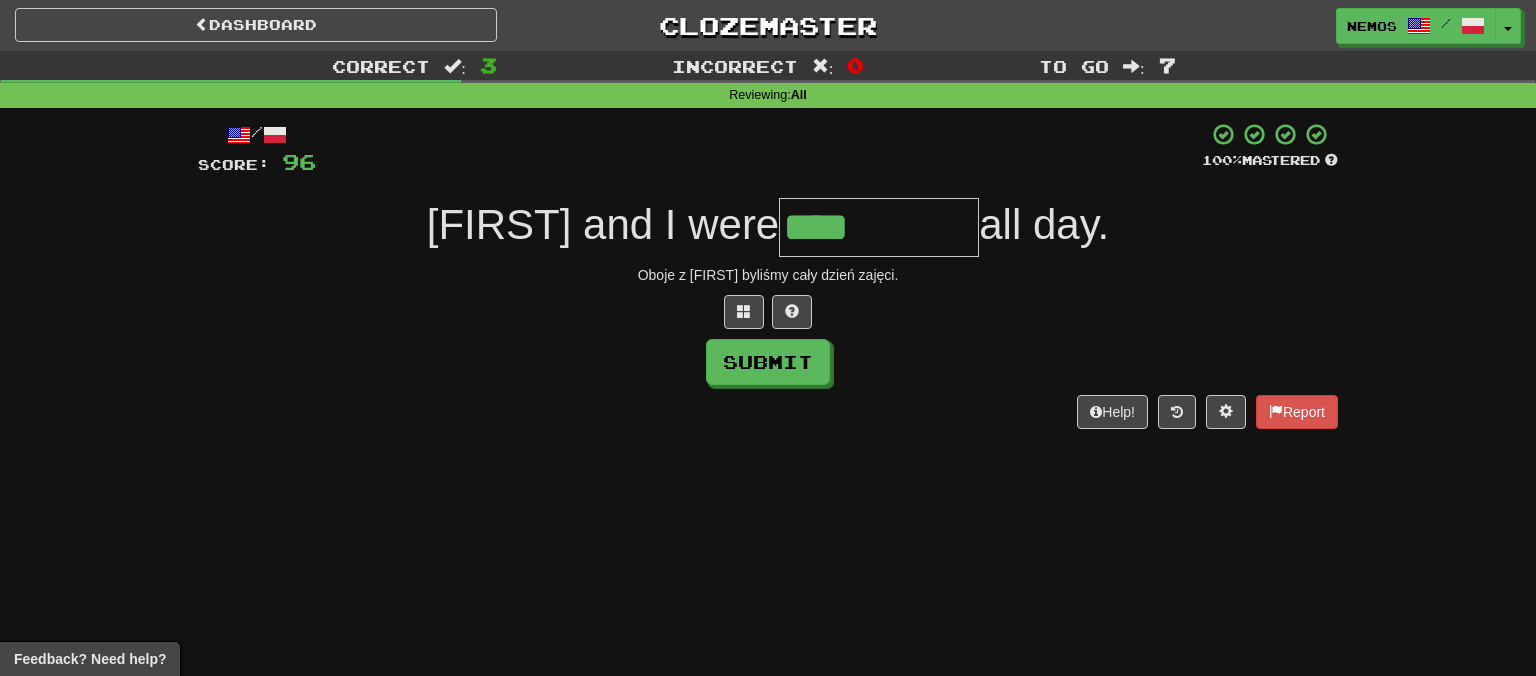 type on "****" 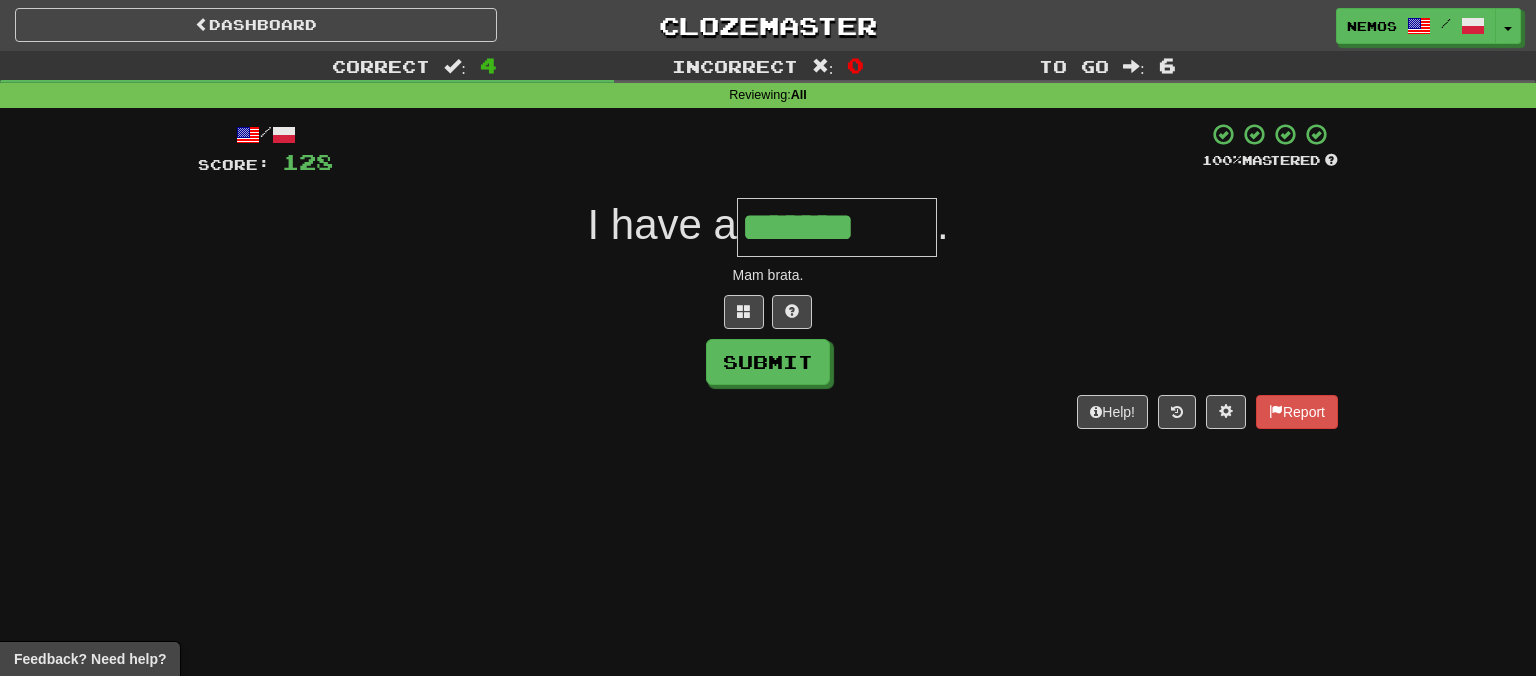 type on "*******" 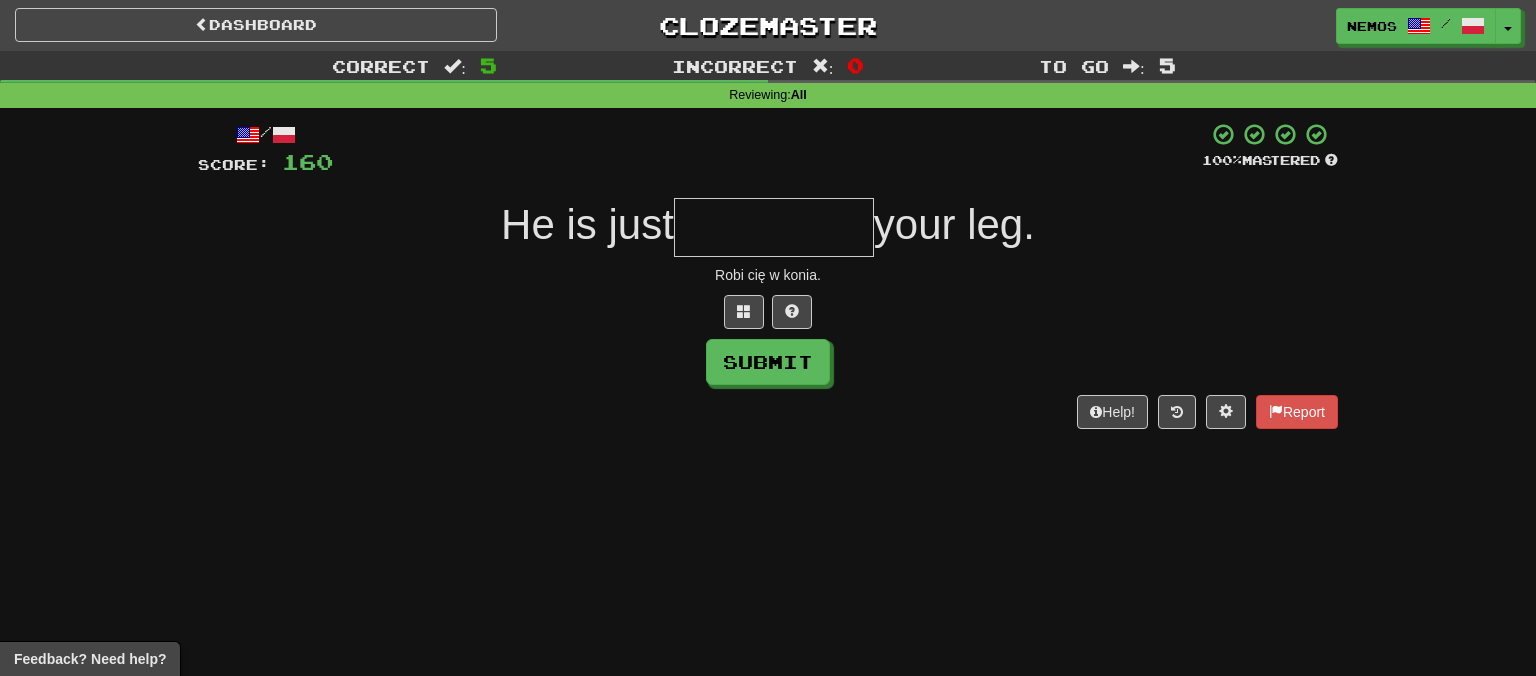 type on "*" 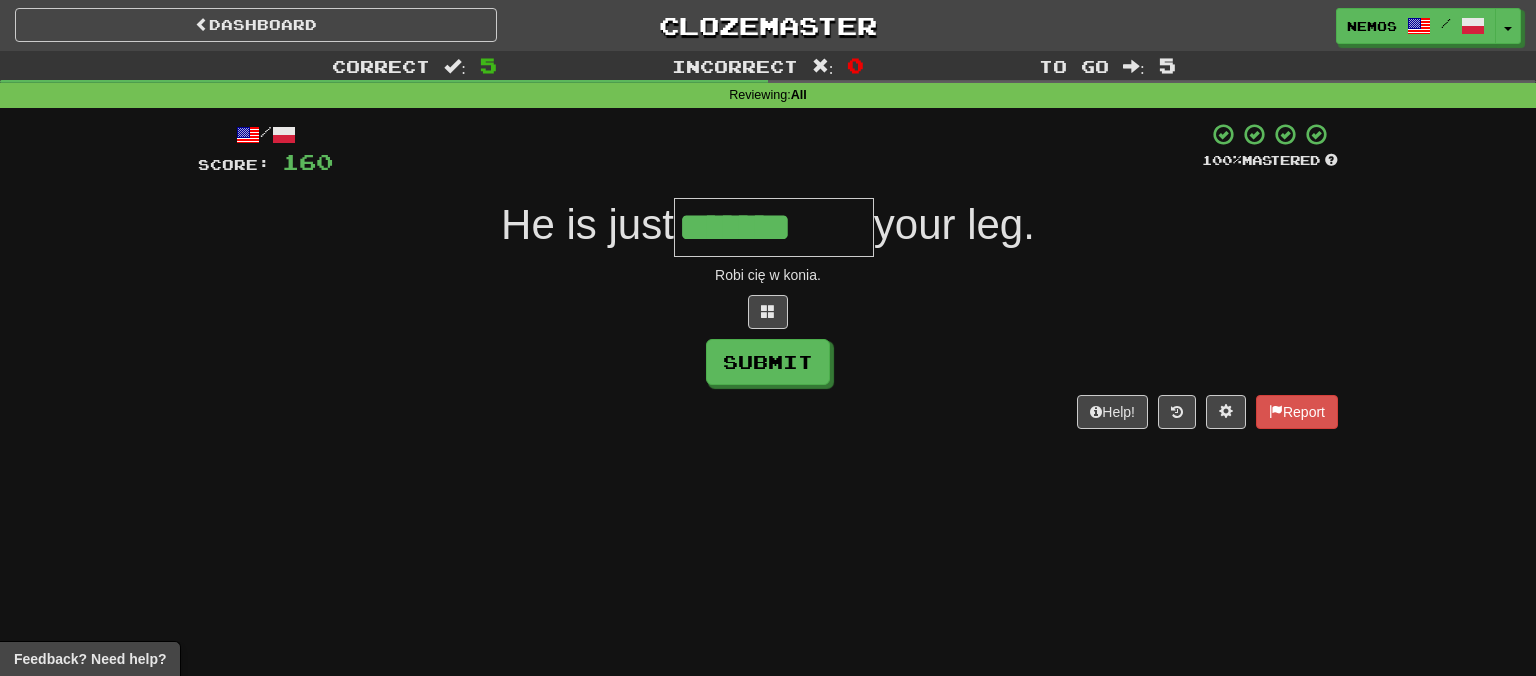 type on "*******" 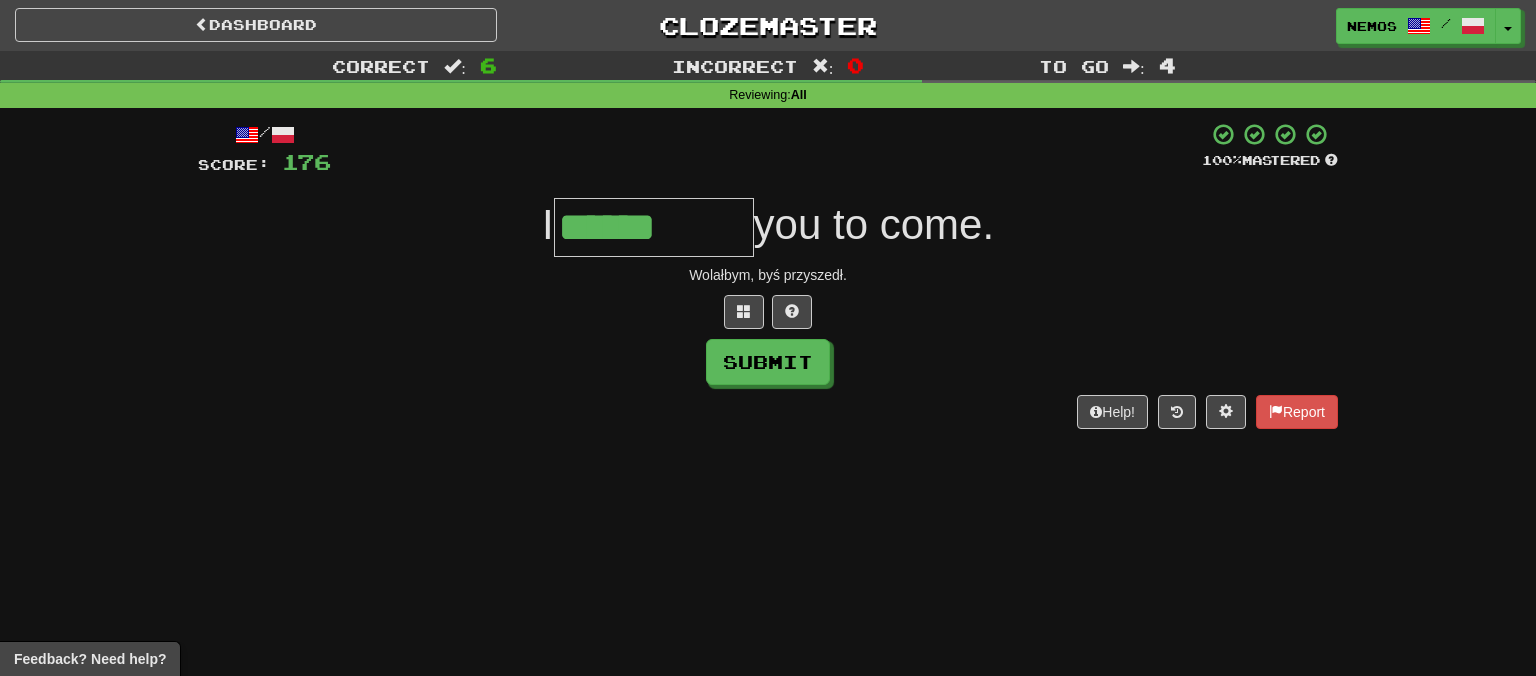 type on "******" 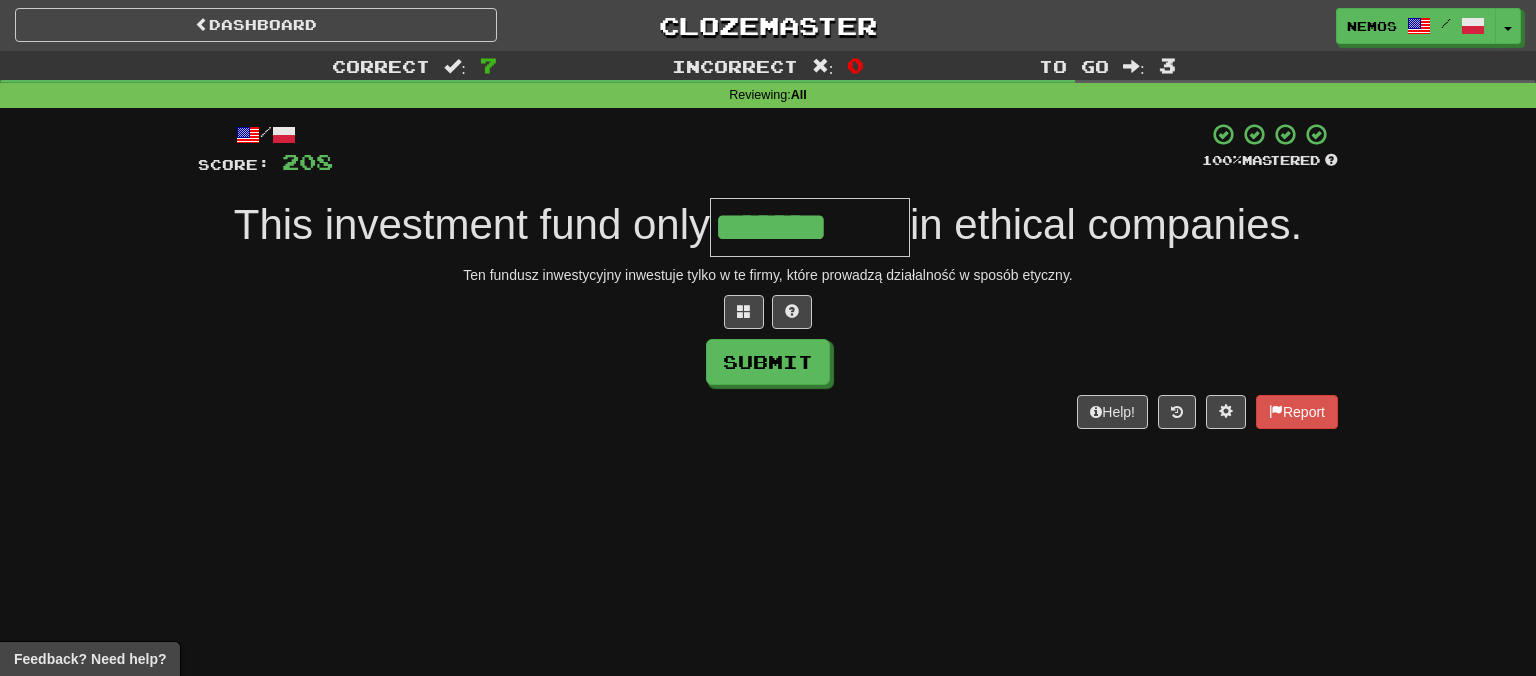 type on "*******" 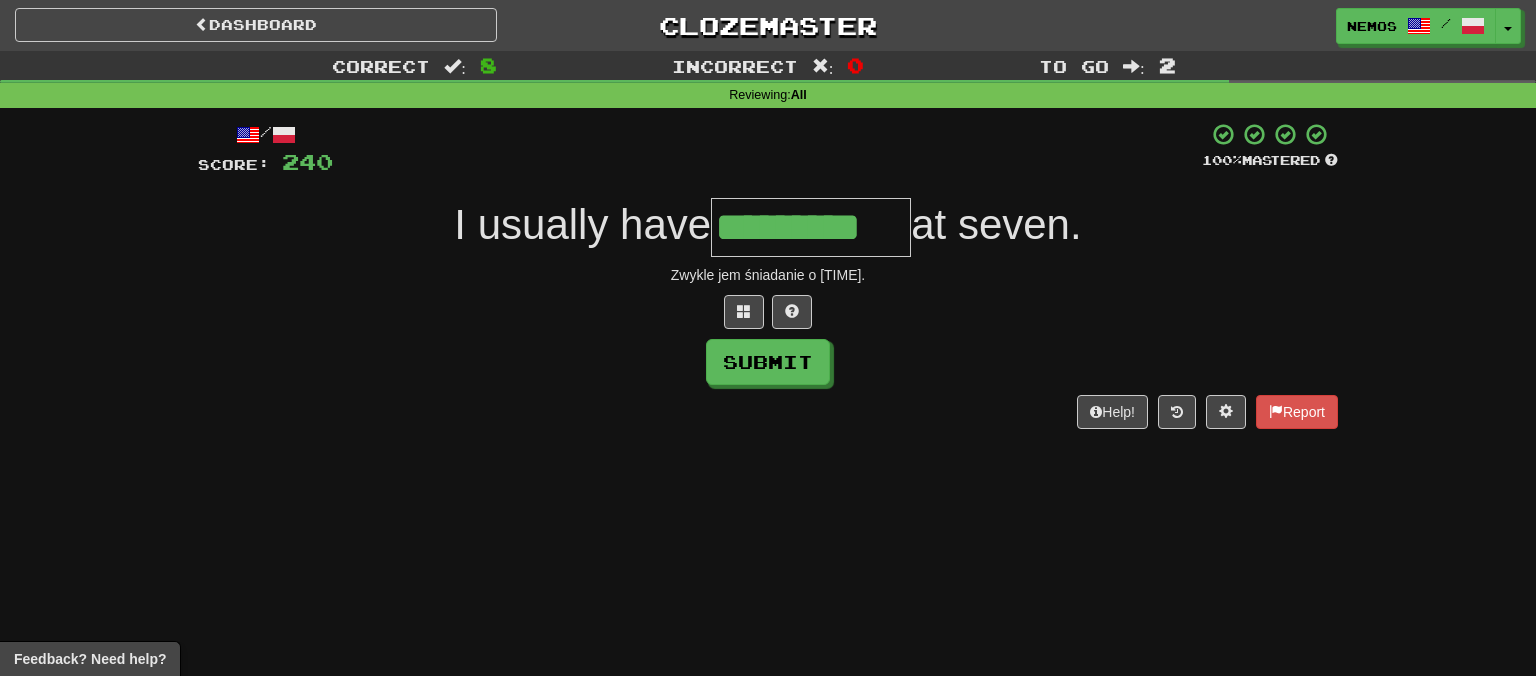 type on "*********" 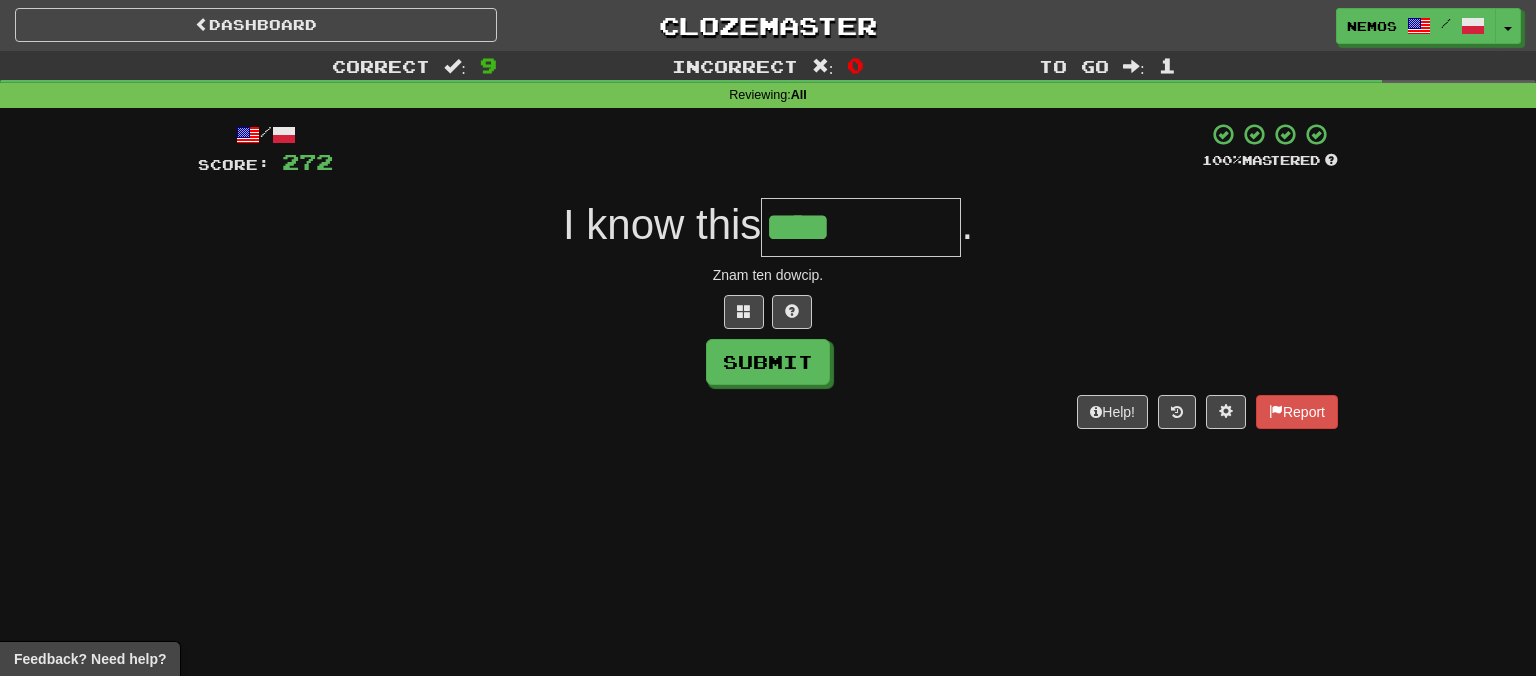 type on "****" 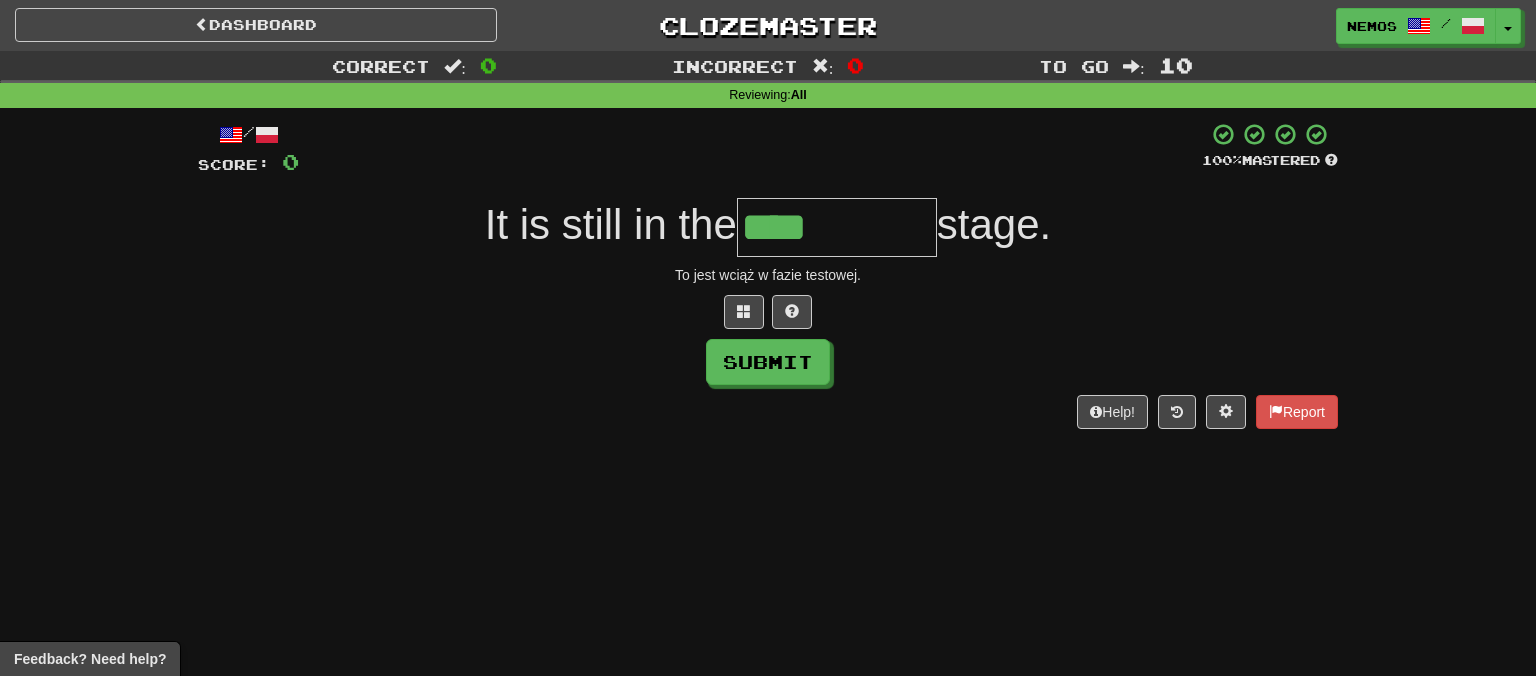 type on "*******" 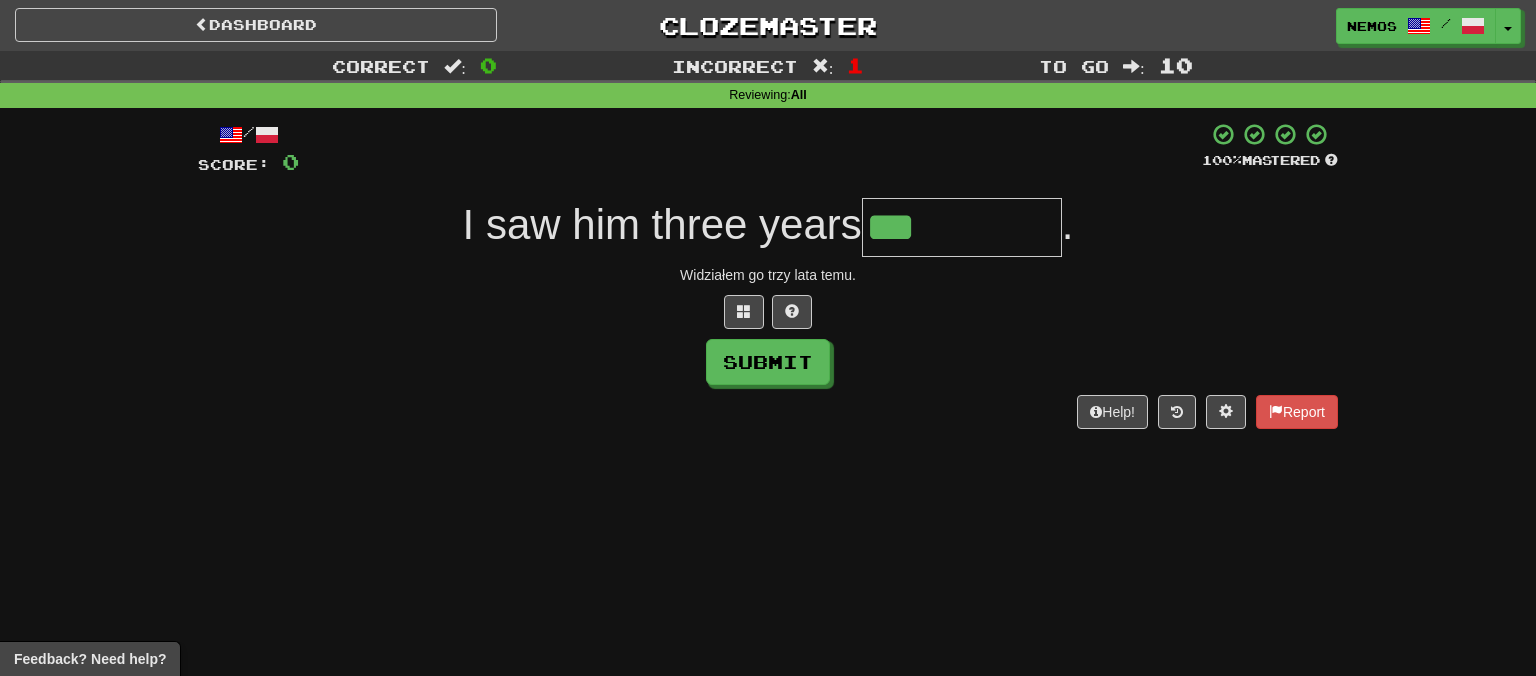 type on "***" 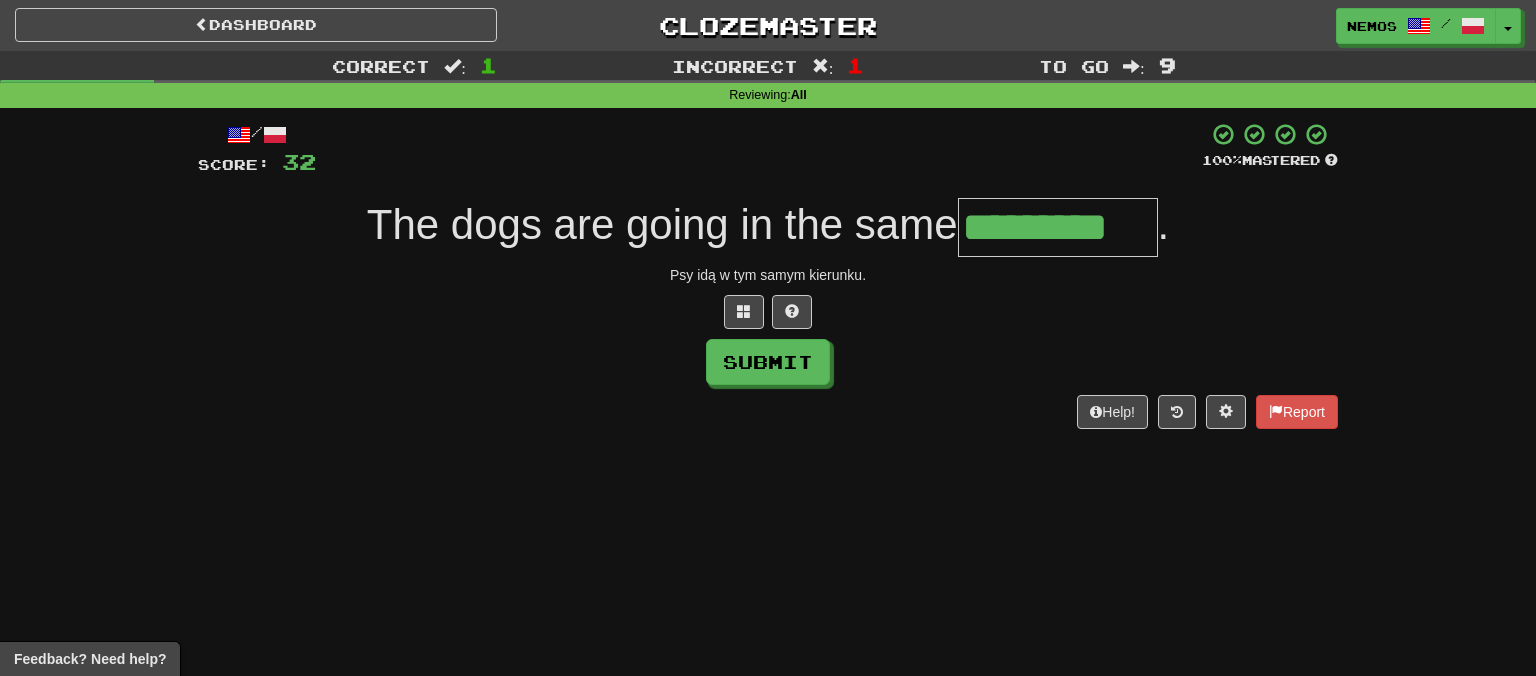 type on "*********" 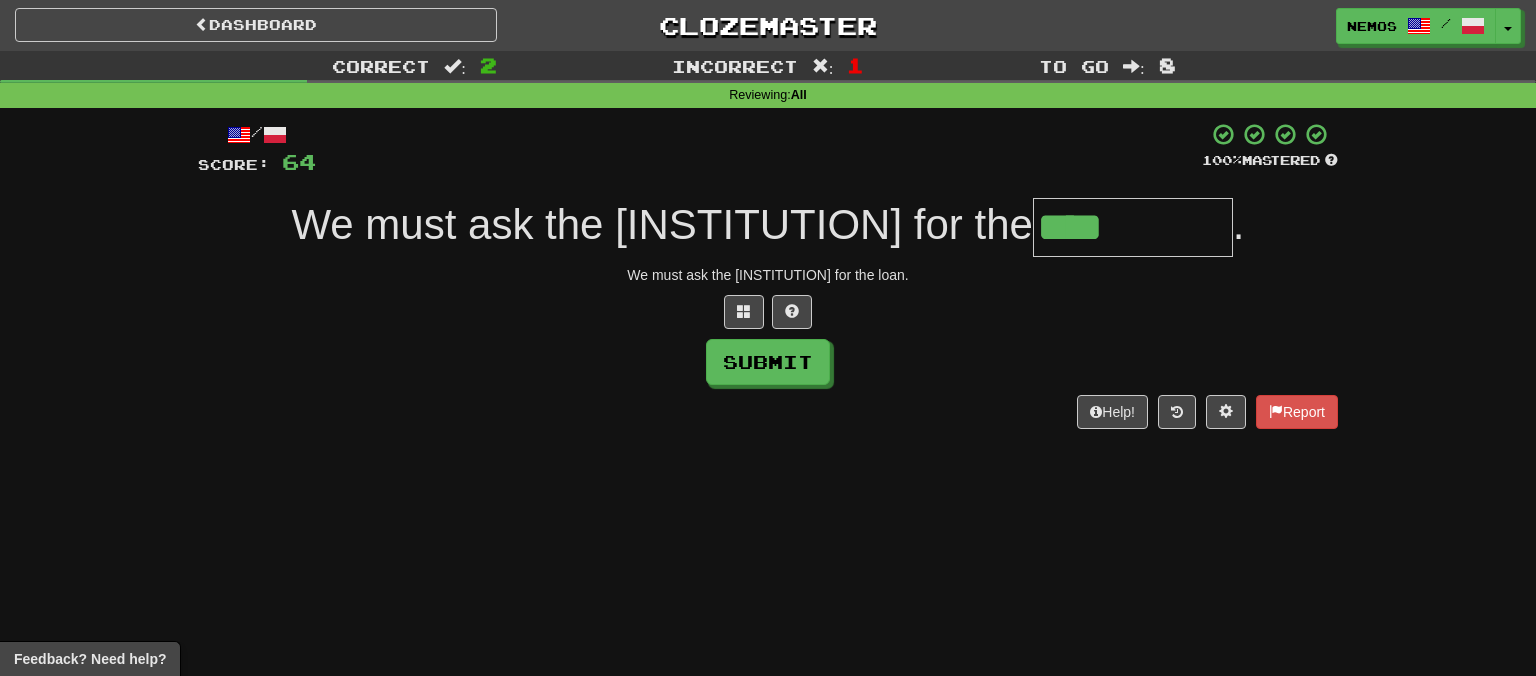 type on "****" 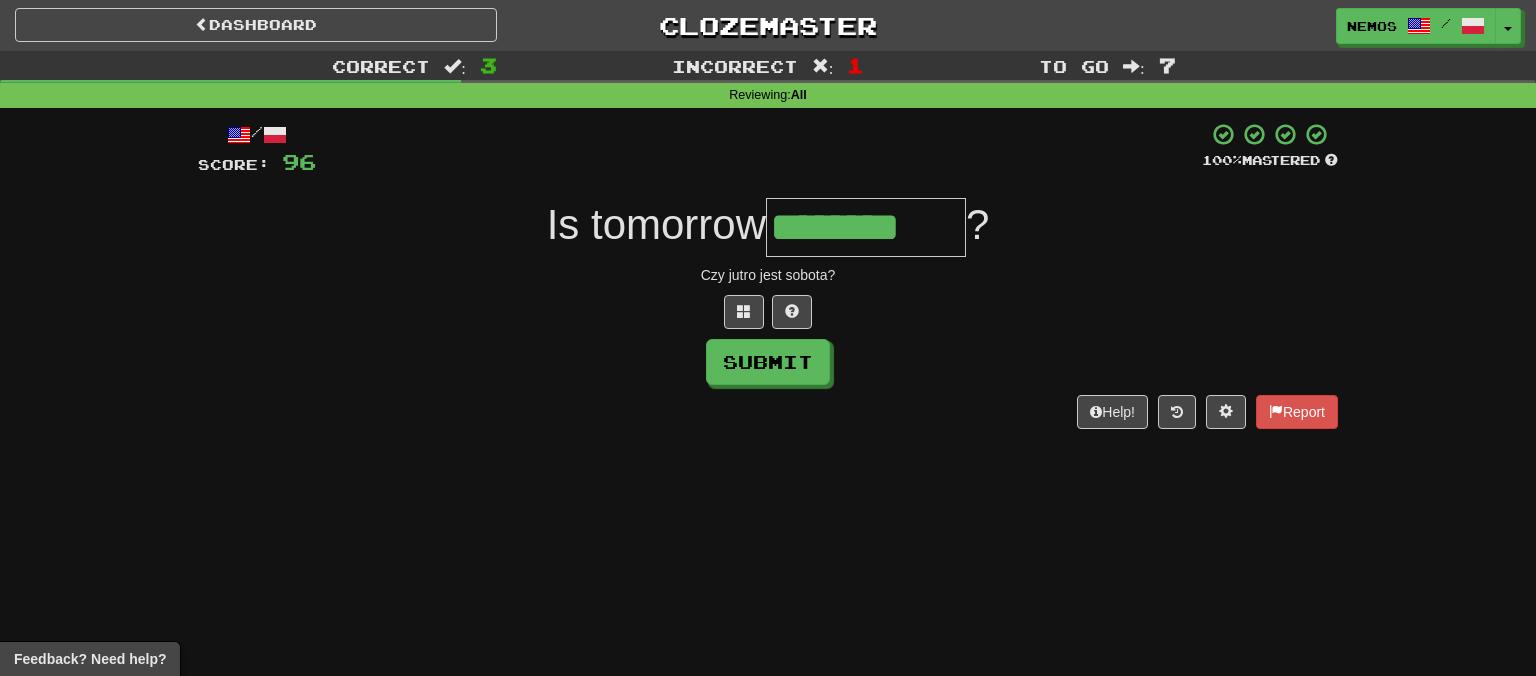 type on "********" 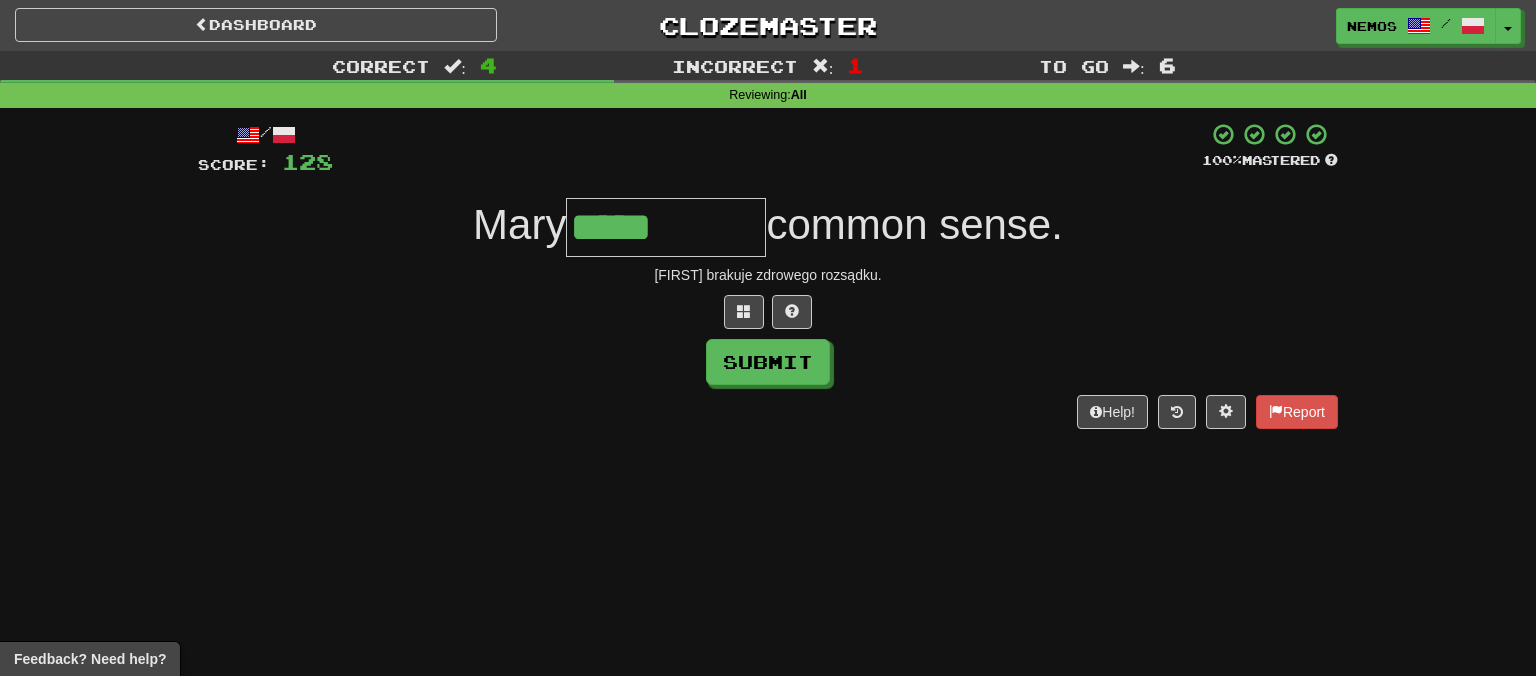 type on "*****" 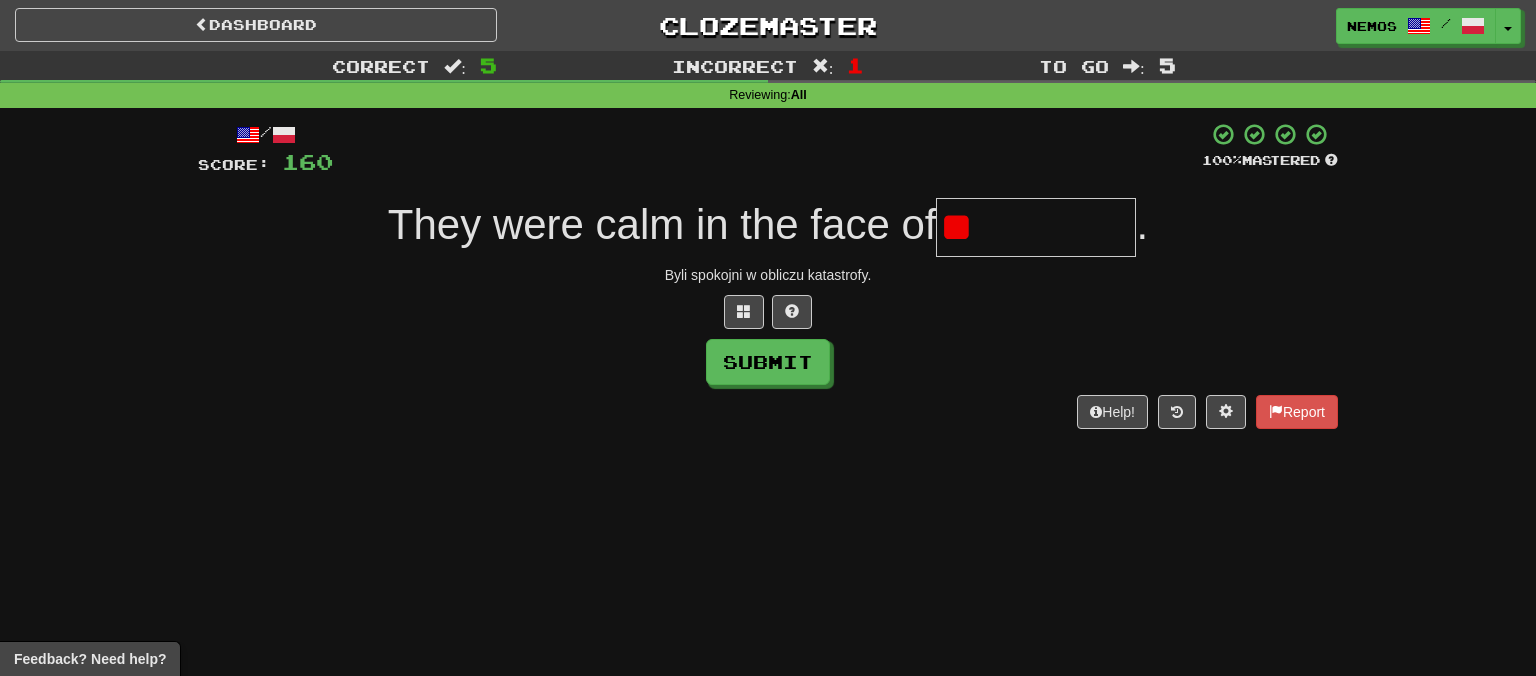 type on "*" 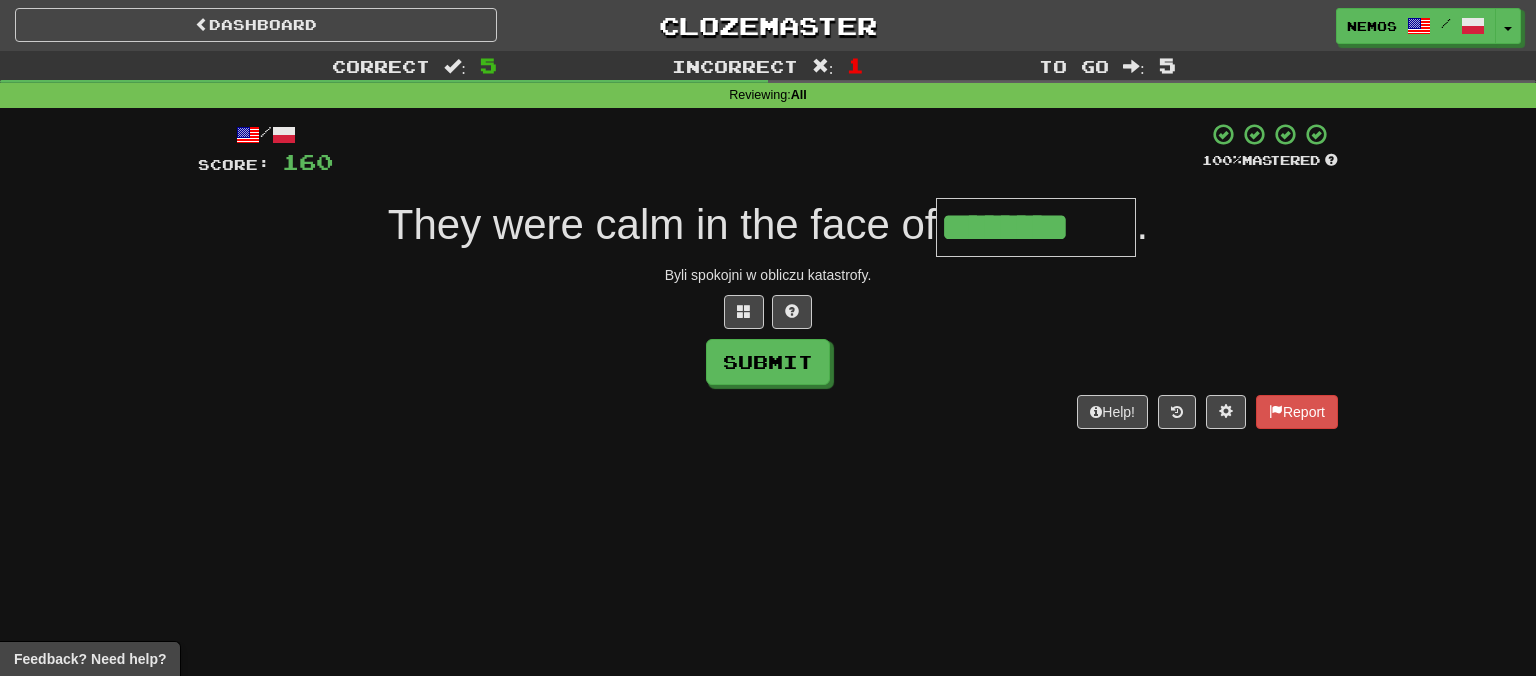 type on "********" 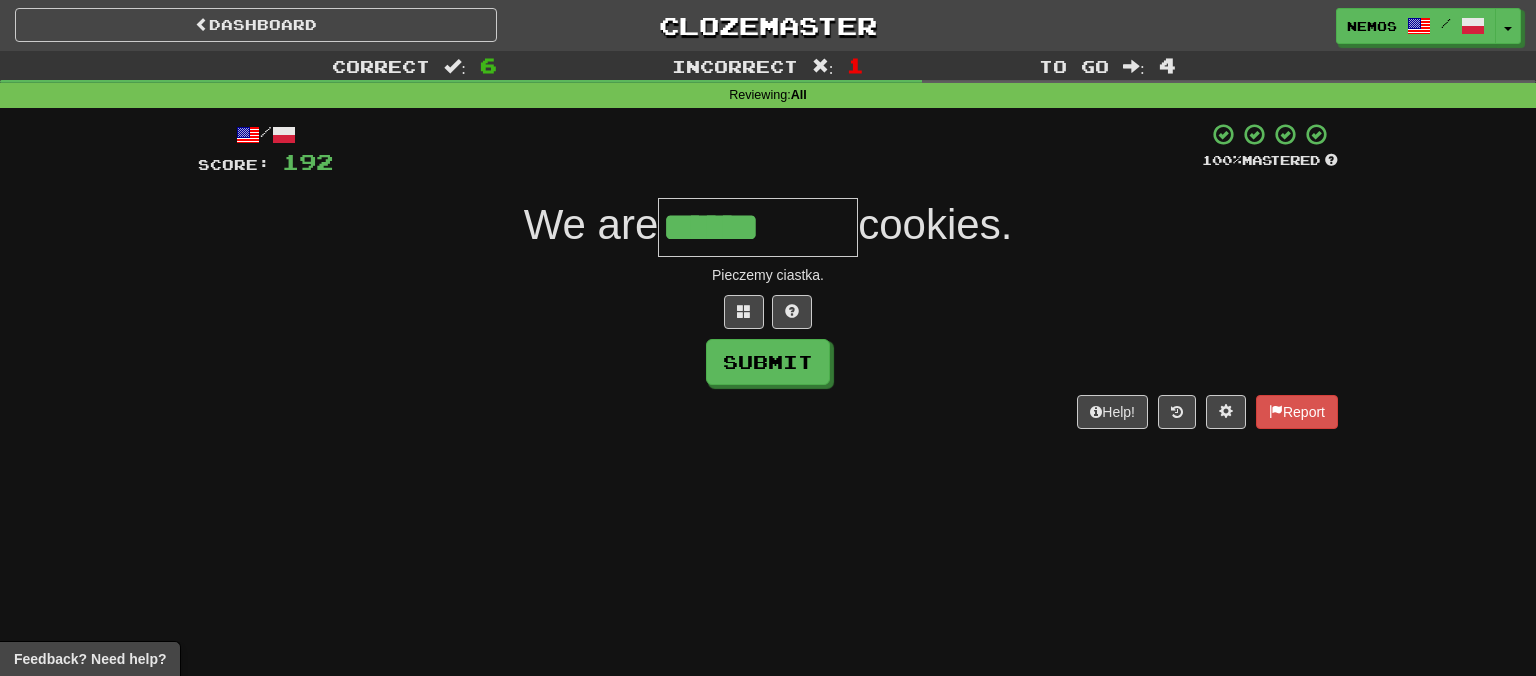 type on "******" 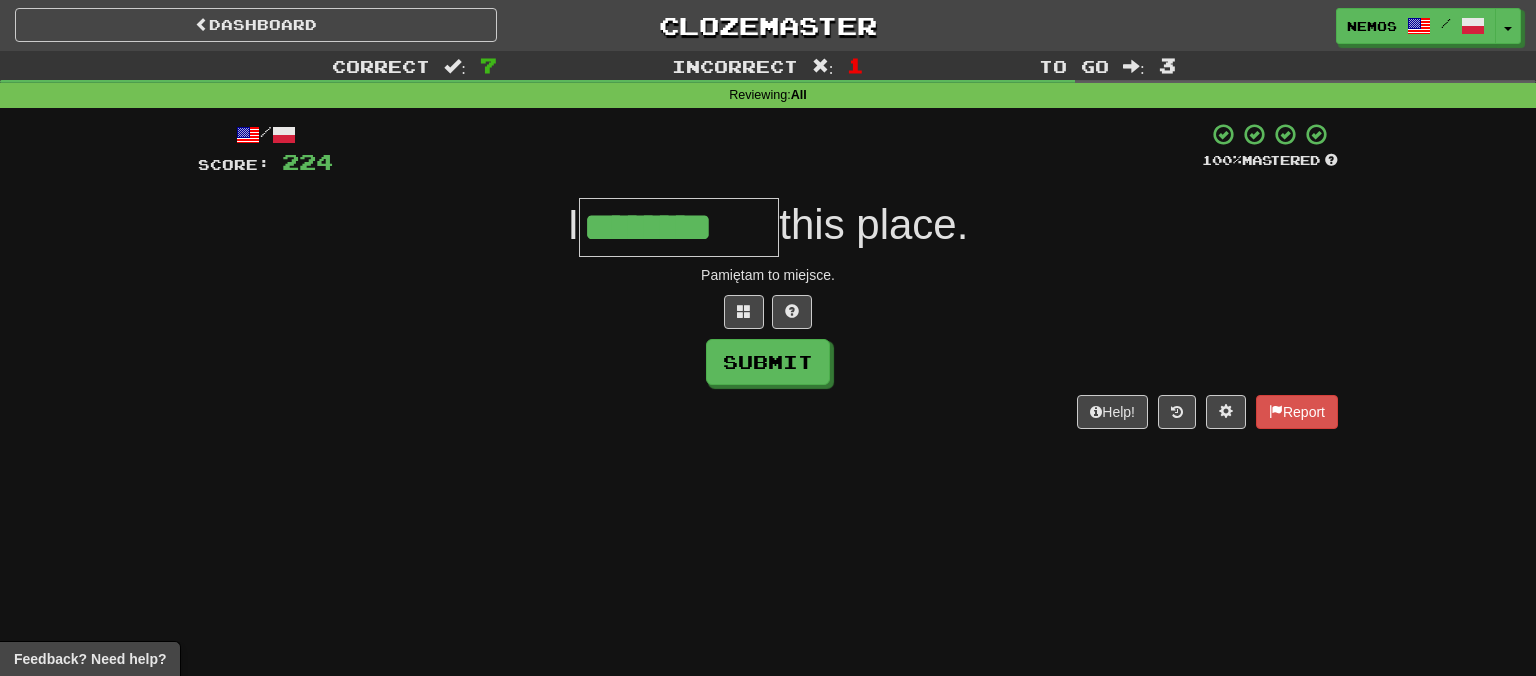 type on "********" 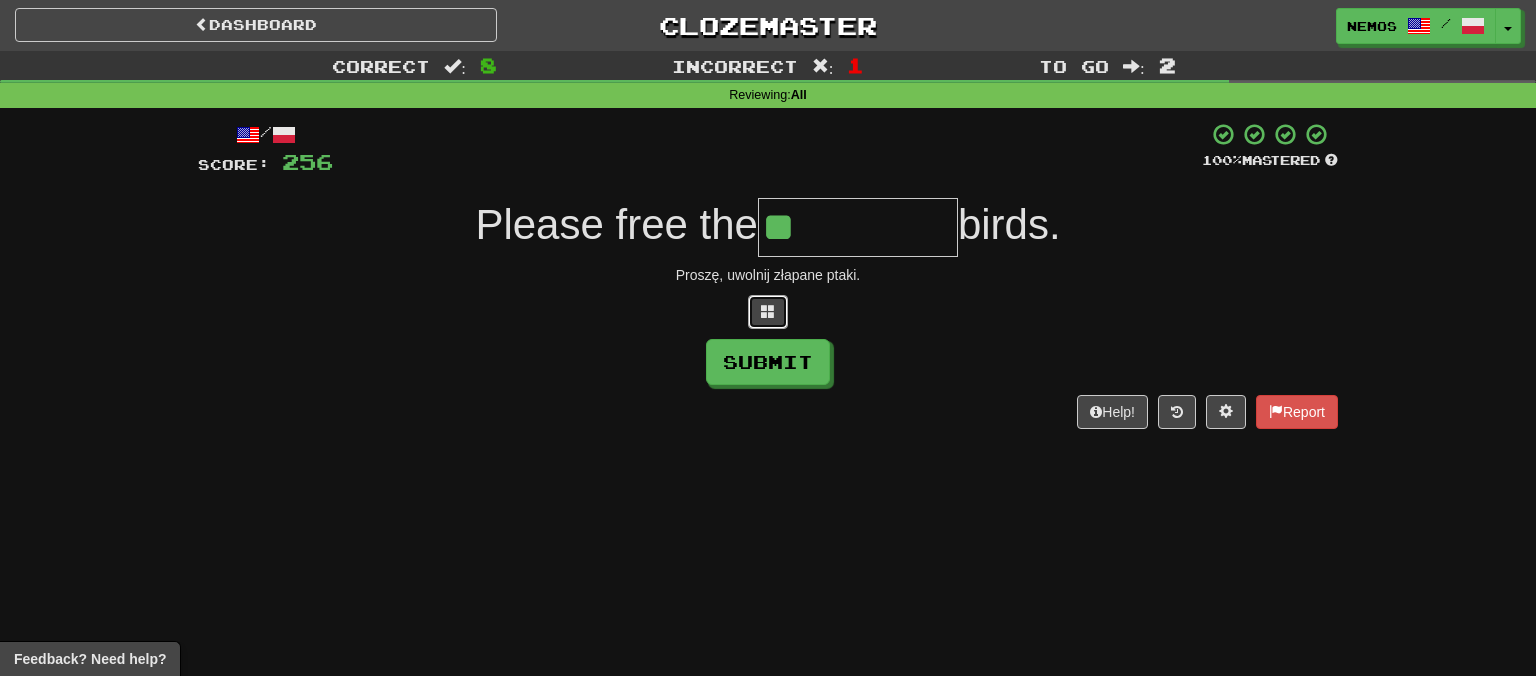 click at bounding box center [768, 312] 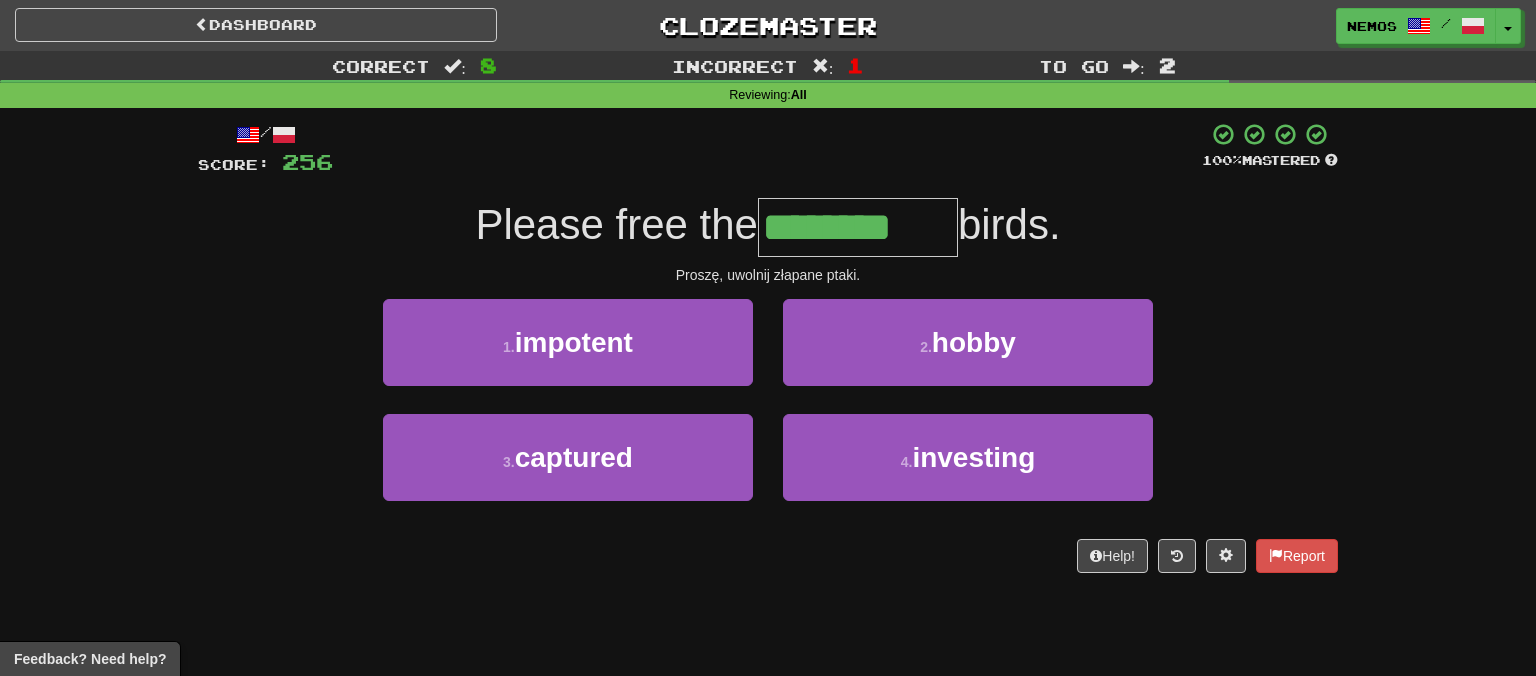 type on "********" 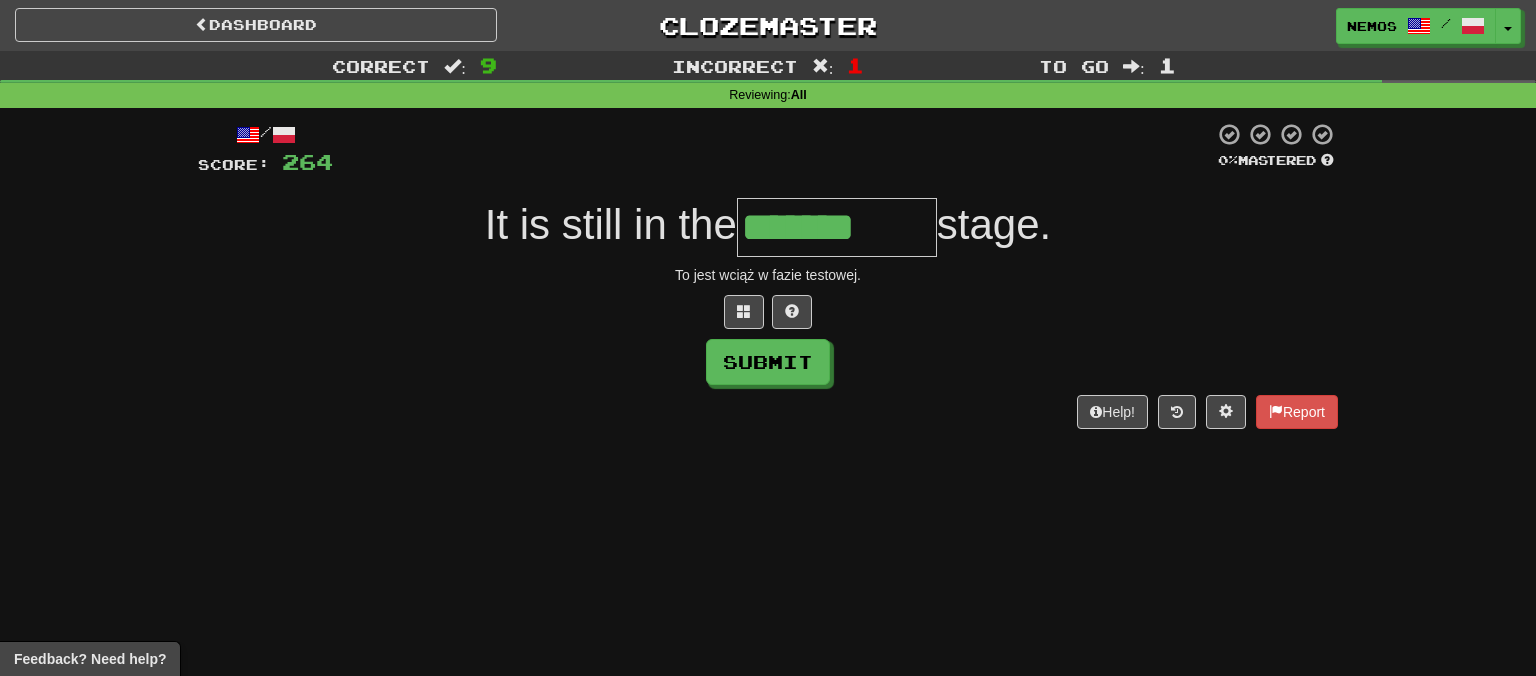 type on "*******" 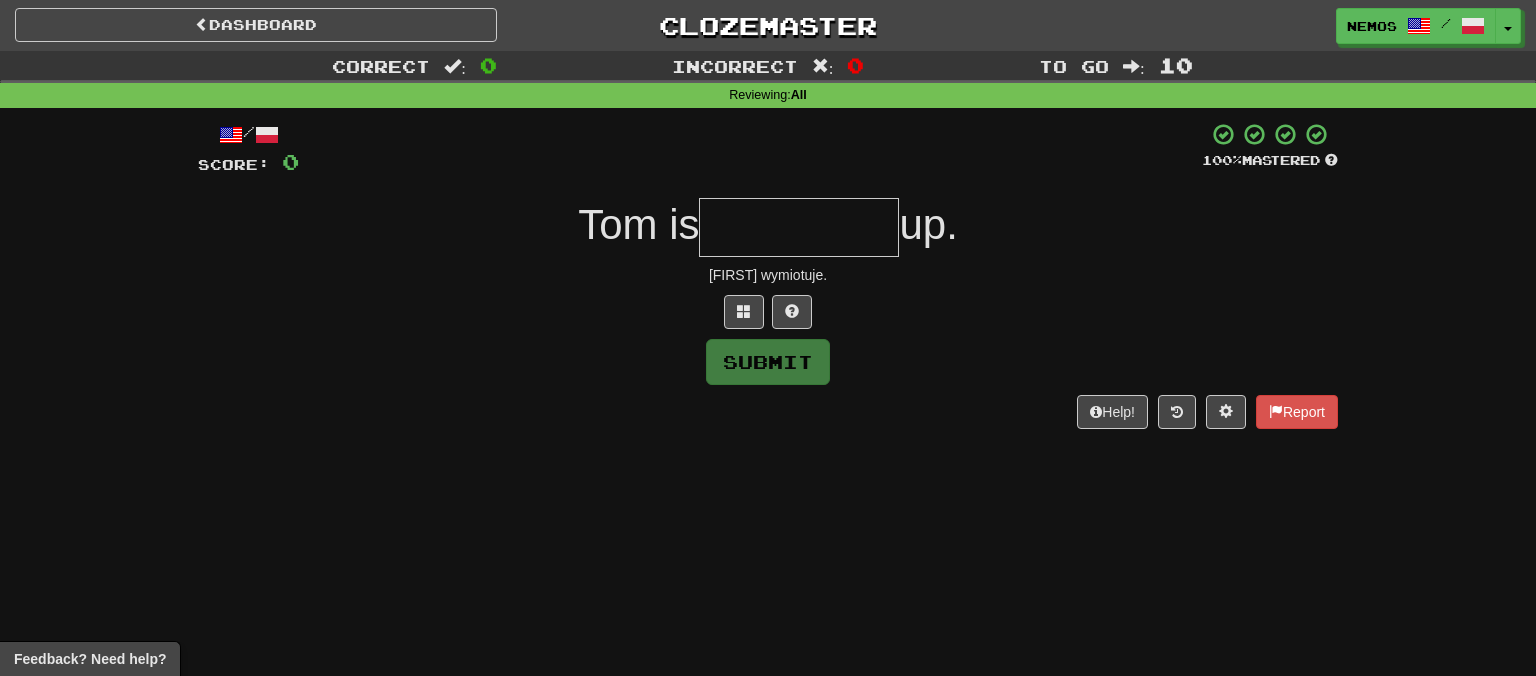 type on "*" 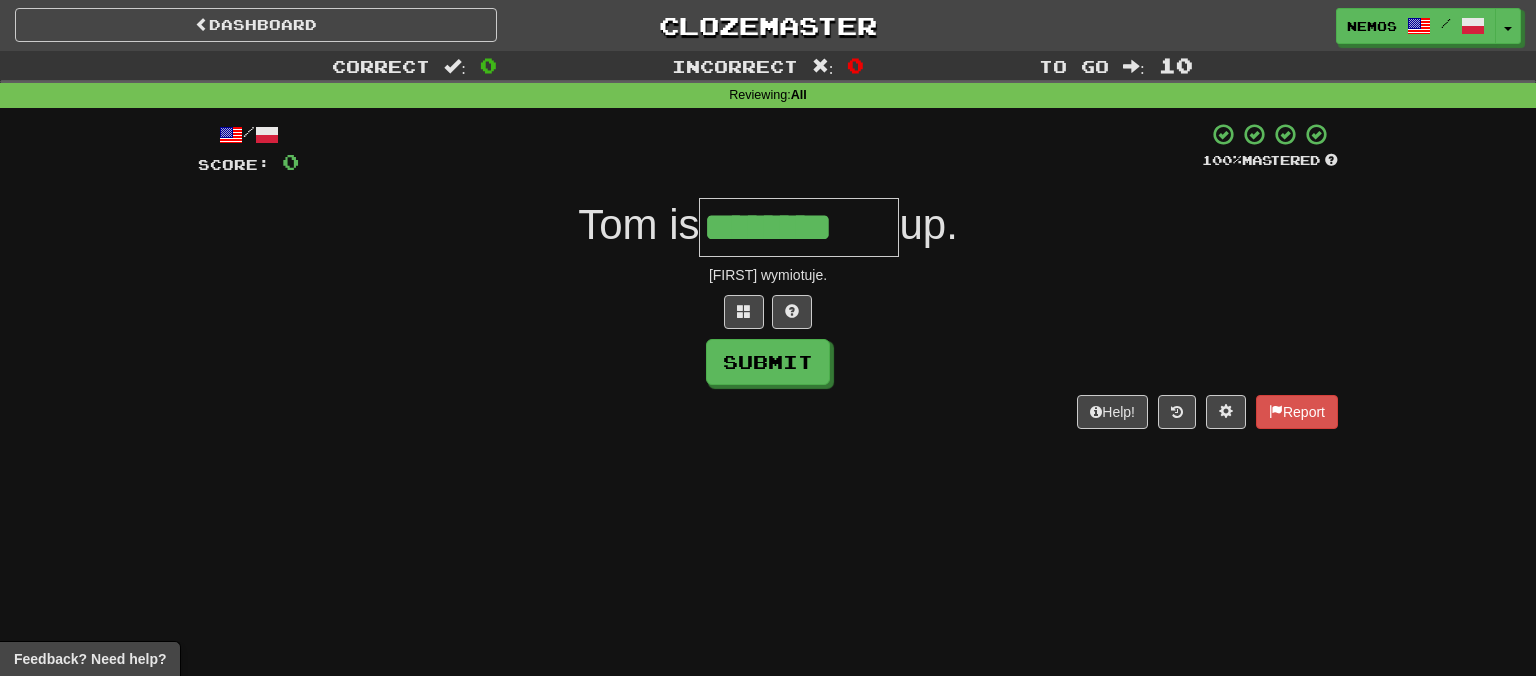 type on "********" 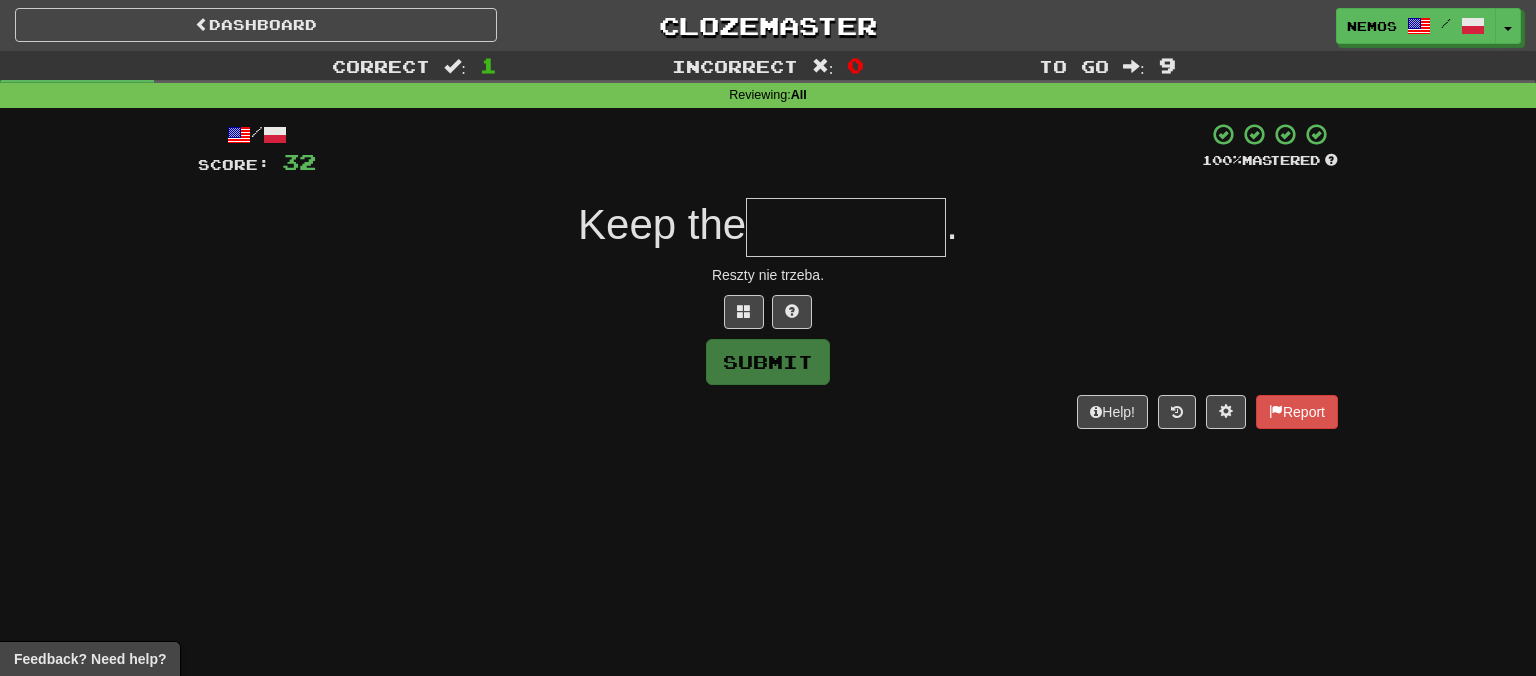 type on "*" 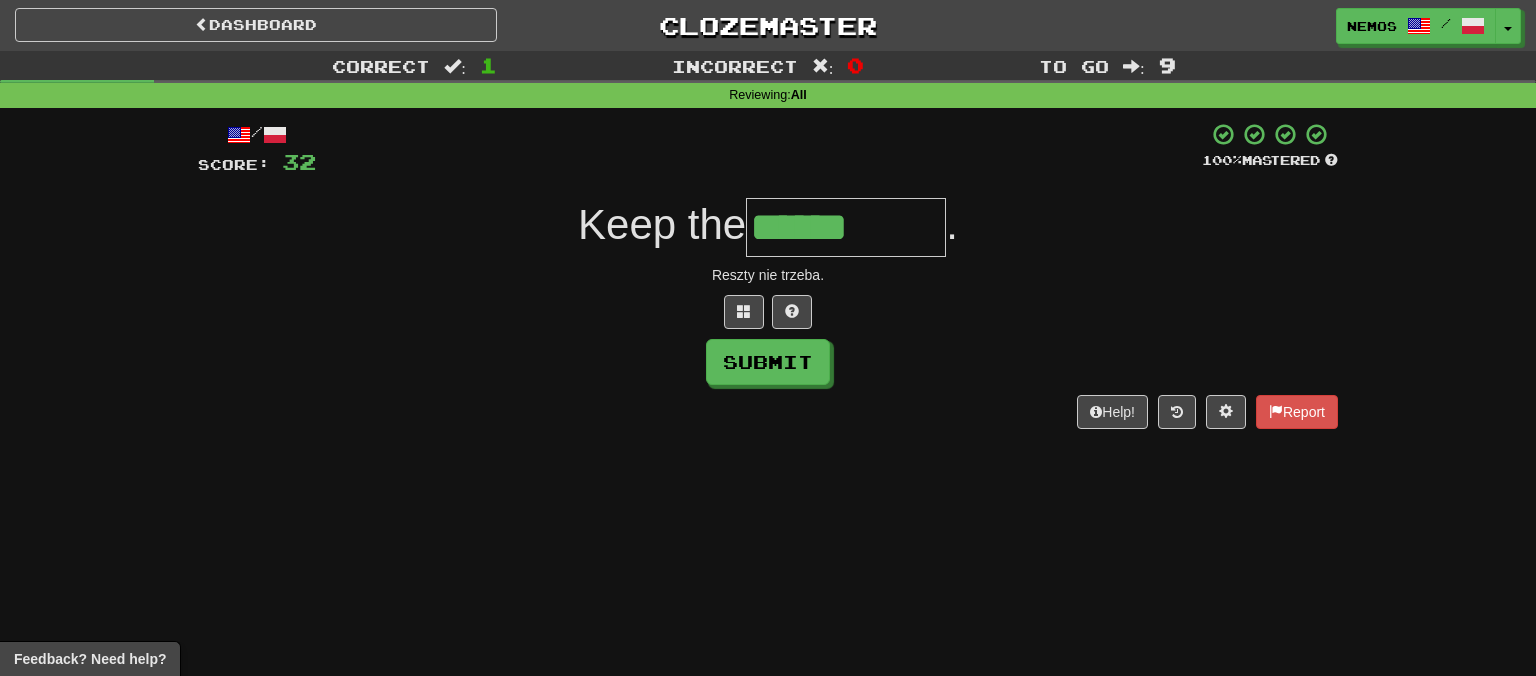type on "******" 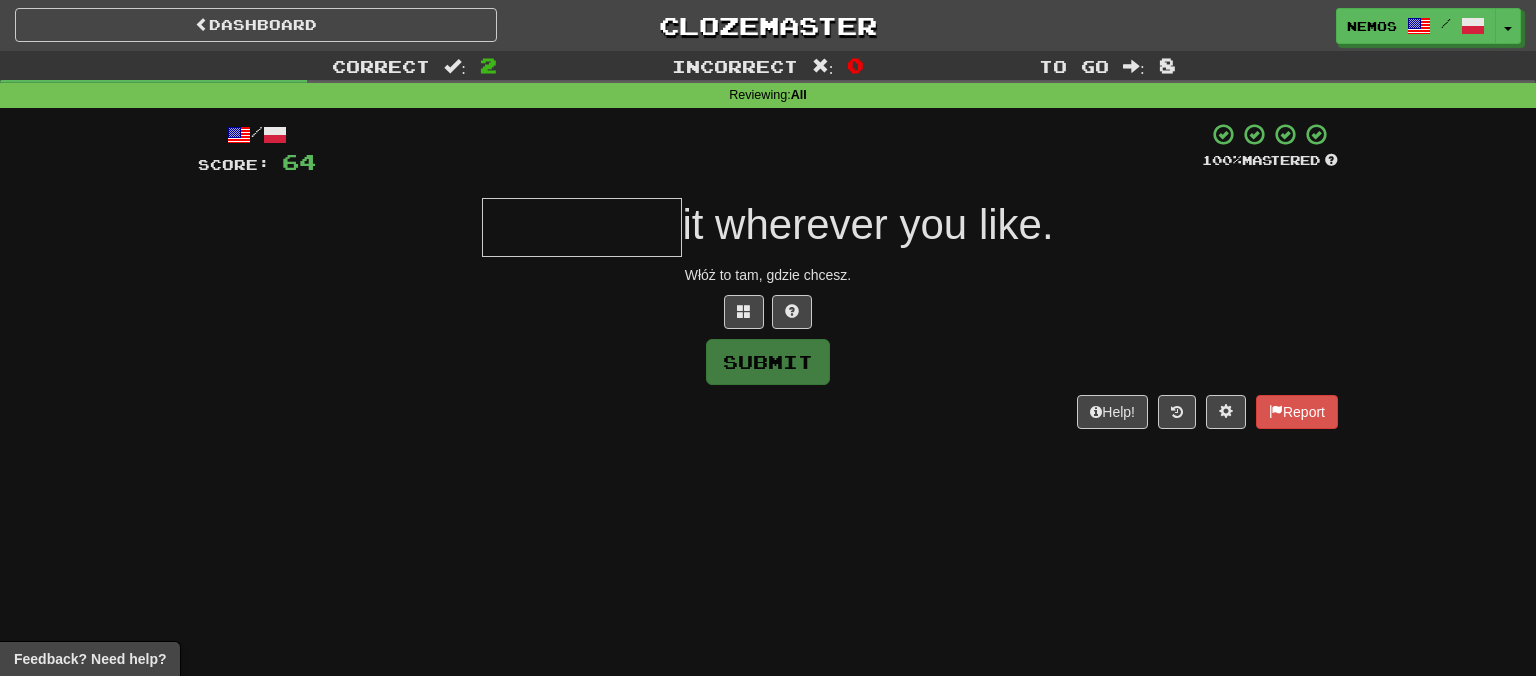 type on "*" 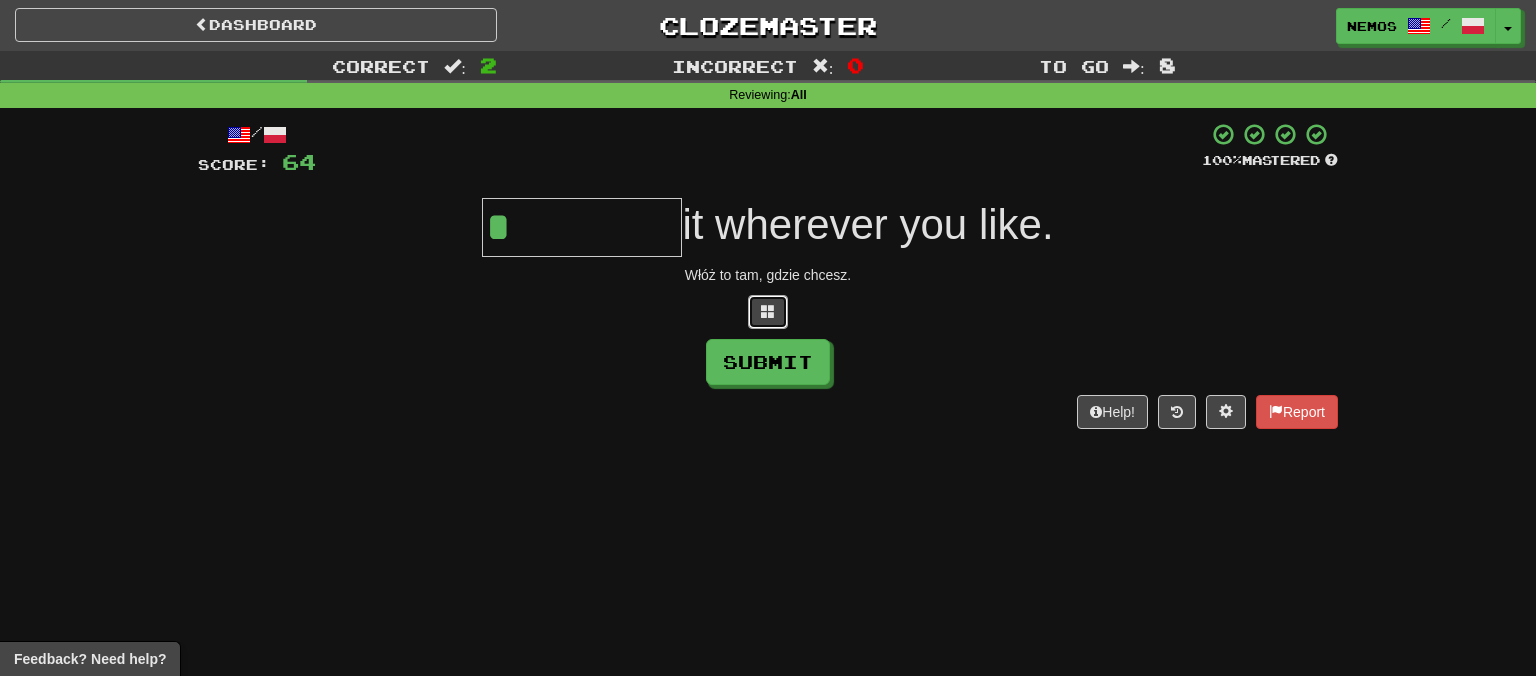 click at bounding box center [768, 311] 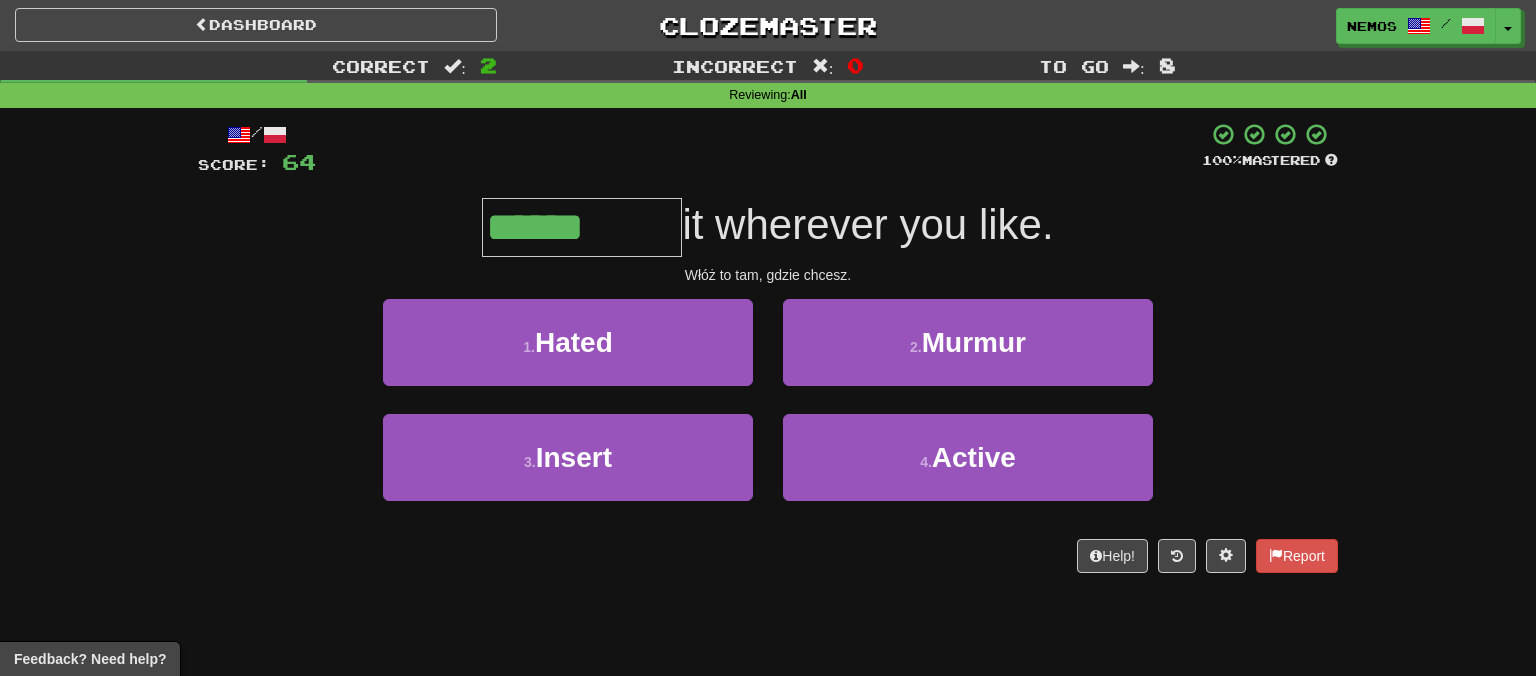 type on "******" 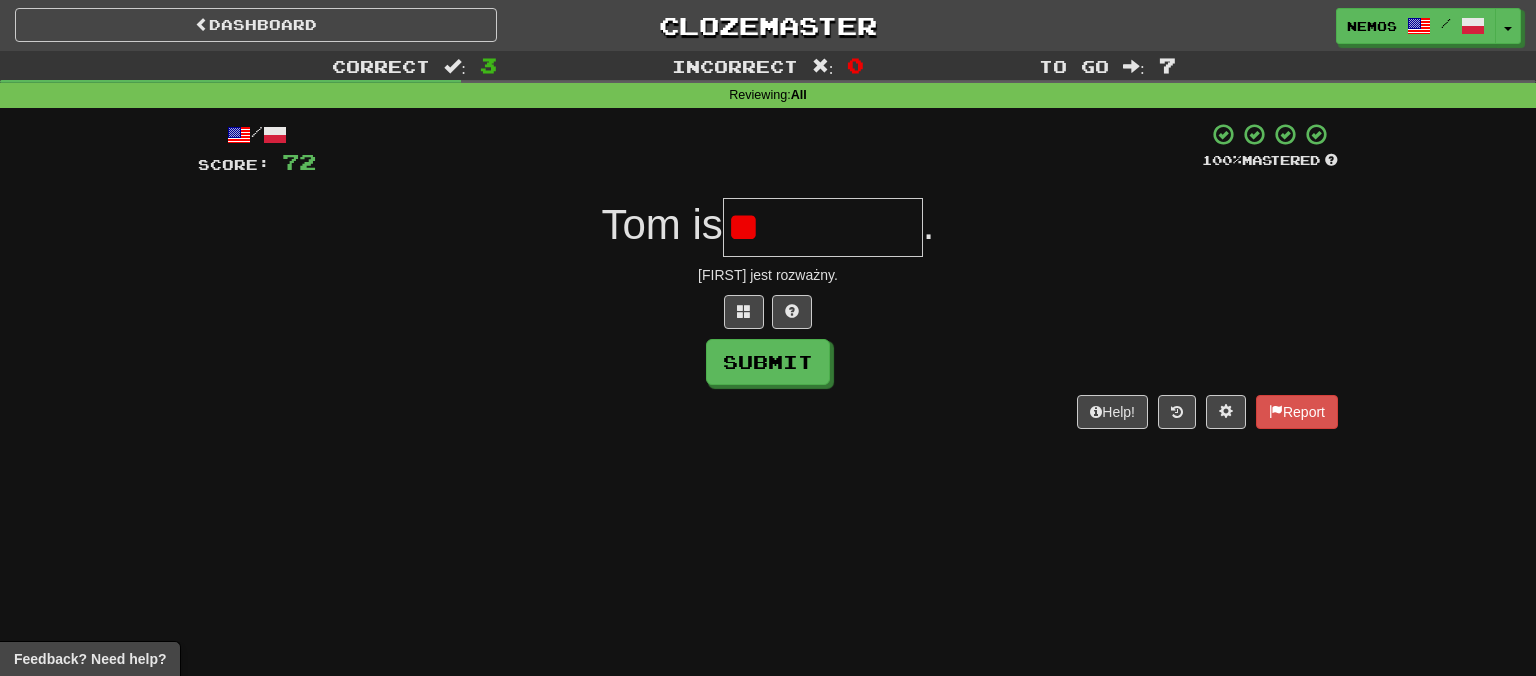 type on "*" 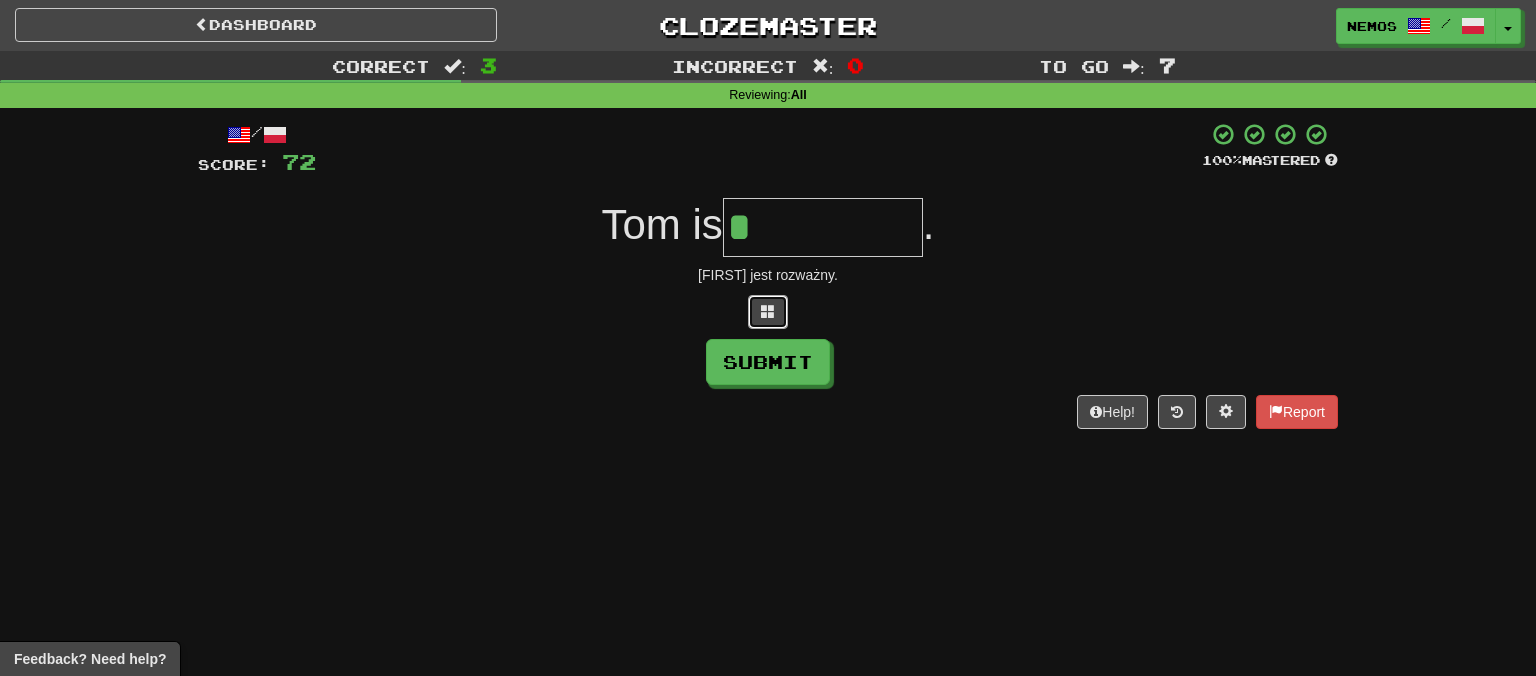 click at bounding box center (768, 312) 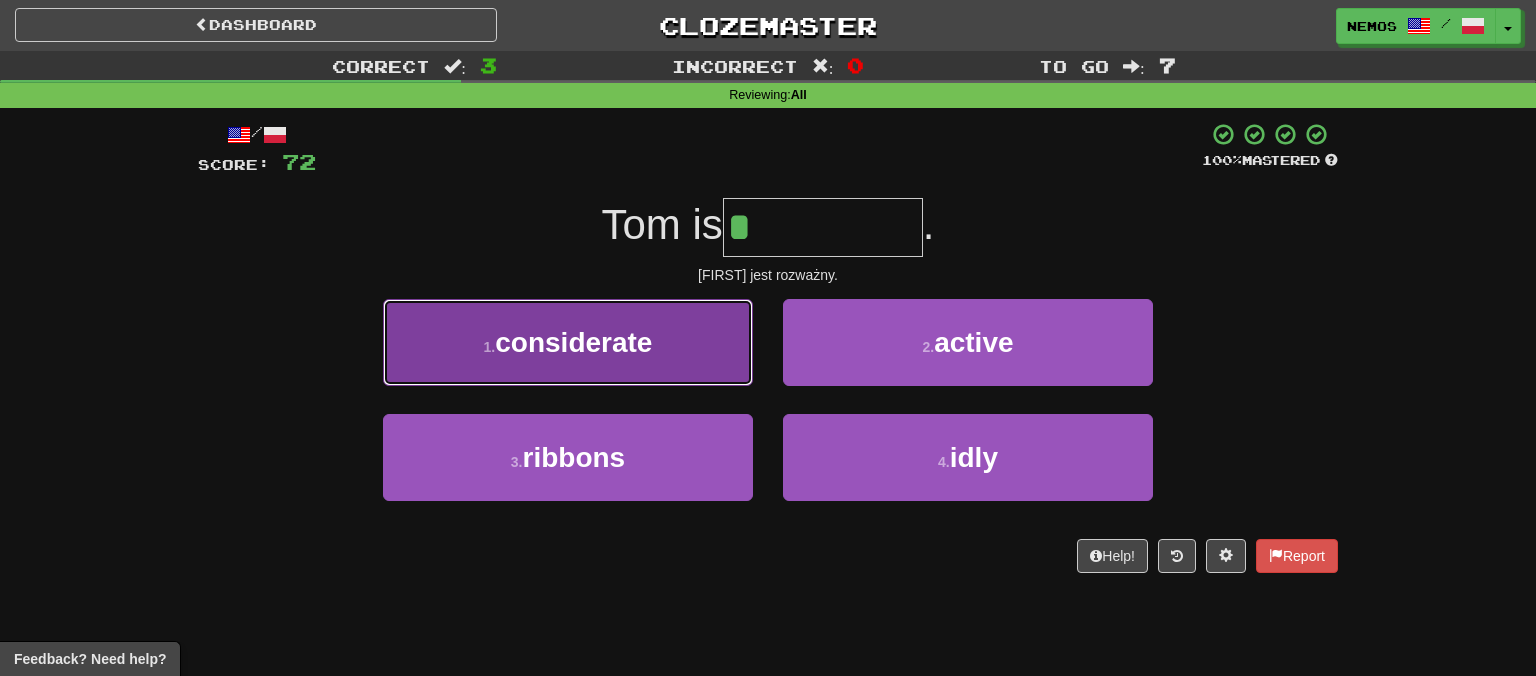 click on "considerate" at bounding box center [573, 342] 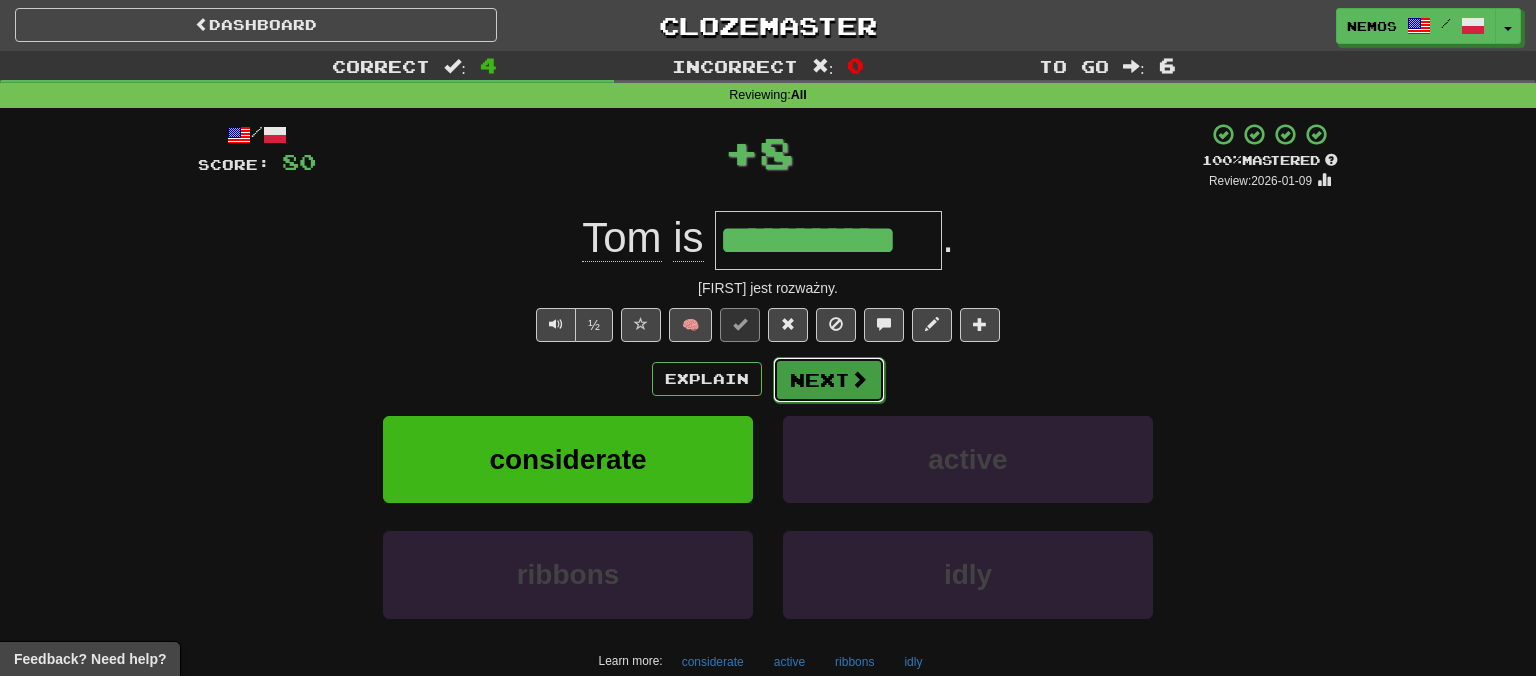 click on "Next" at bounding box center [829, 380] 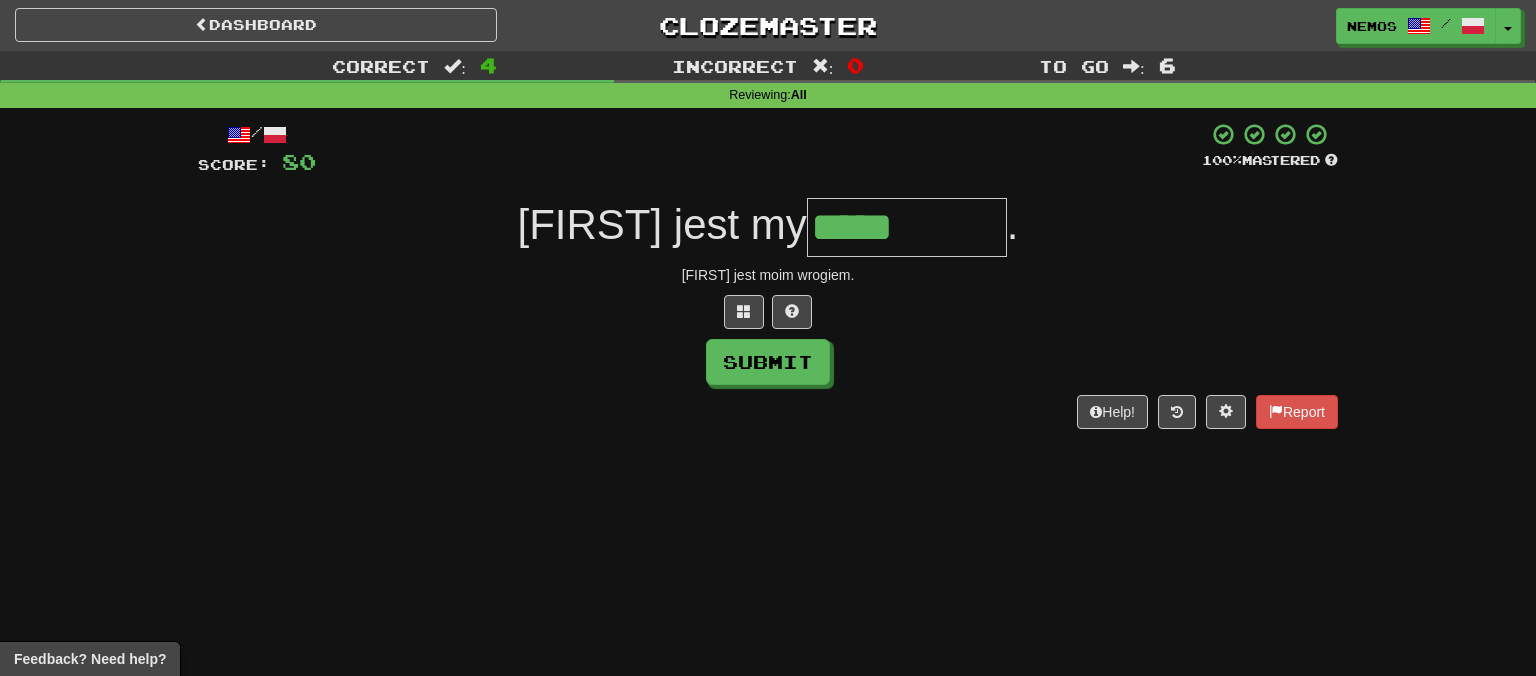 type on "*****" 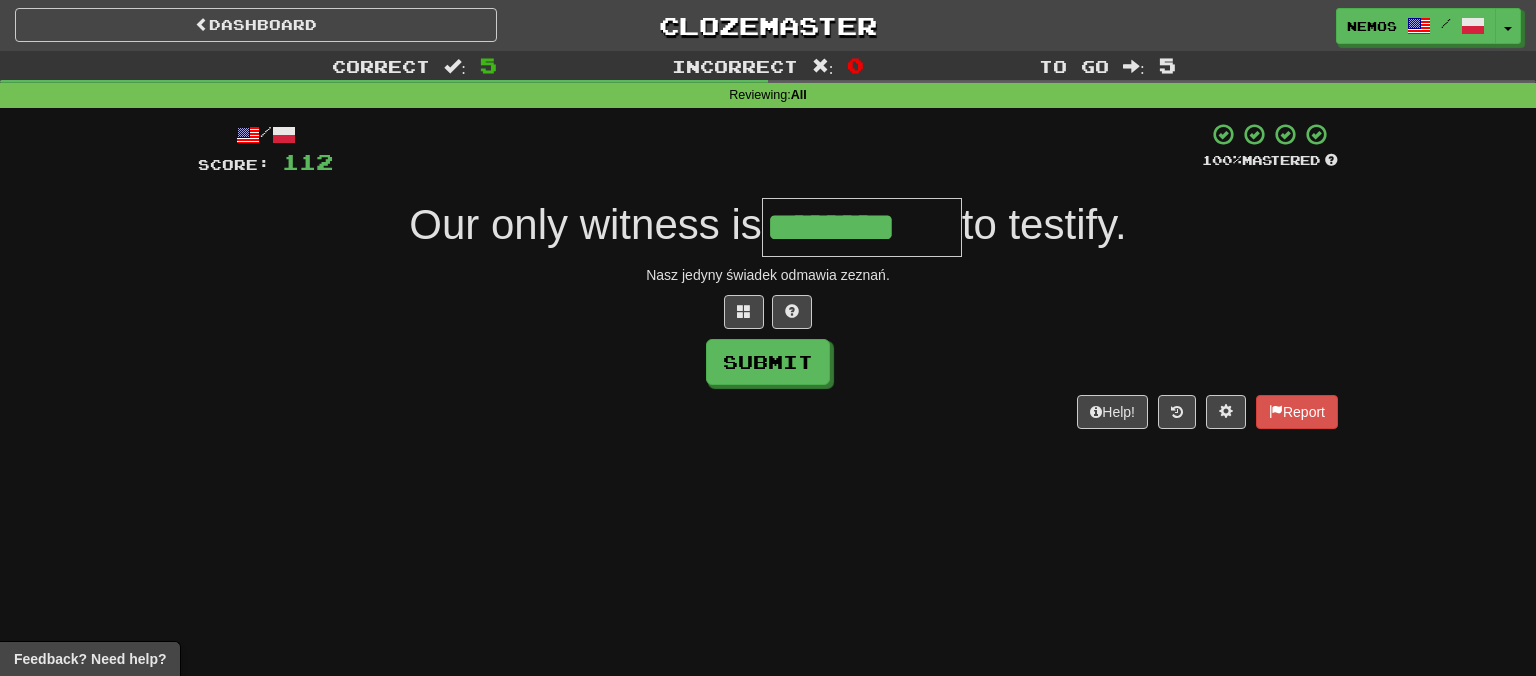type on "********" 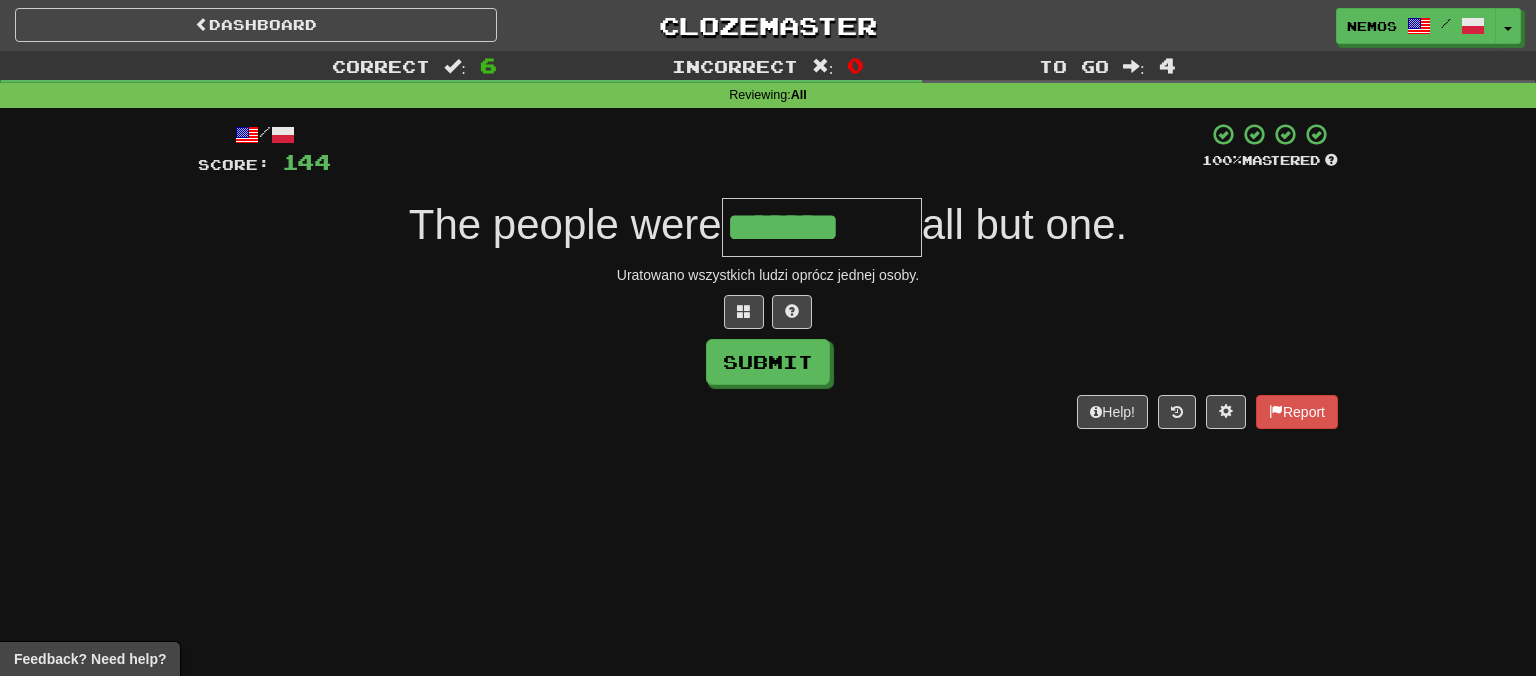 type on "*******" 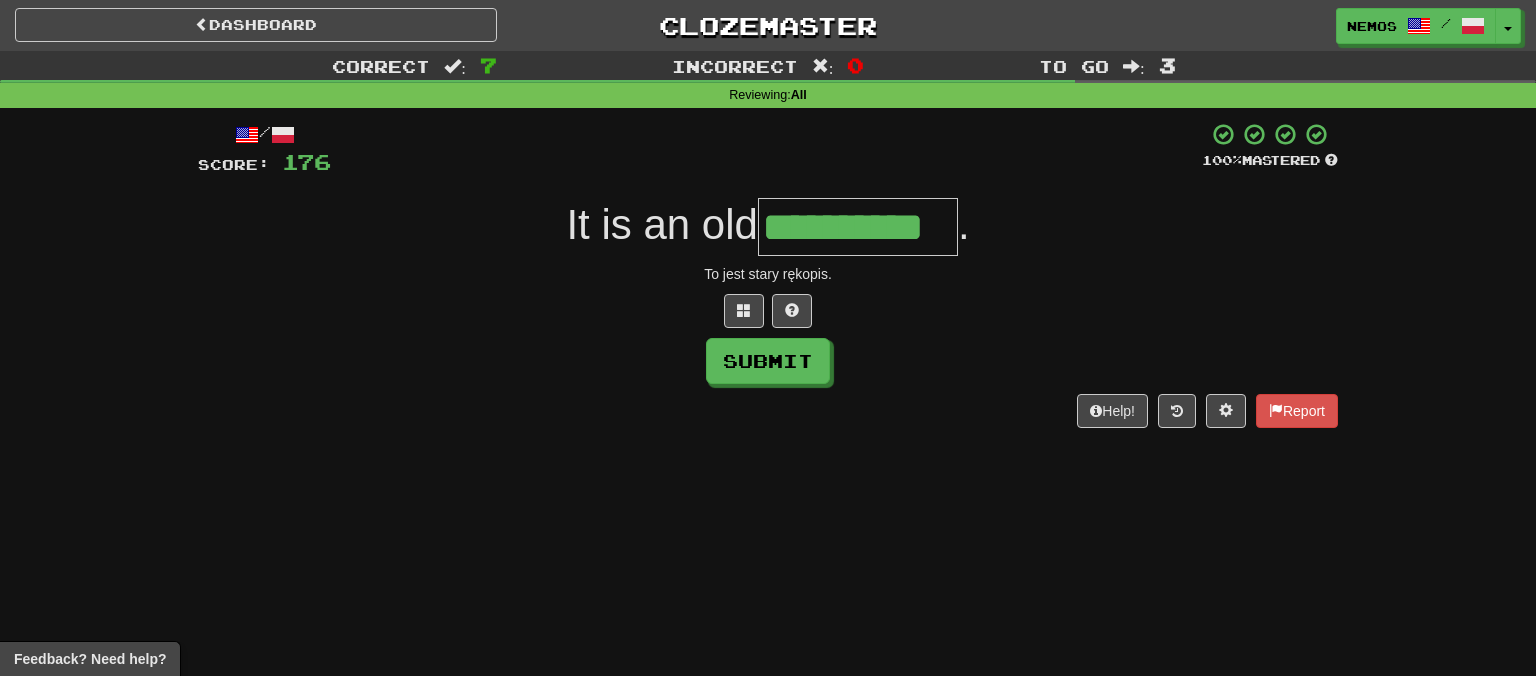 scroll, scrollTop: 0, scrollLeft: 13, axis: horizontal 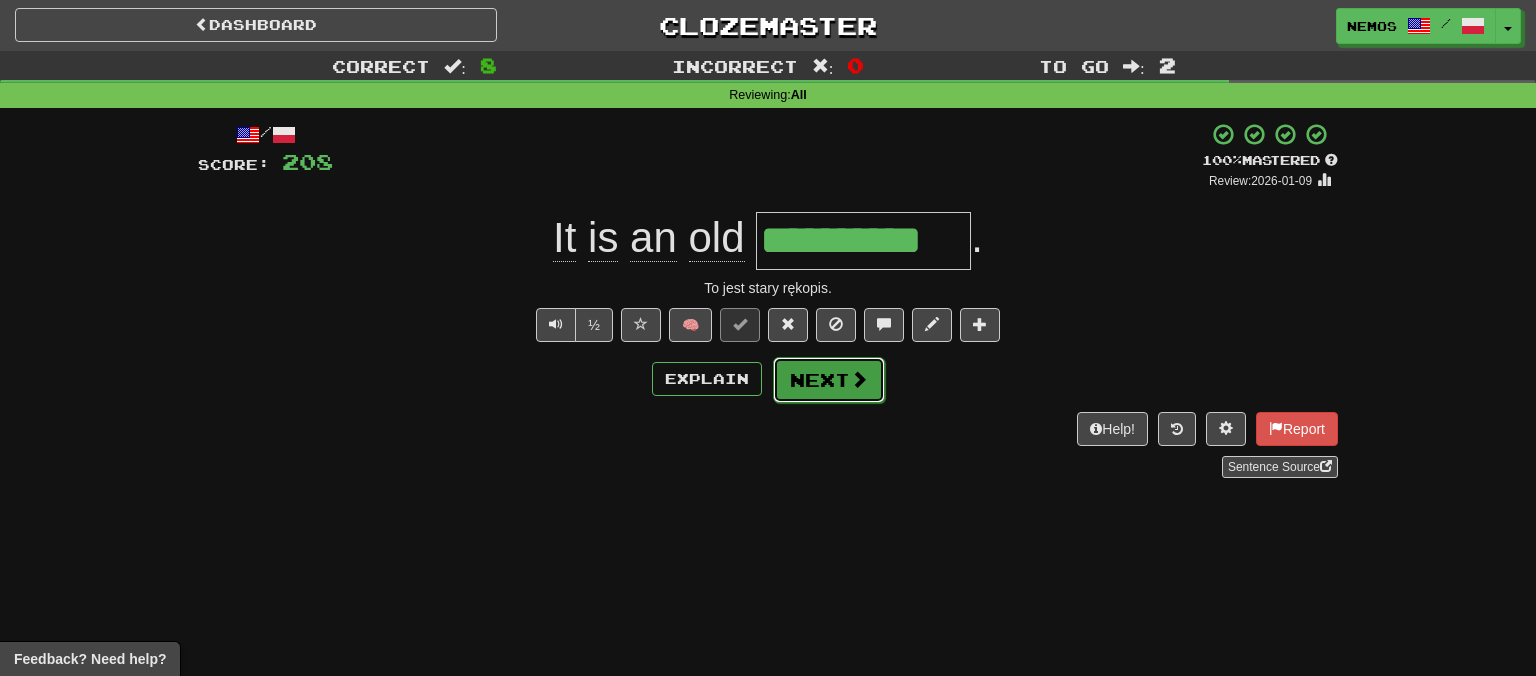 click on "Next" at bounding box center [829, 380] 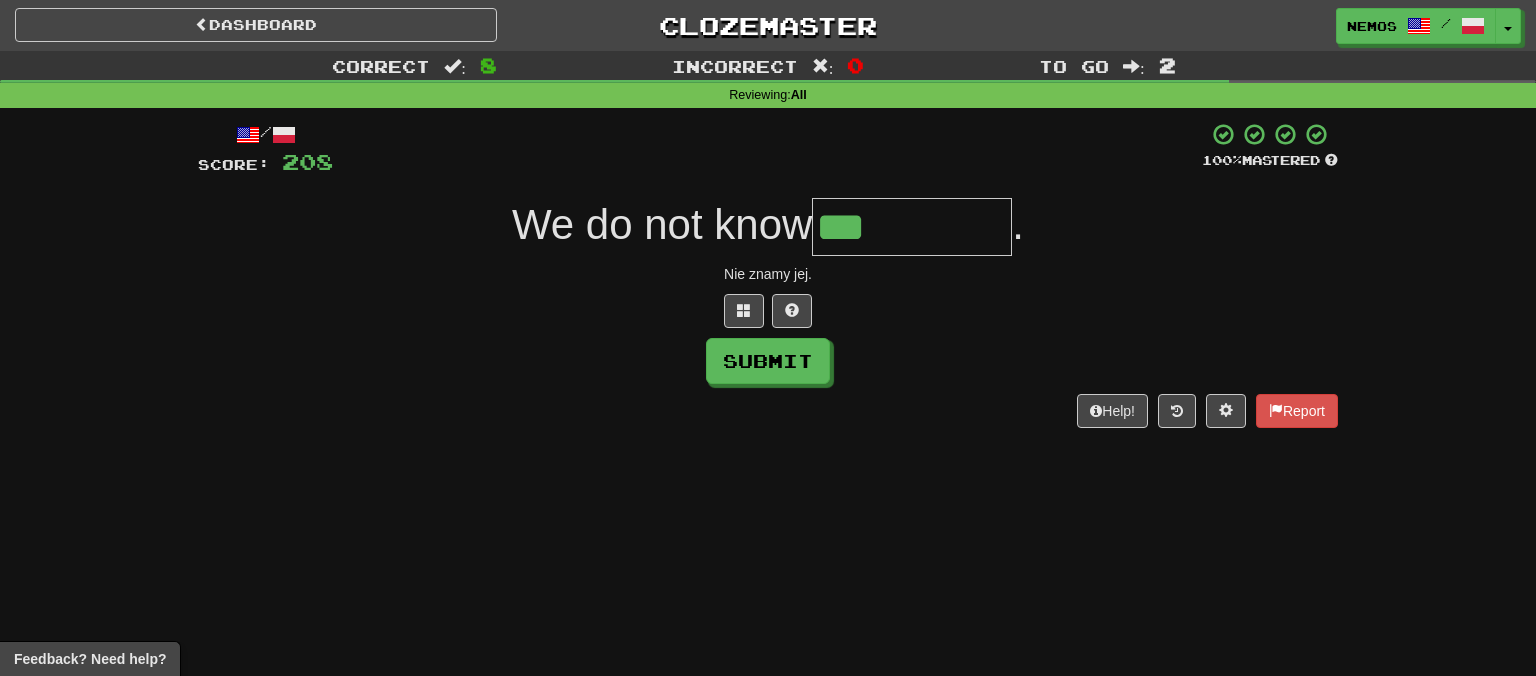 type on "***" 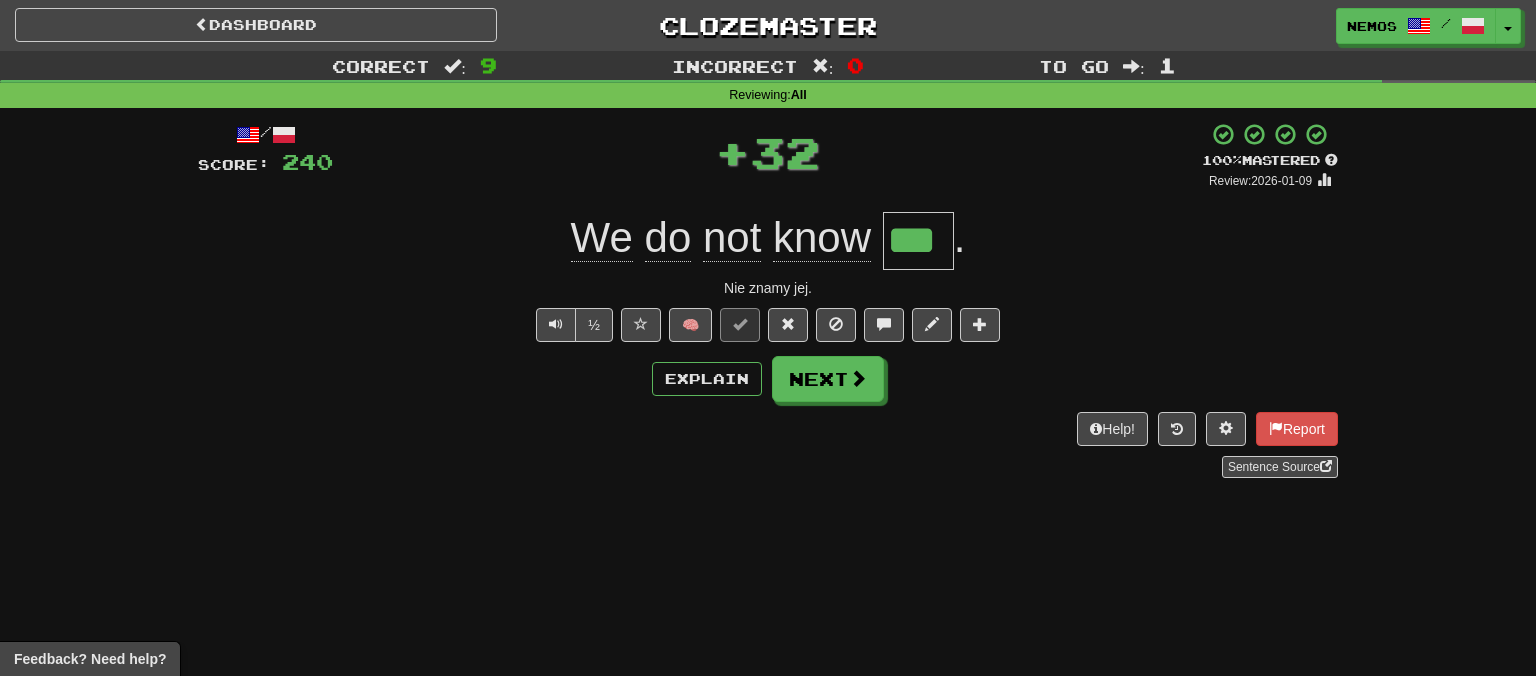 type 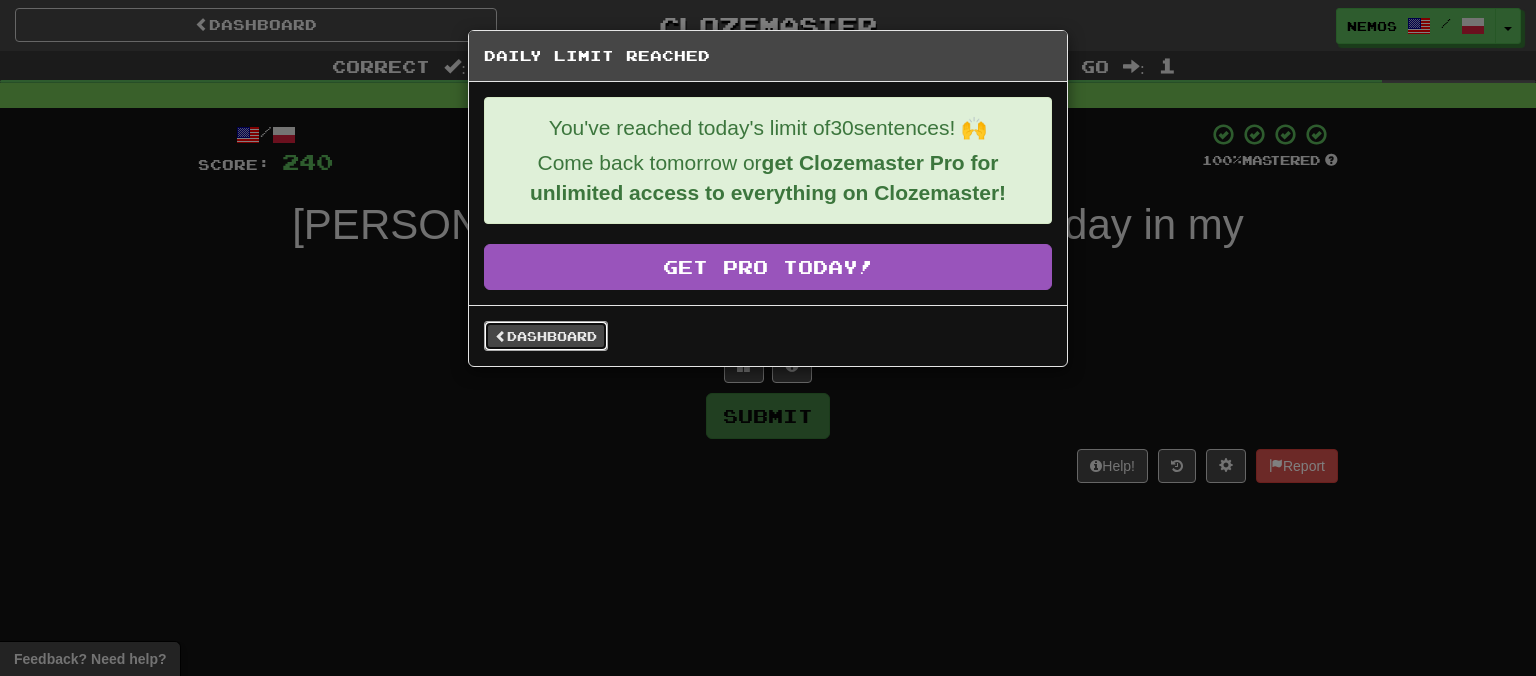 click on "Dashboard" at bounding box center [546, 336] 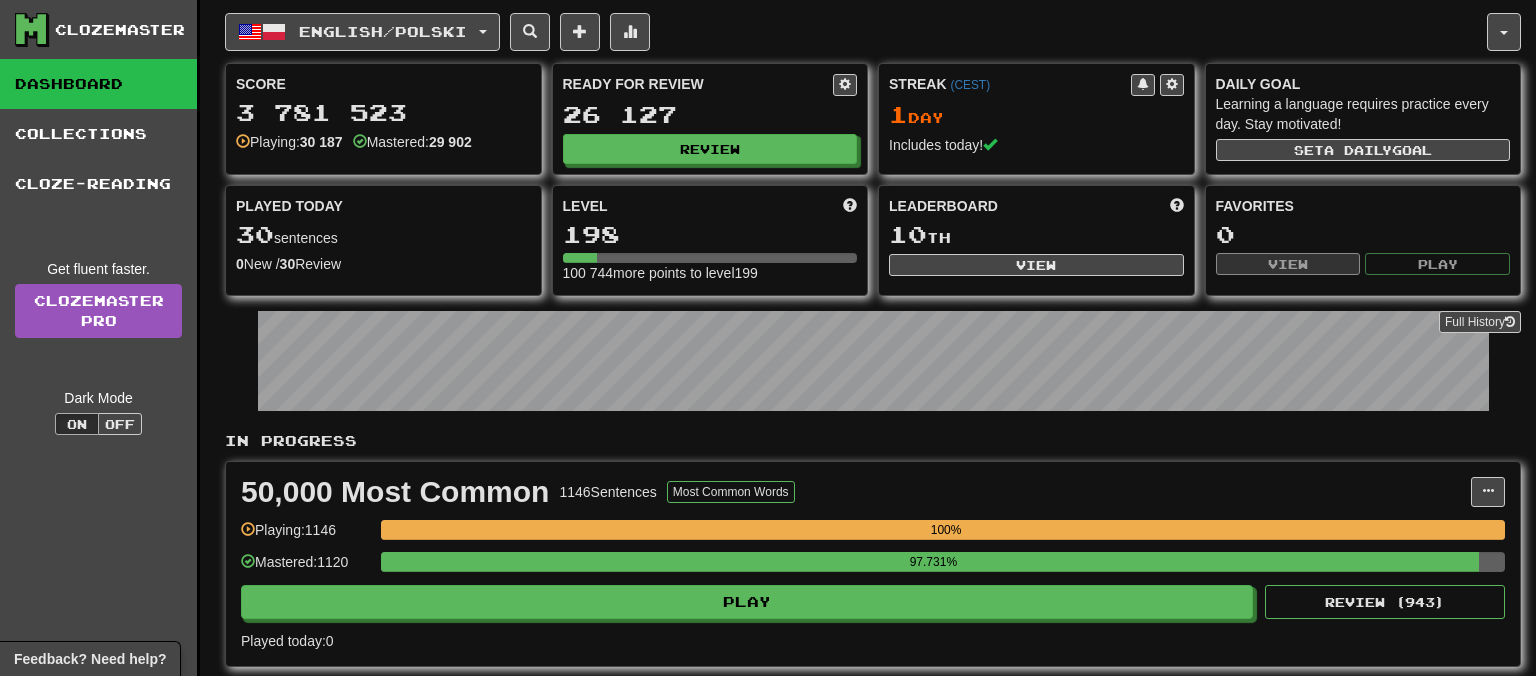 scroll, scrollTop: 0, scrollLeft: 0, axis: both 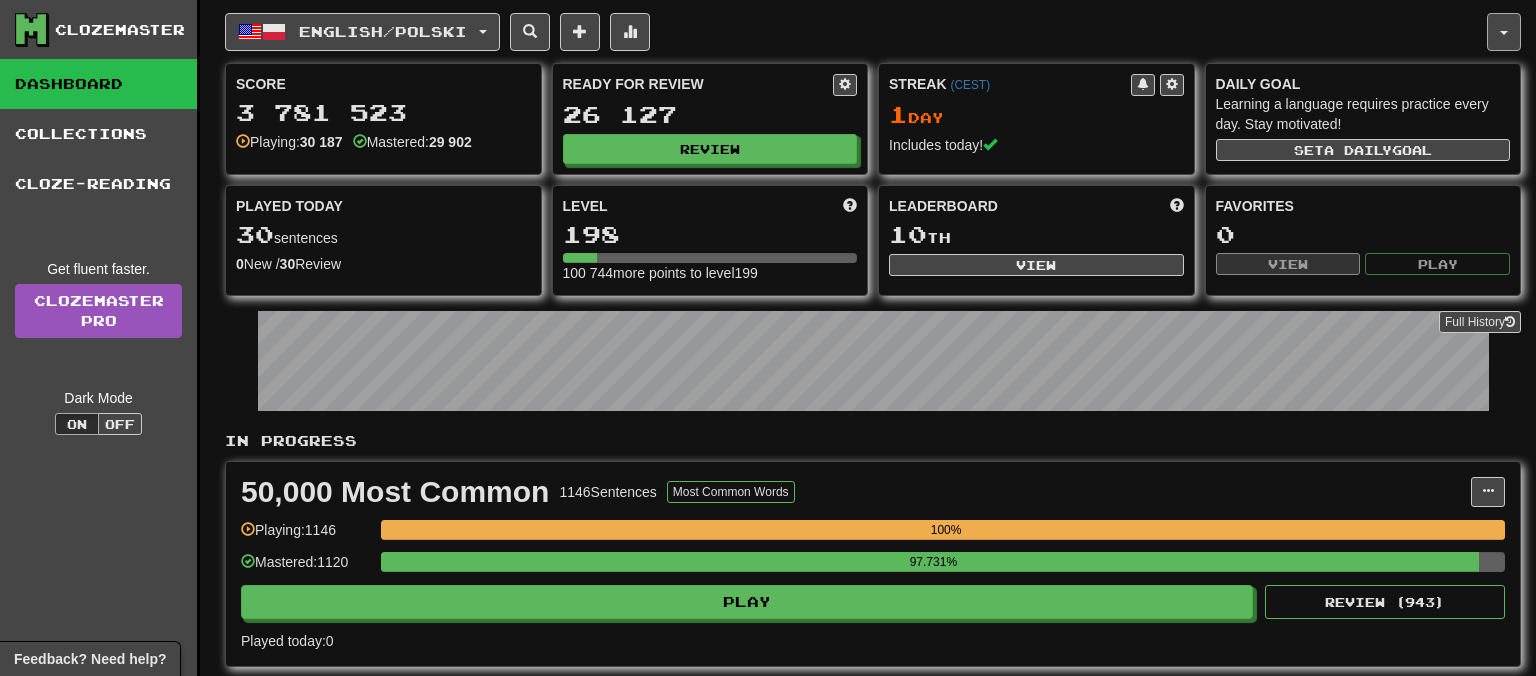 click at bounding box center (1504, 32) 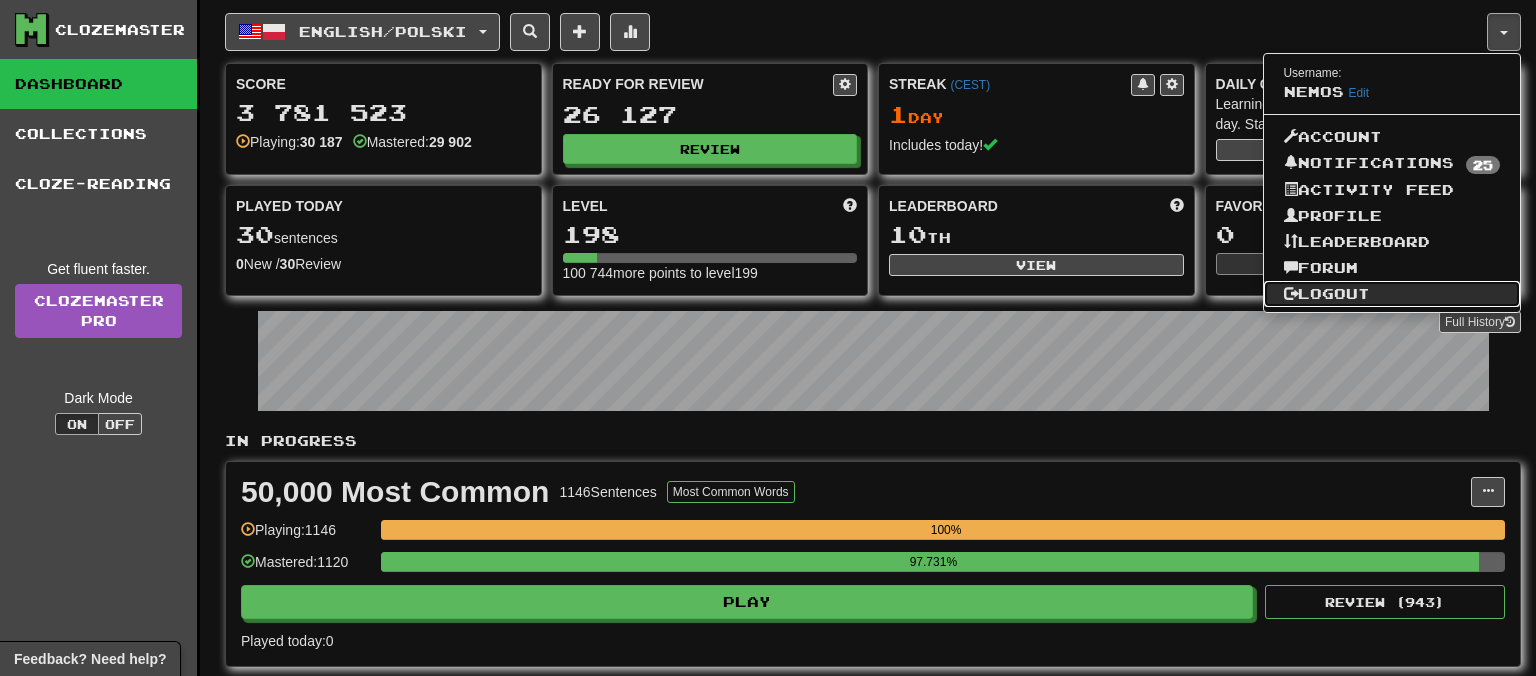 click on "Logout" at bounding box center [1392, 294] 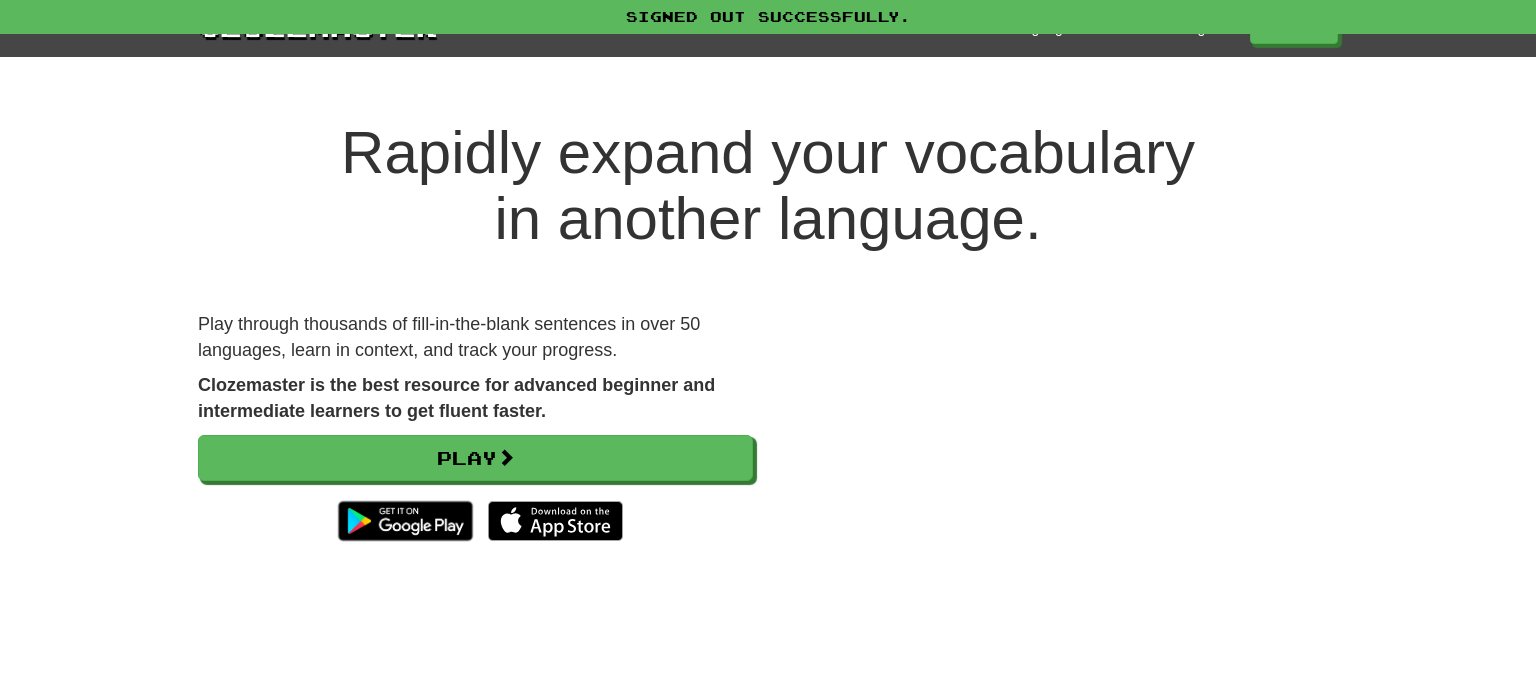 scroll, scrollTop: 0, scrollLeft: 0, axis: both 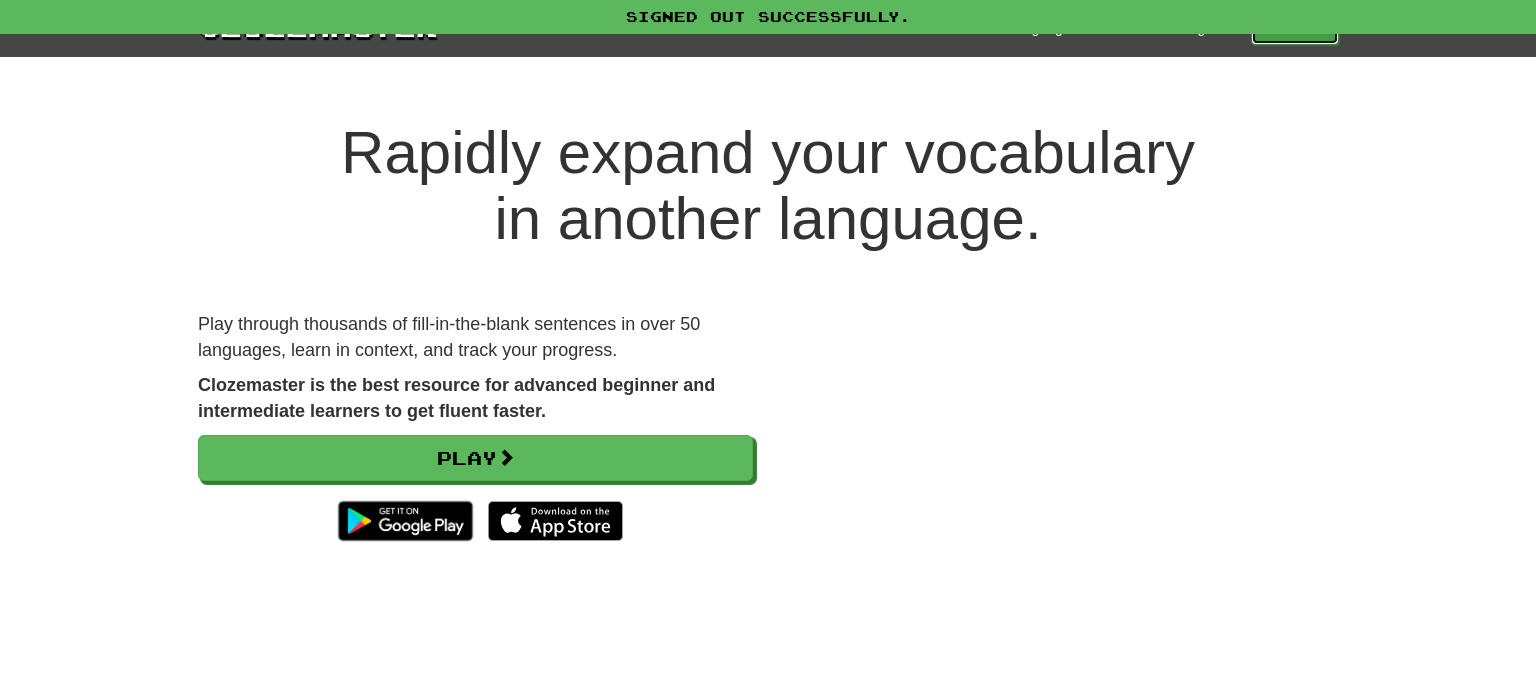 click on "Play" at bounding box center (1295, 28) 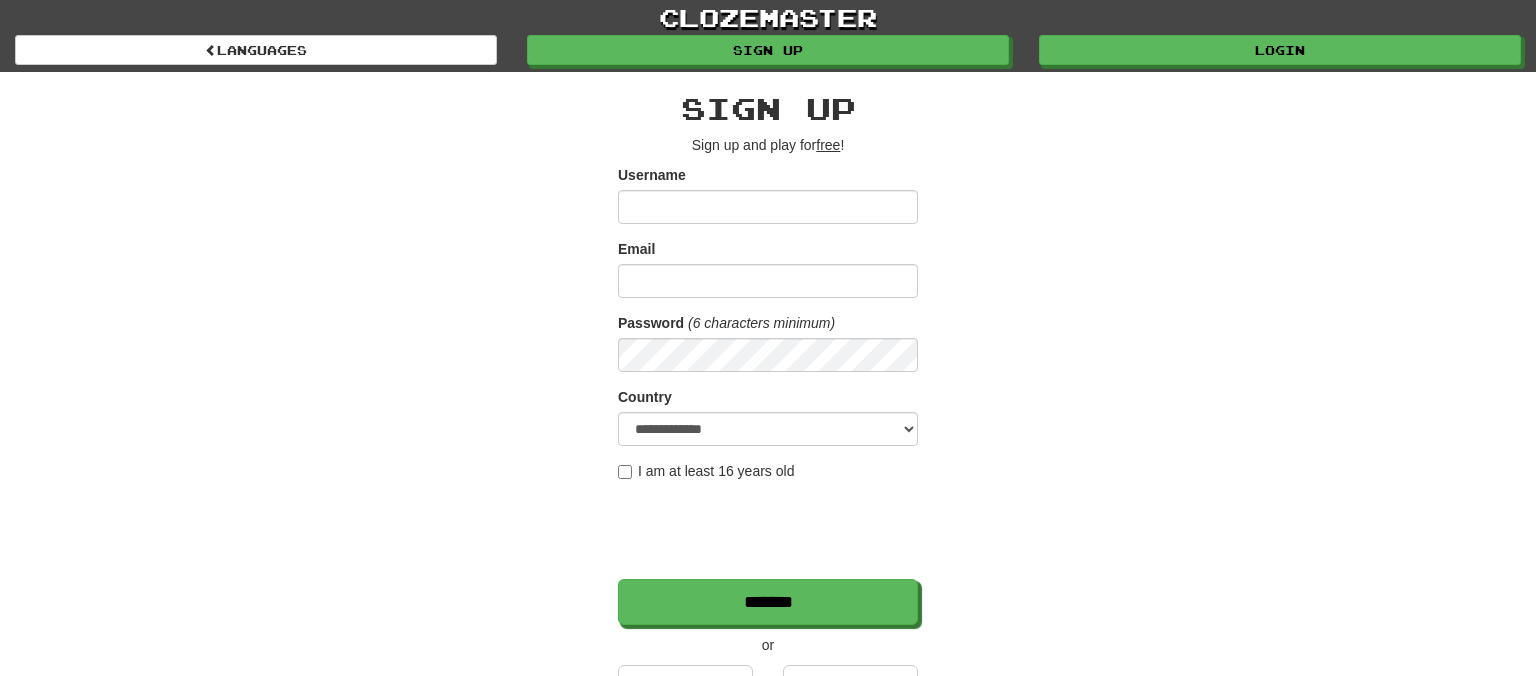 scroll, scrollTop: 0, scrollLeft: 0, axis: both 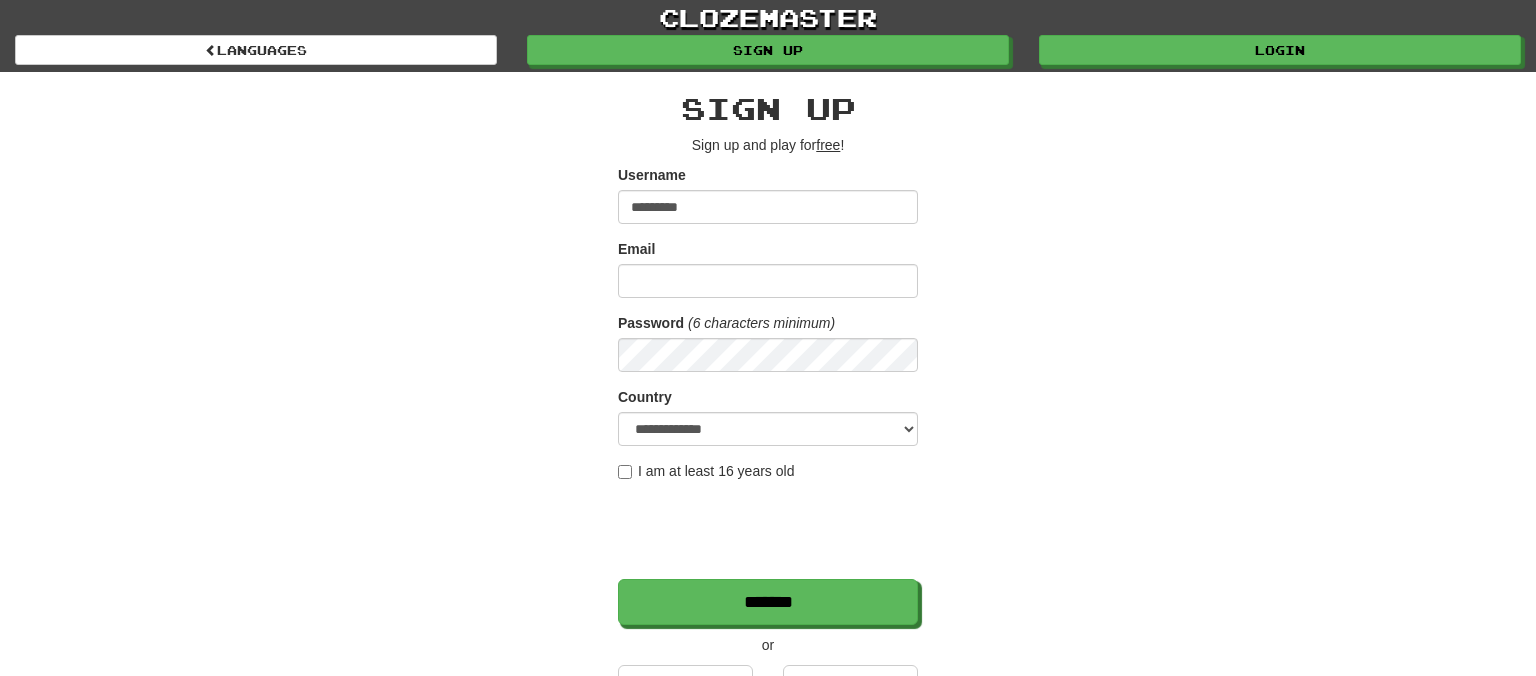 type on "*********" 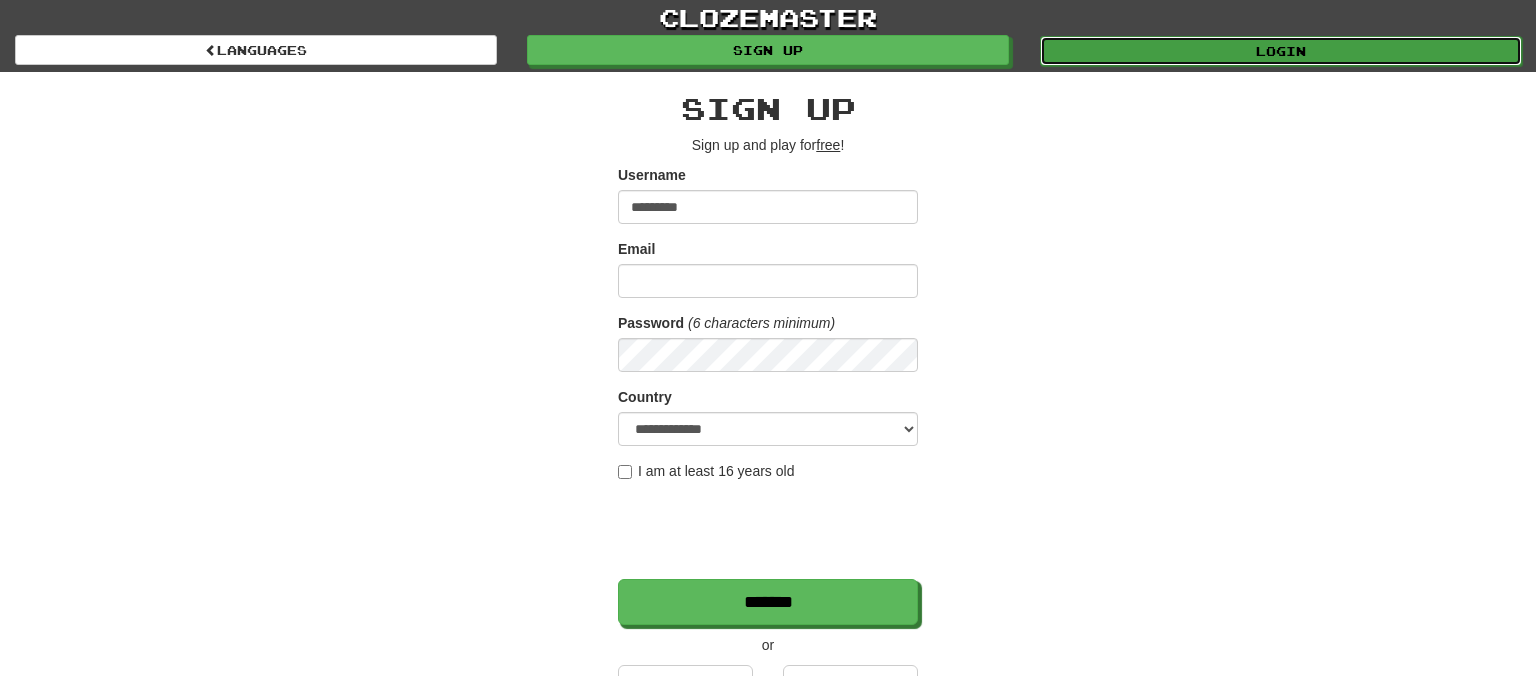click on "Login" at bounding box center (1281, 51) 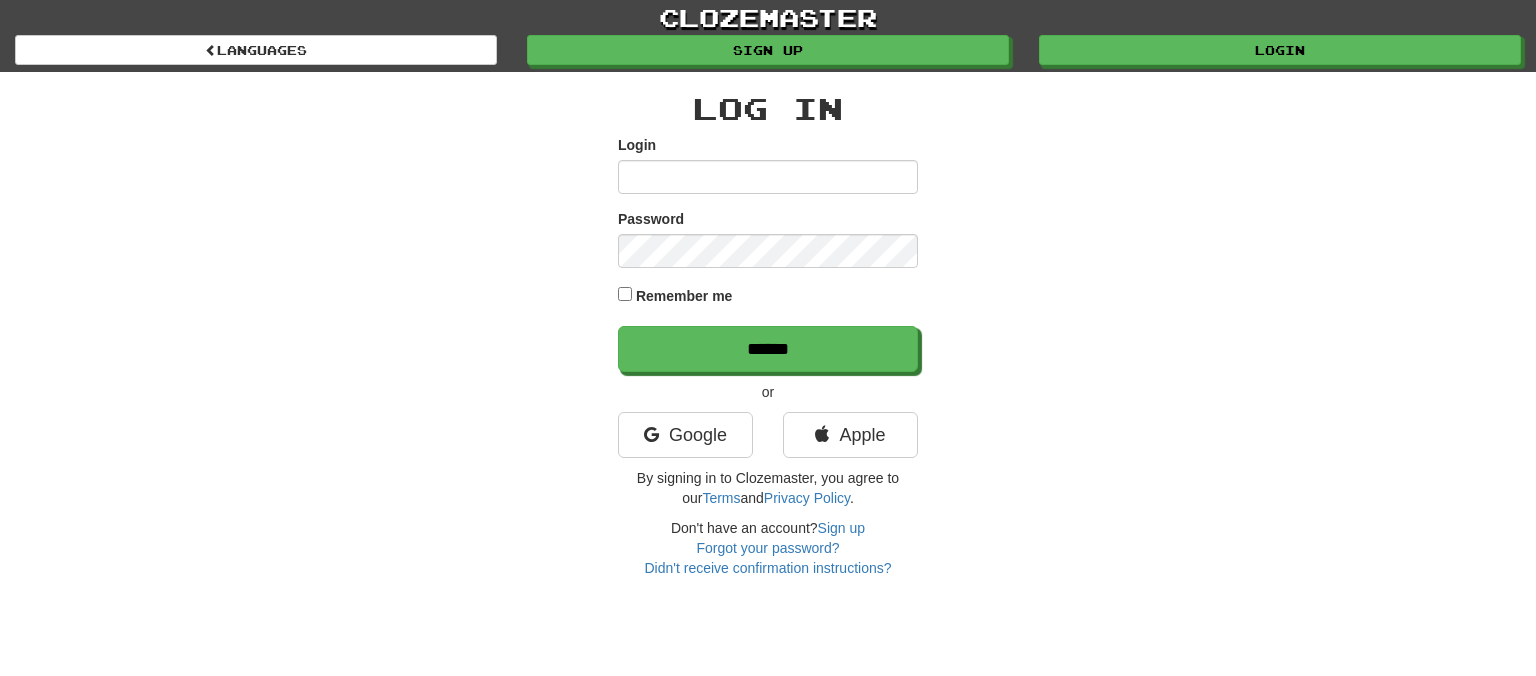 scroll, scrollTop: 0, scrollLeft: 0, axis: both 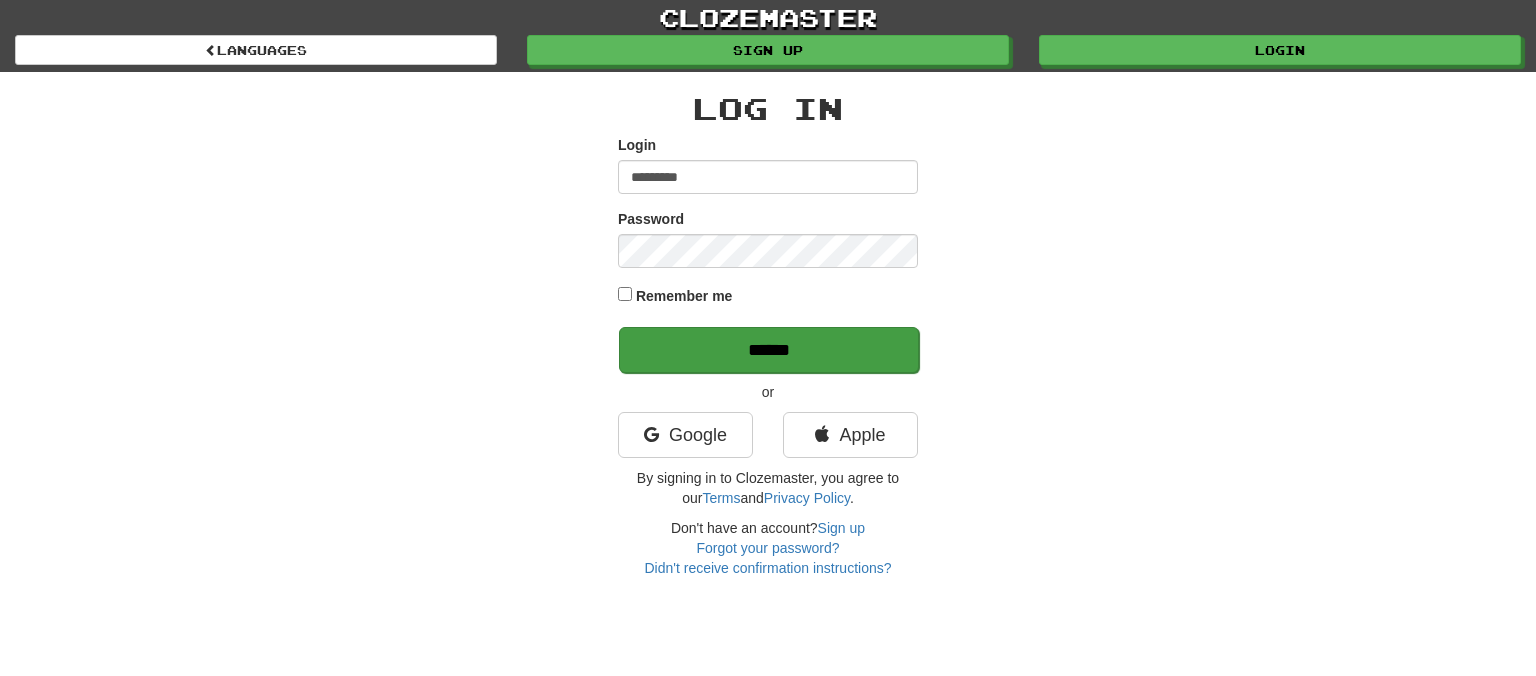 type on "*********" 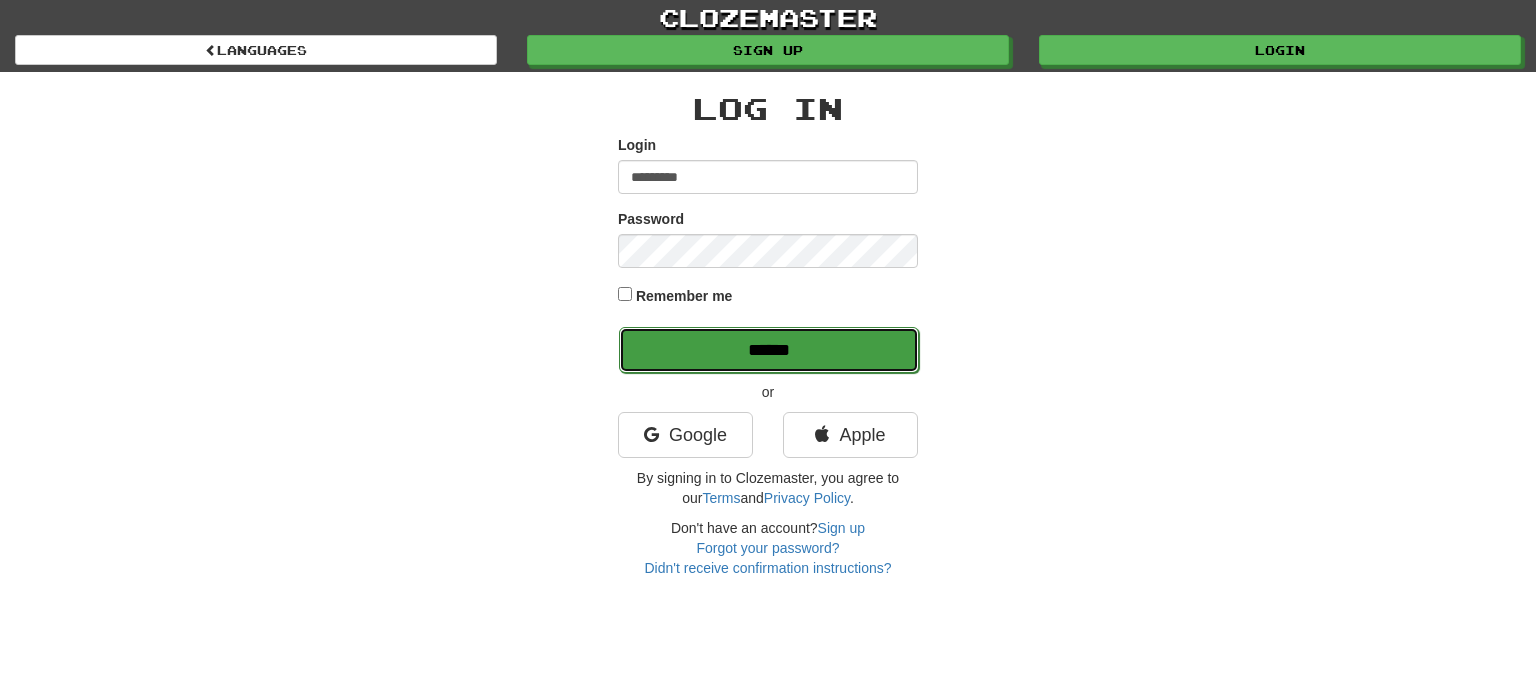 click on "******" at bounding box center [769, 350] 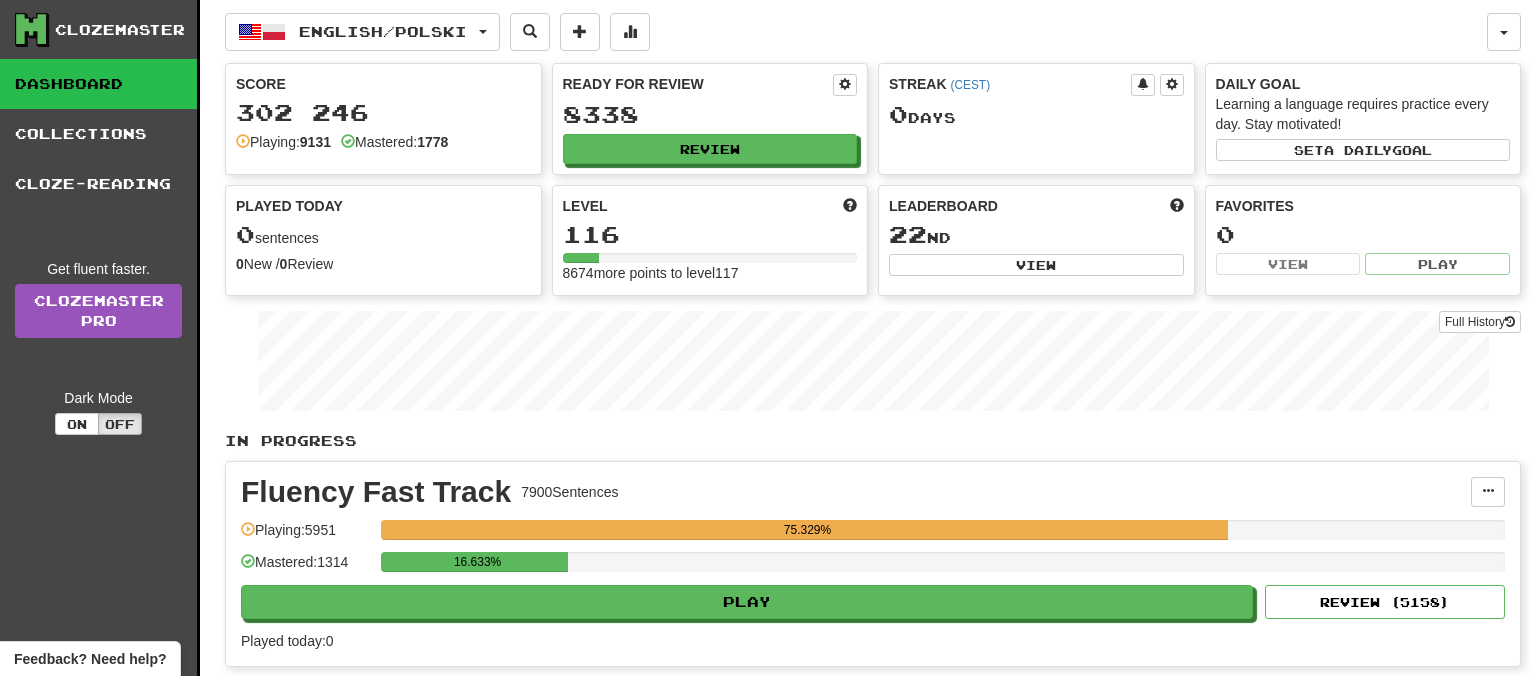 scroll, scrollTop: 0, scrollLeft: 0, axis: both 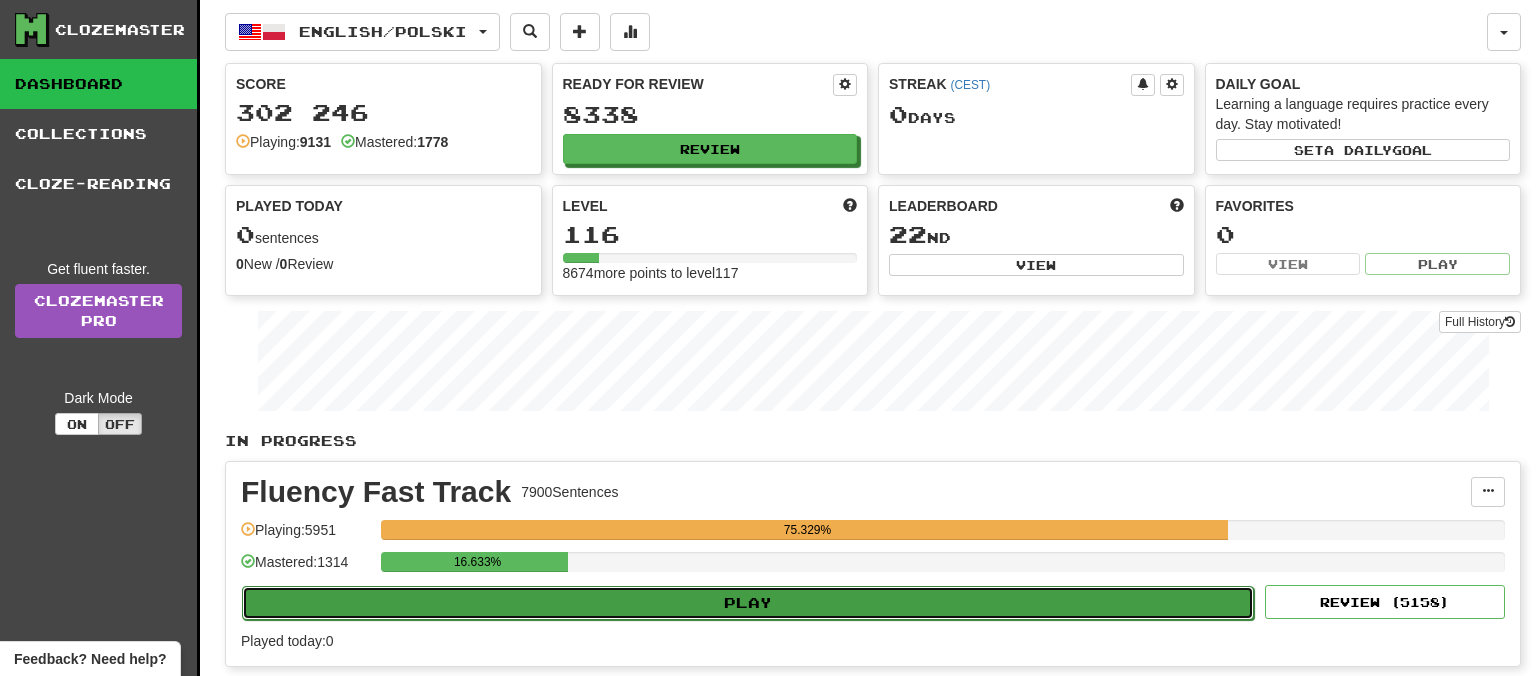 click on "Play" at bounding box center (748, 603) 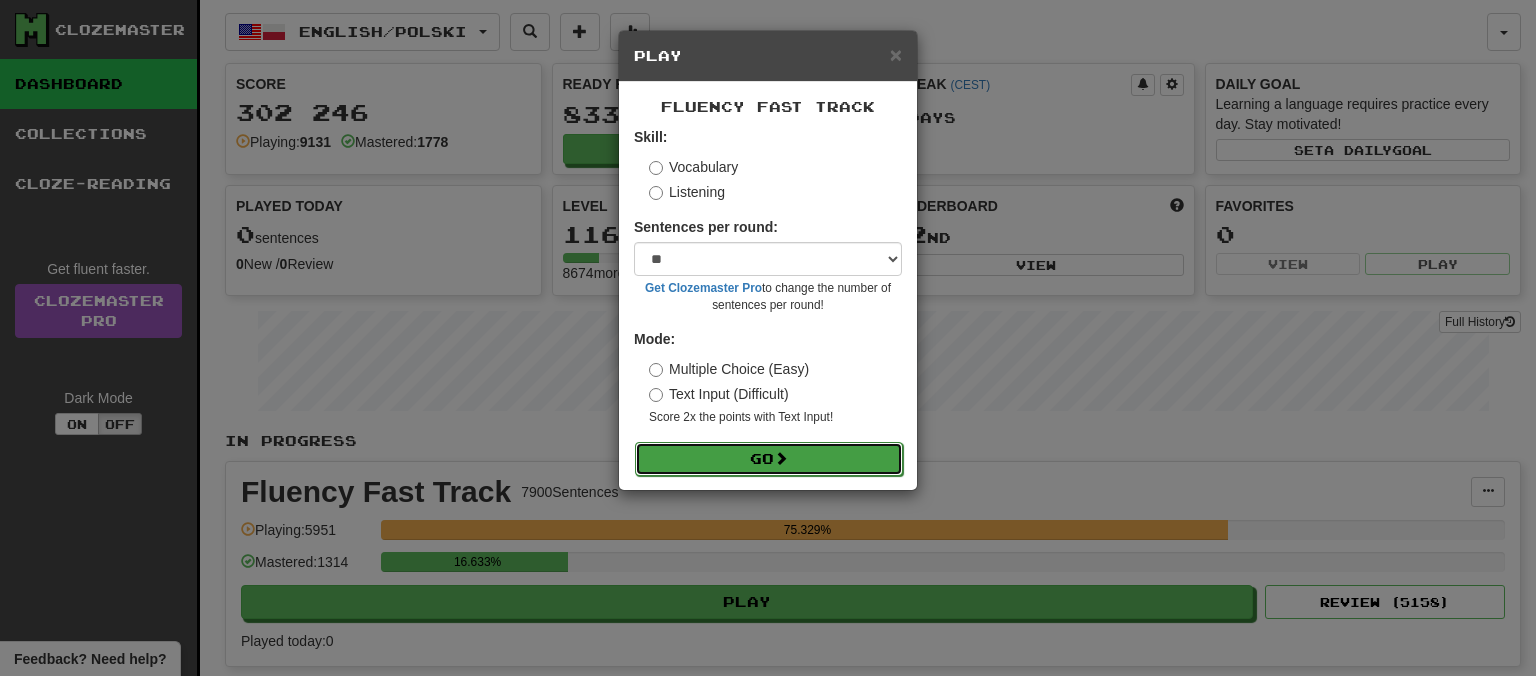 click on "Go" at bounding box center [769, 459] 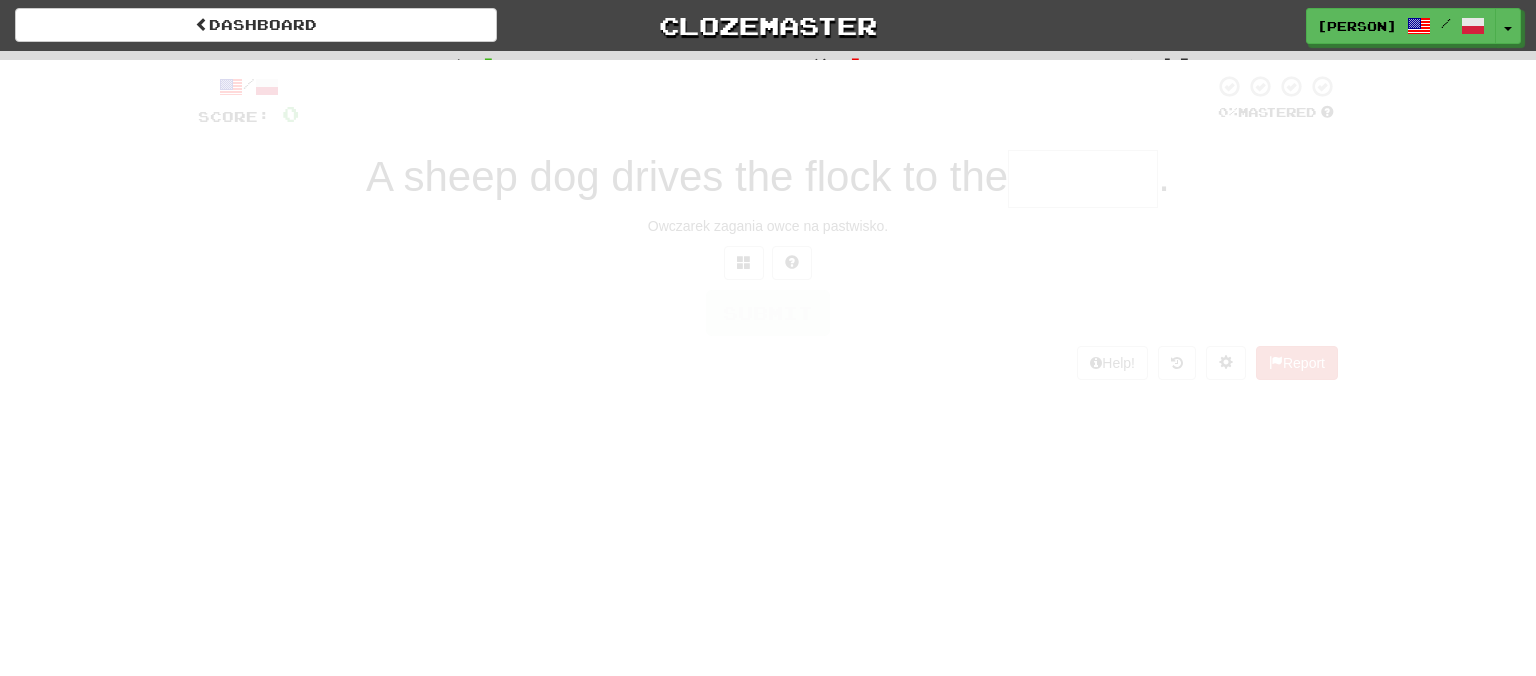scroll, scrollTop: 0, scrollLeft: 0, axis: both 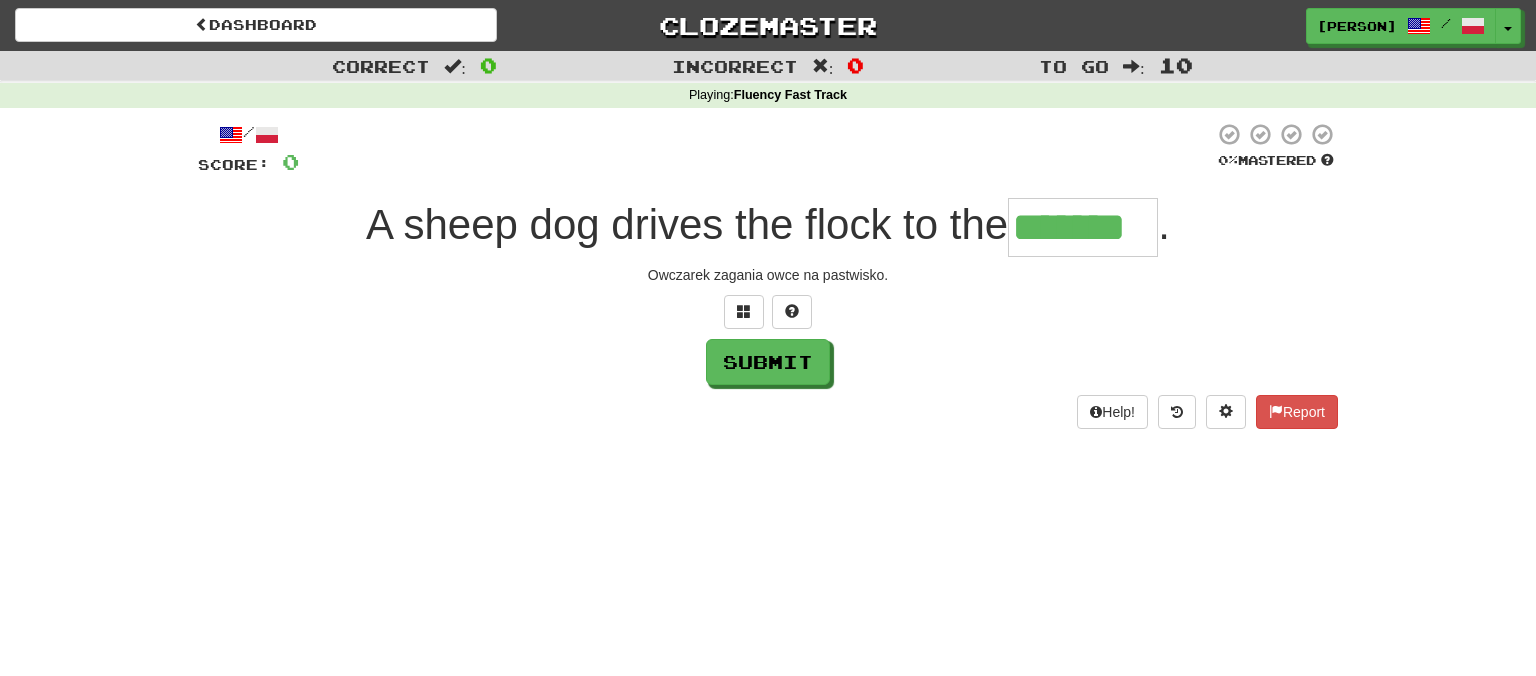 type on "*******" 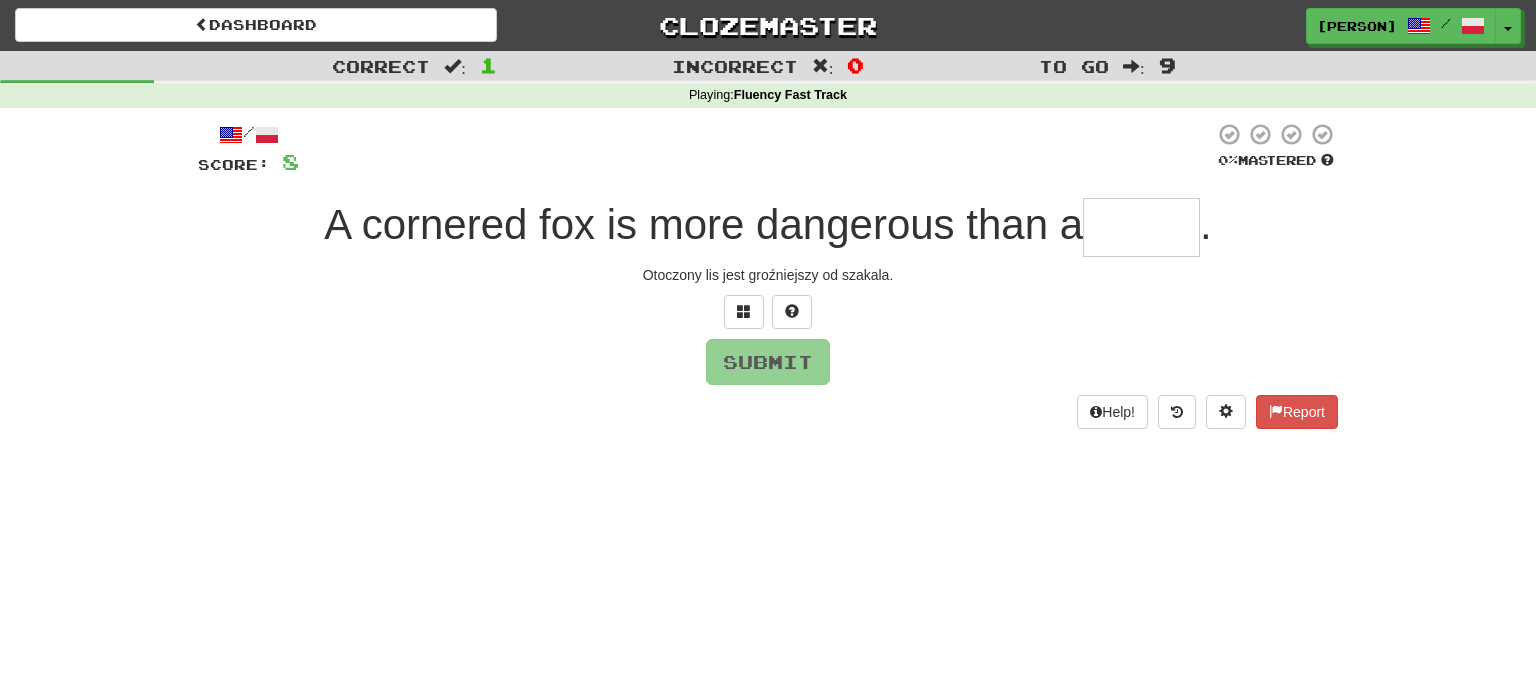 type on "*" 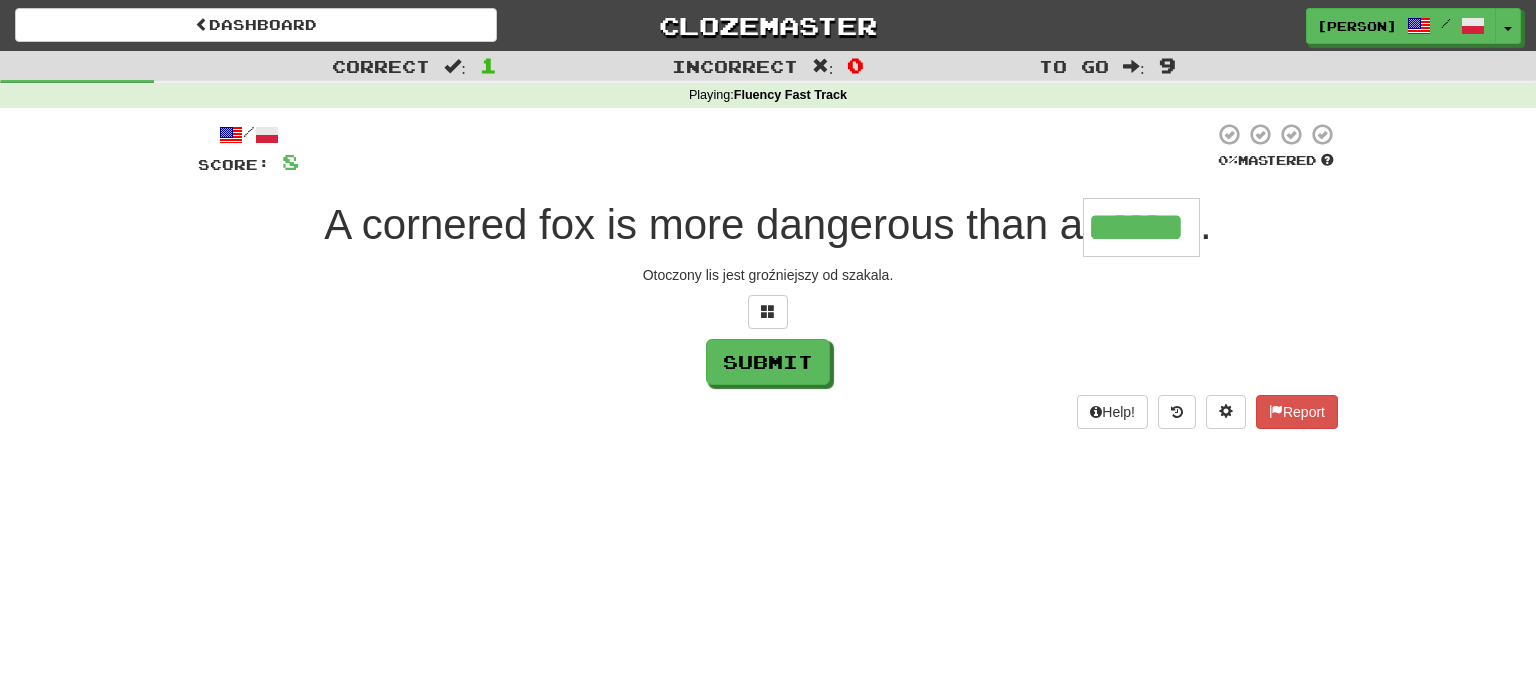 type on "******" 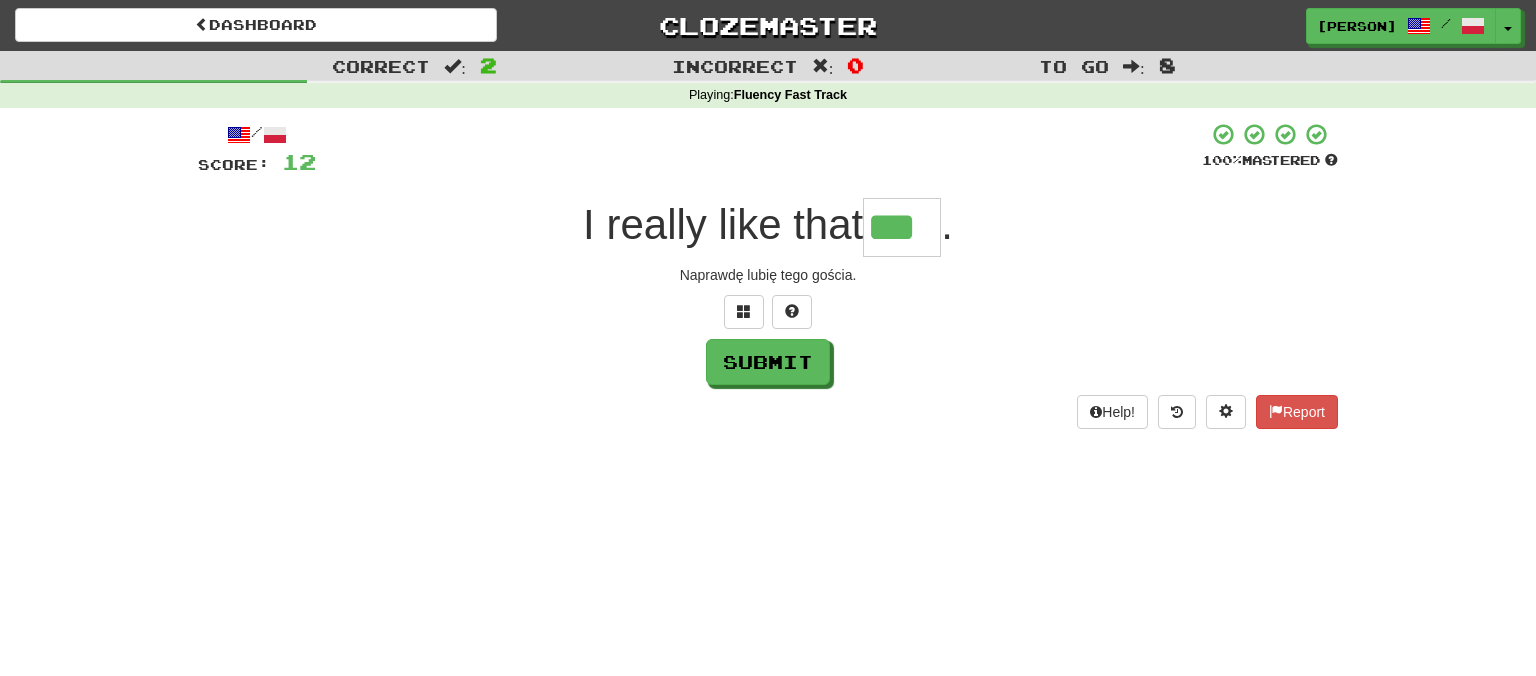type on "***" 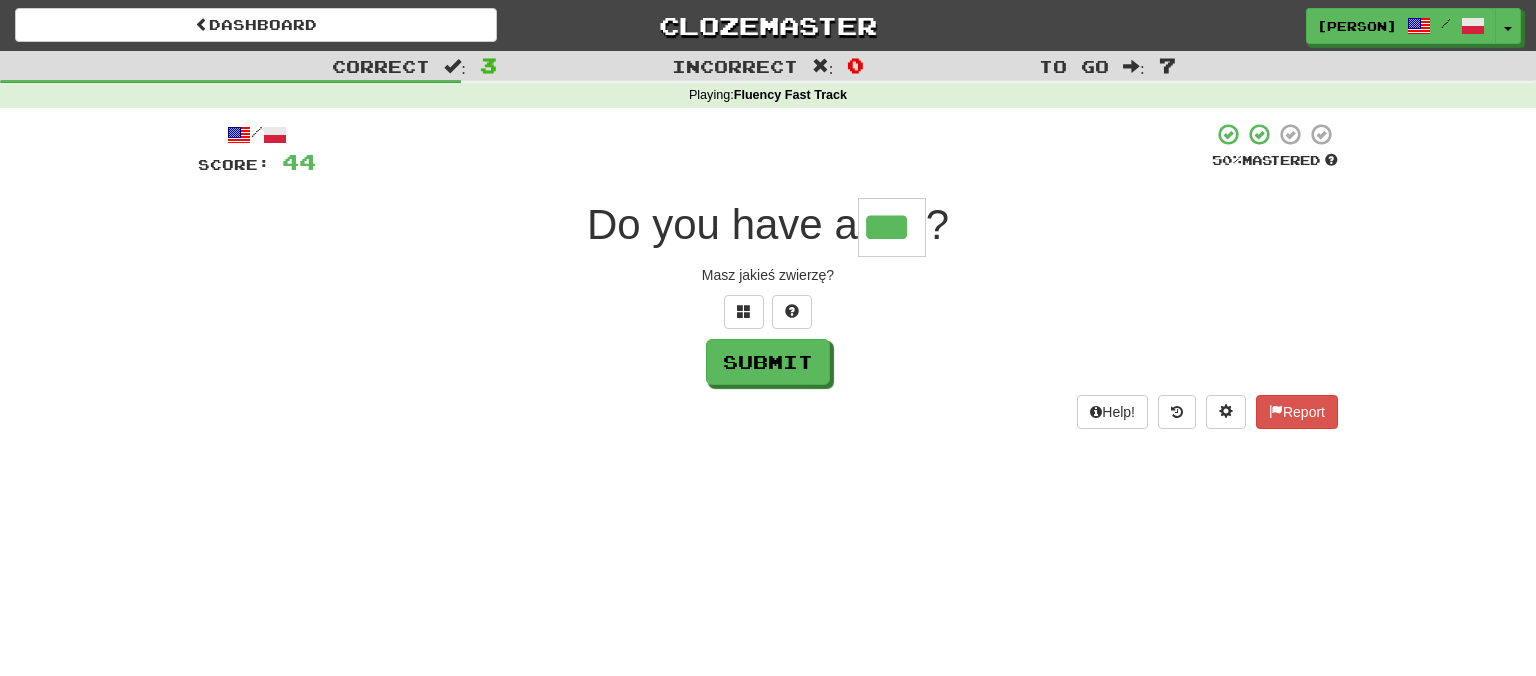 type on "***" 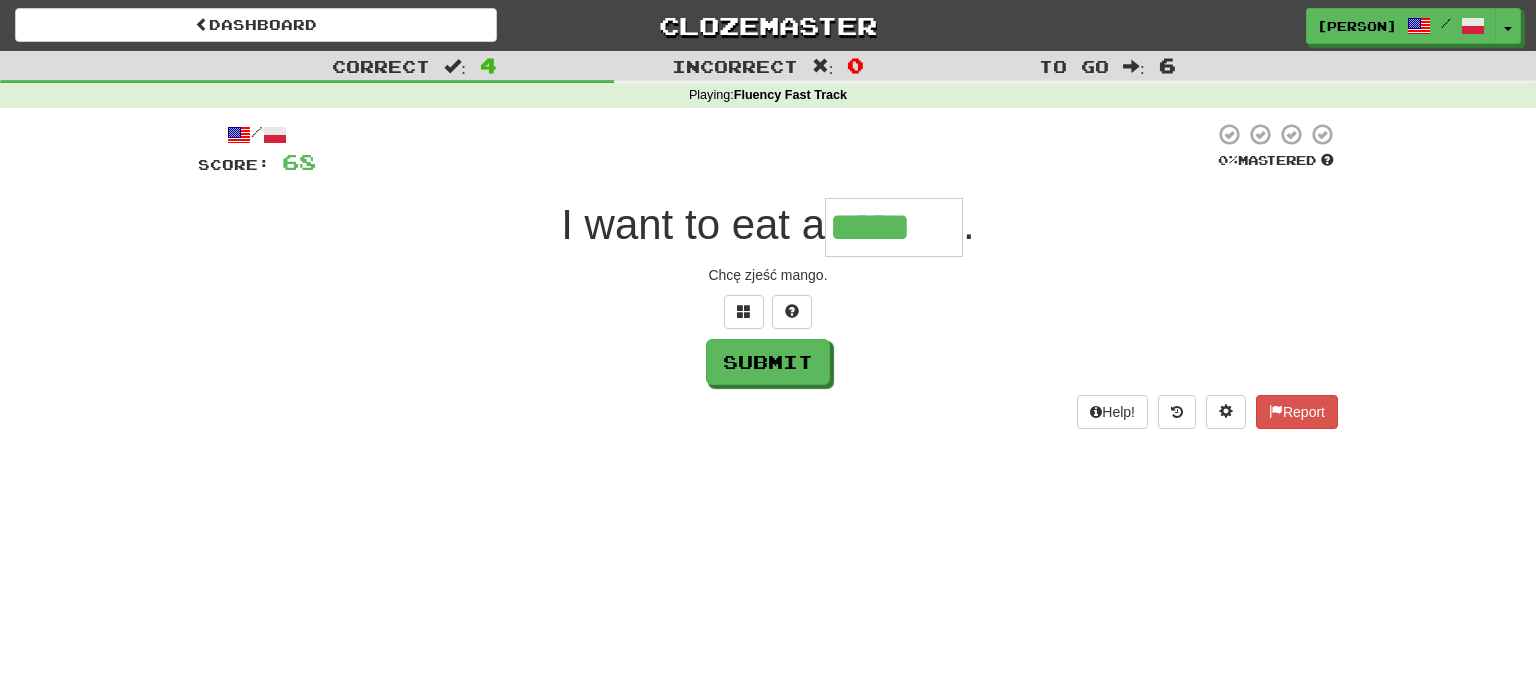 type on "*****" 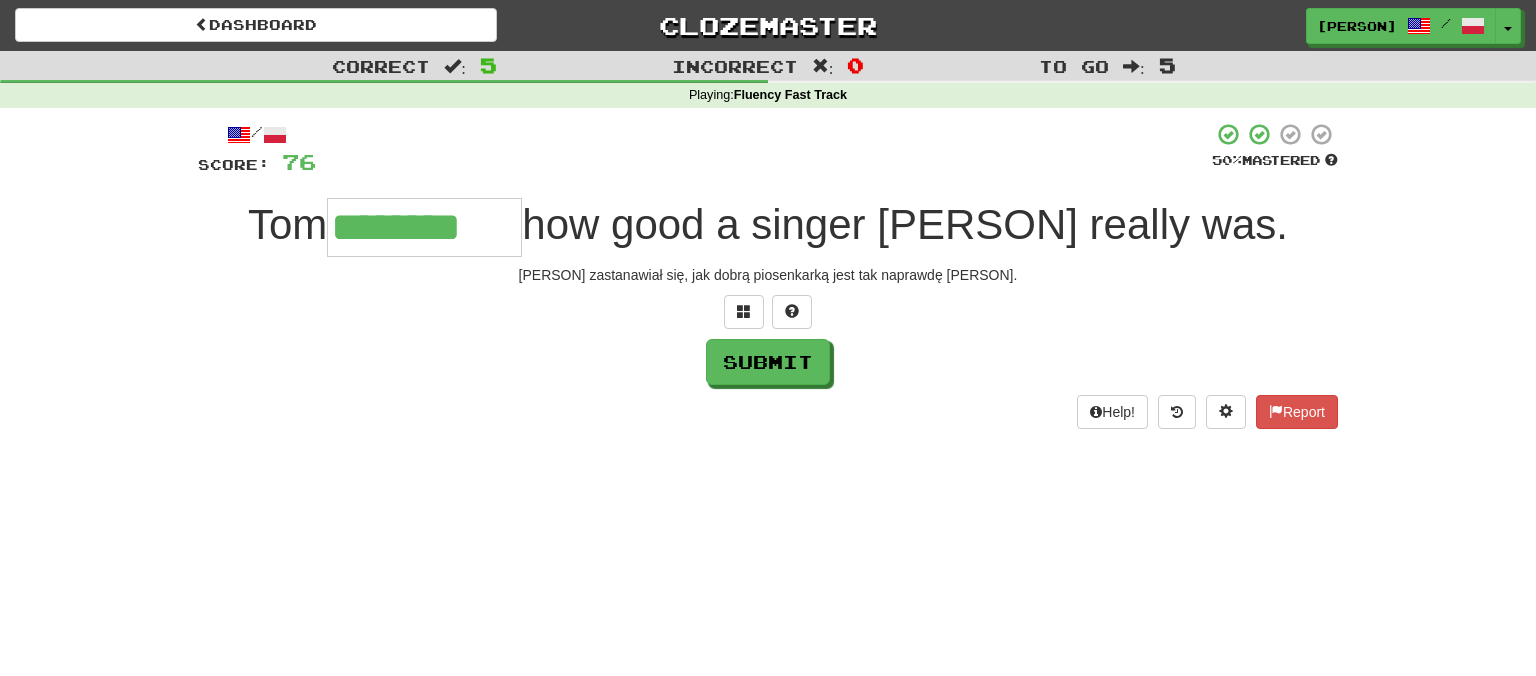 type on "********" 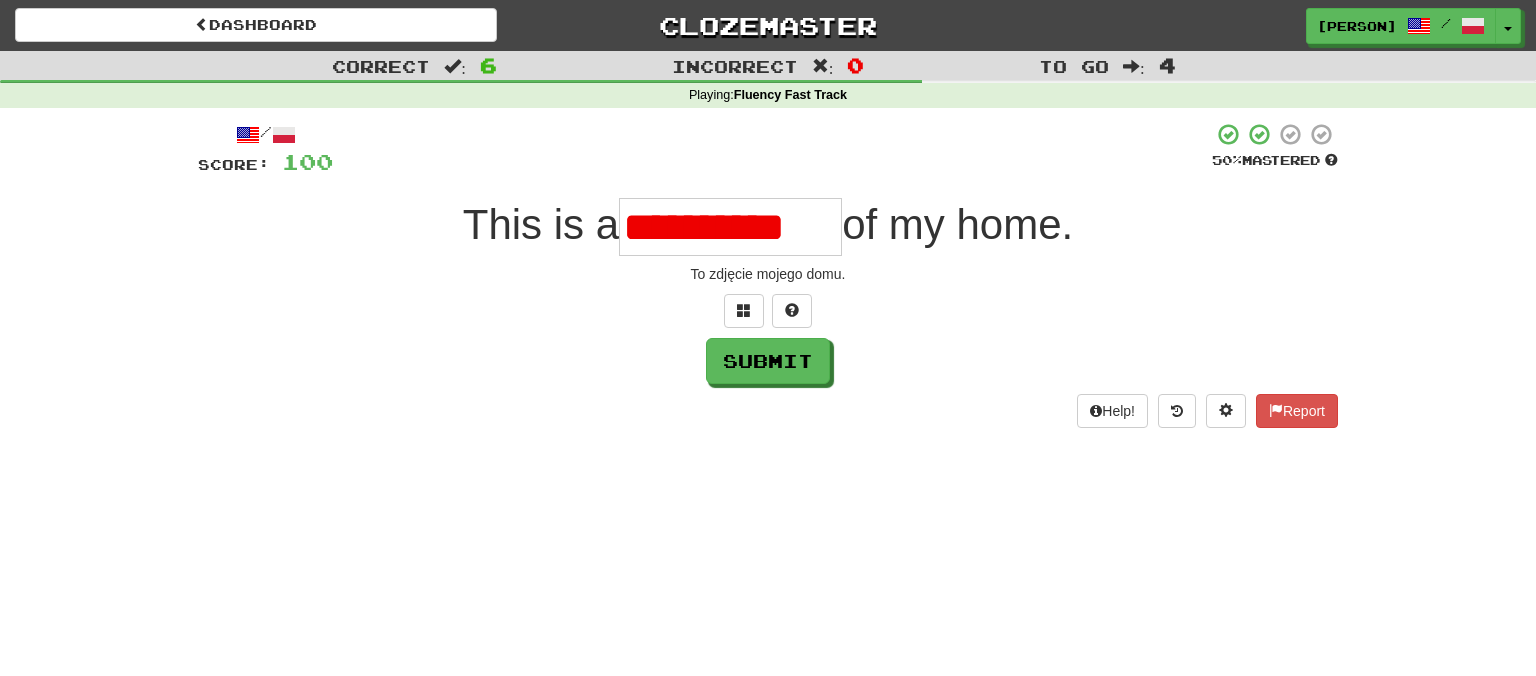 scroll, scrollTop: 0, scrollLeft: 0, axis: both 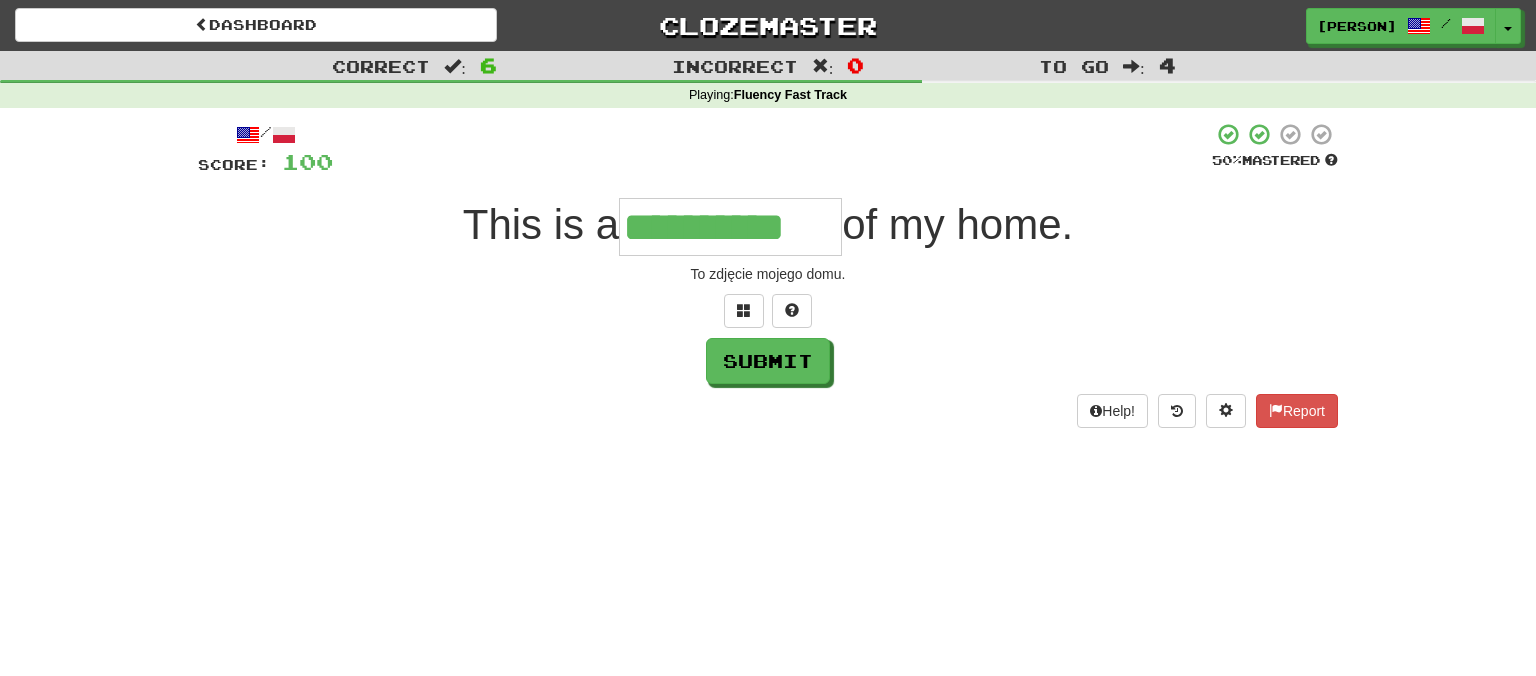 type on "**********" 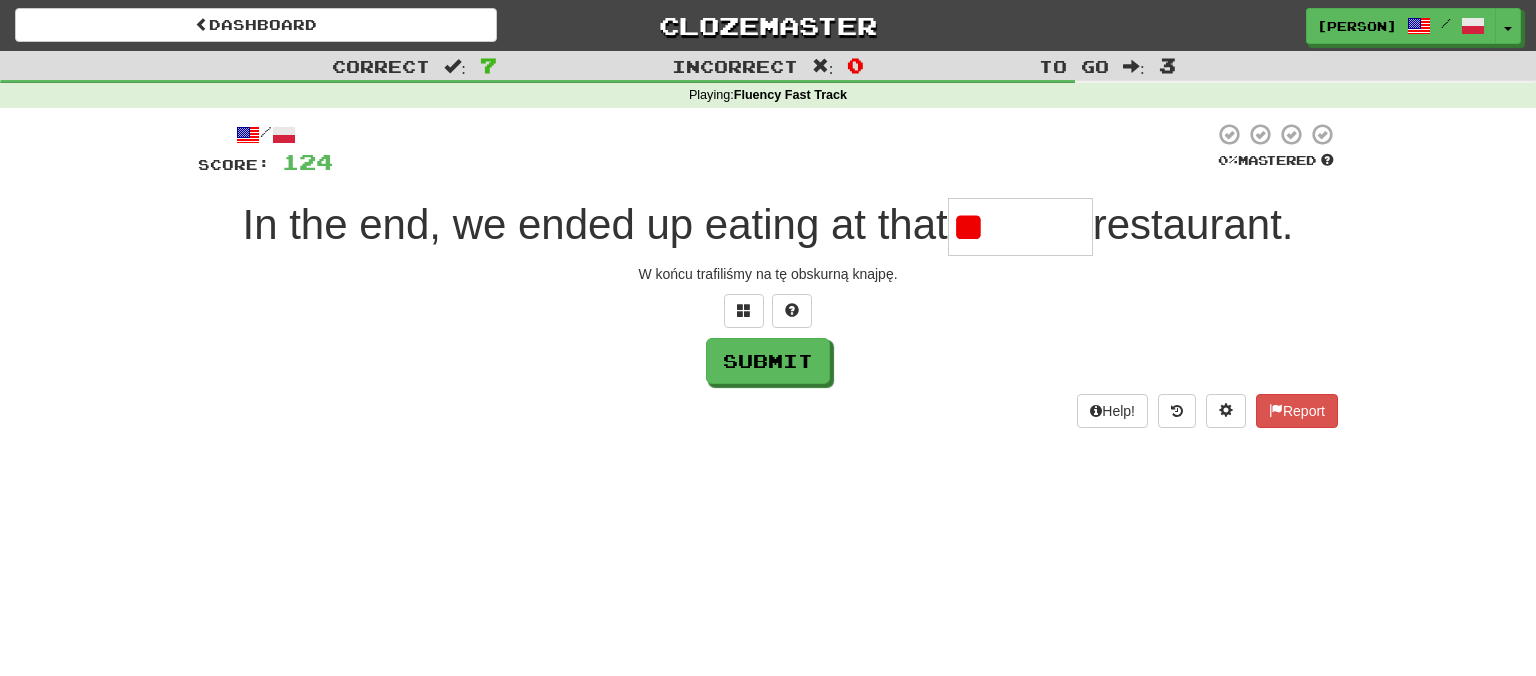 type on "*" 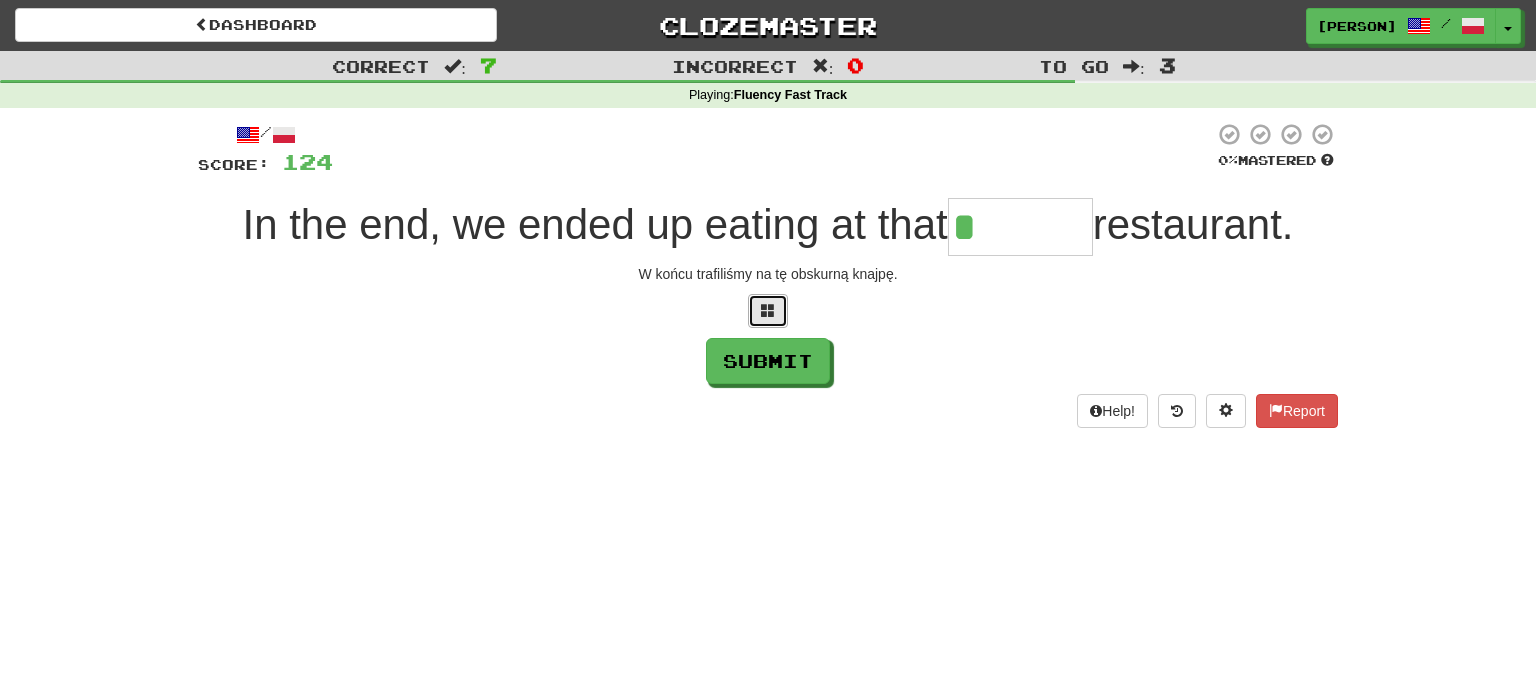 click at bounding box center (768, 311) 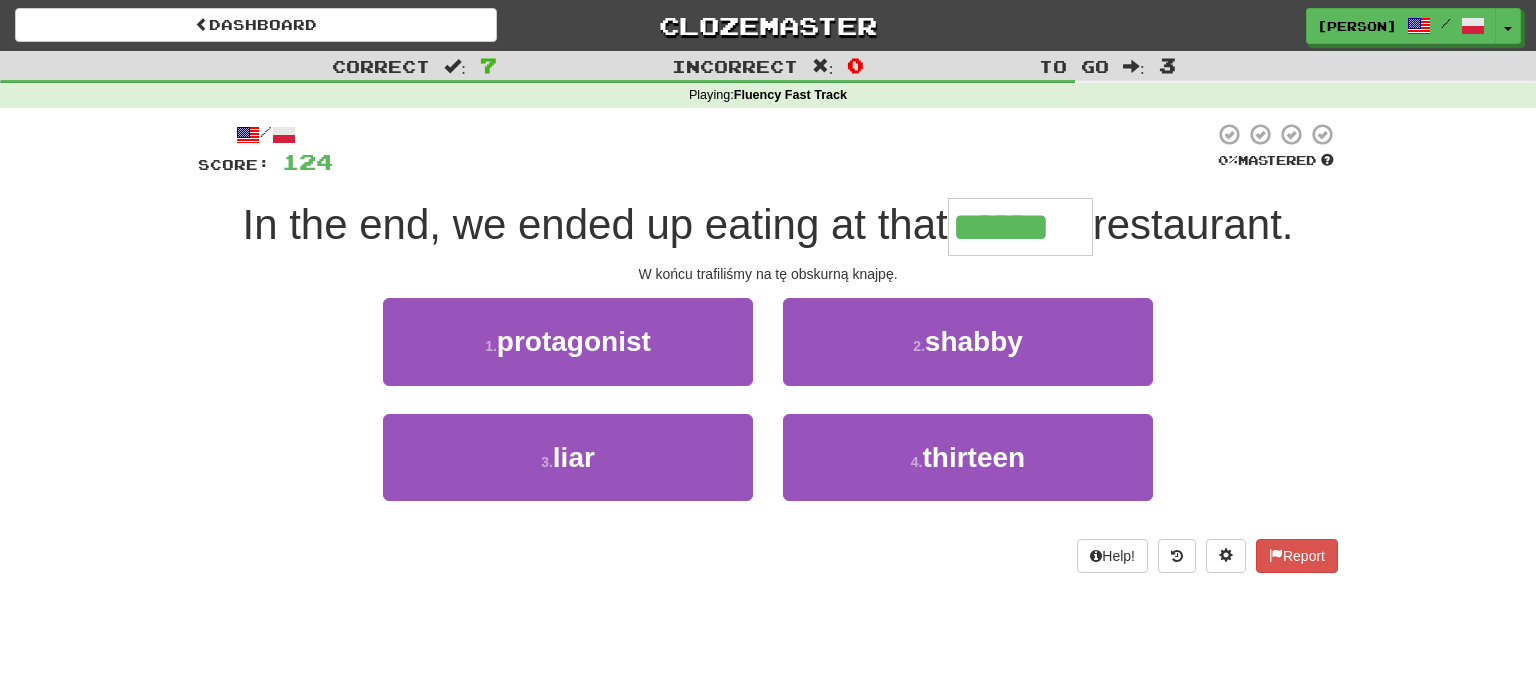 type on "******" 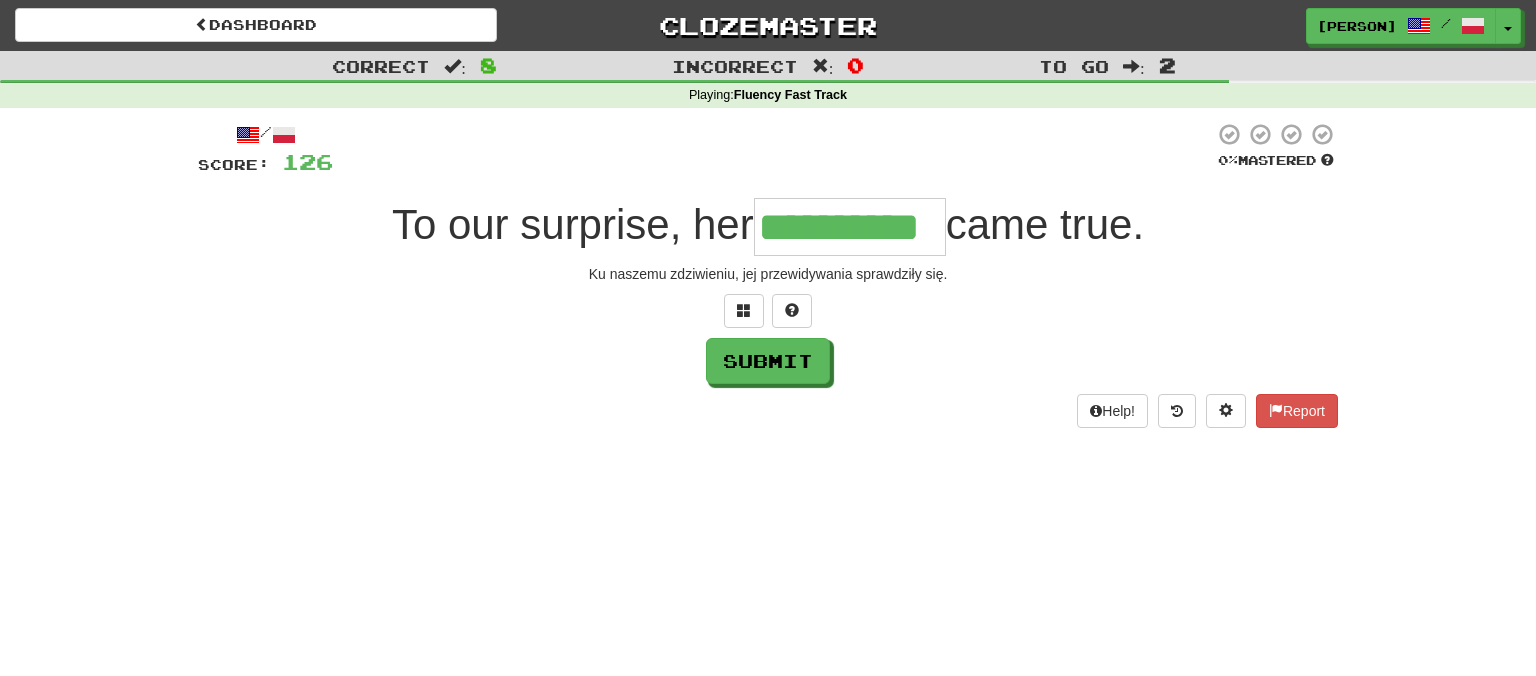 scroll, scrollTop: 0, scrollLeft: 0, axis: both 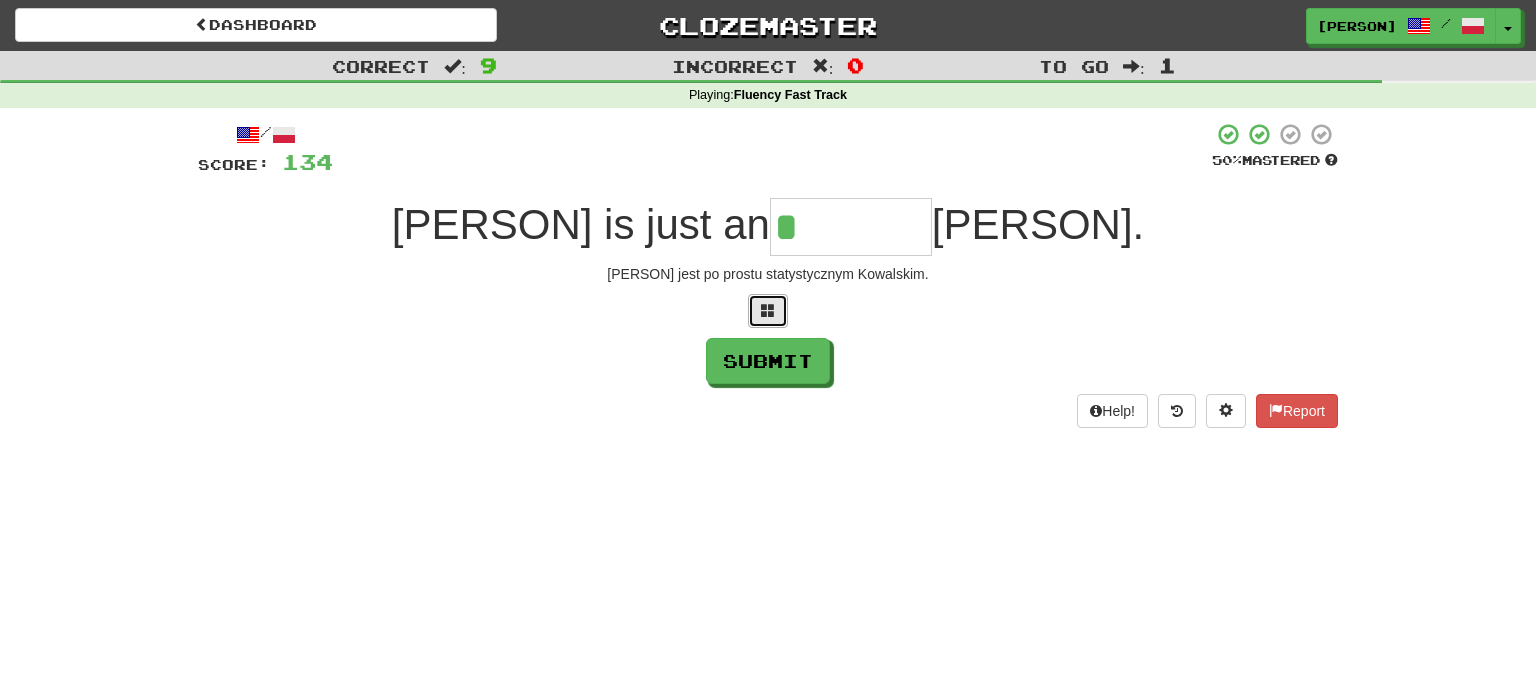 click at bounding box center [768, 310] 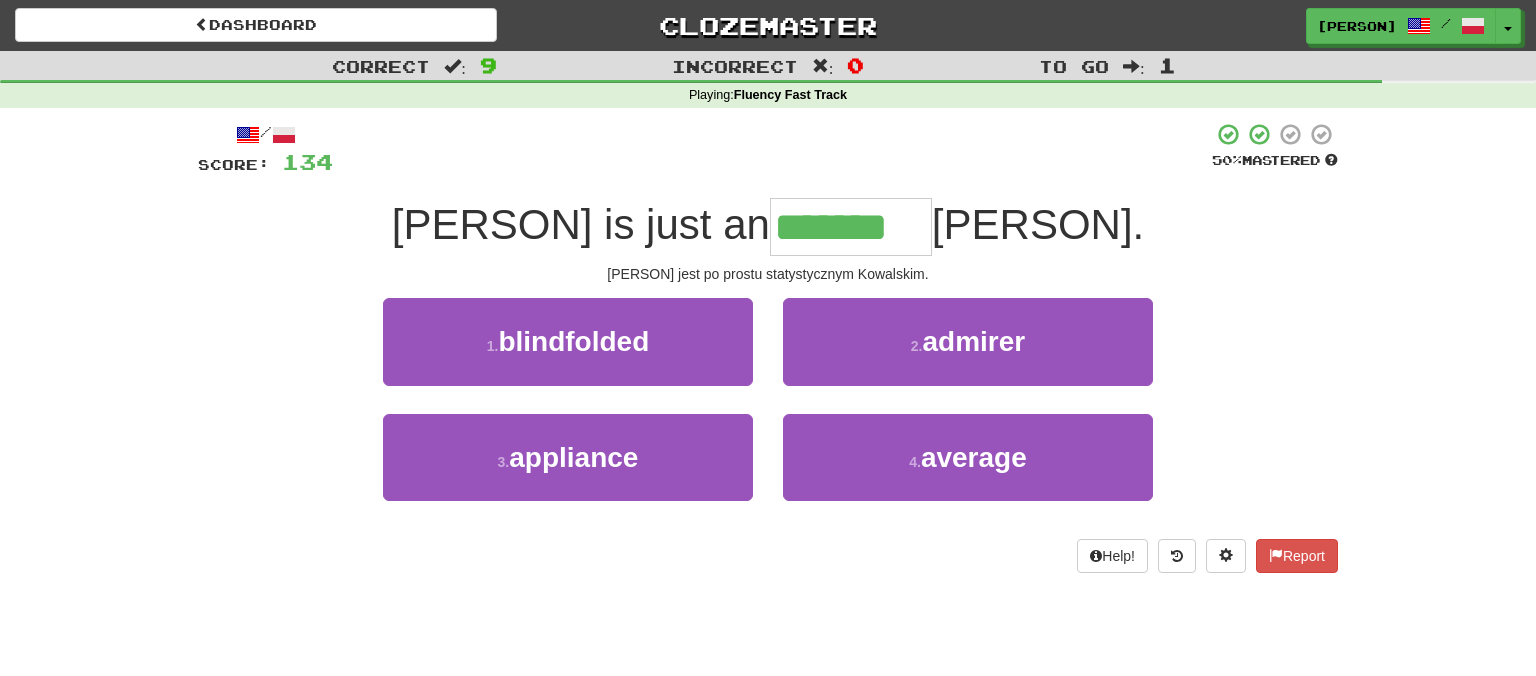 type on "*******" 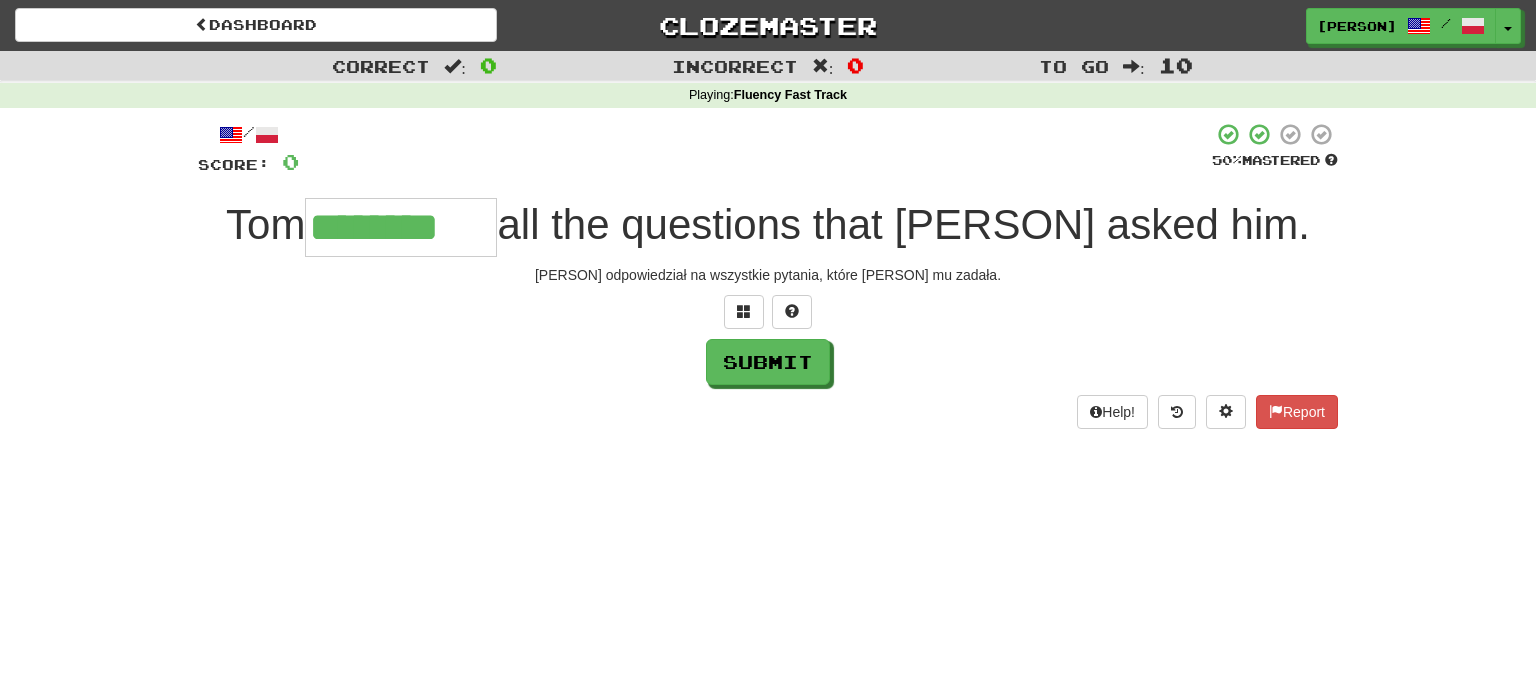 type on "********" 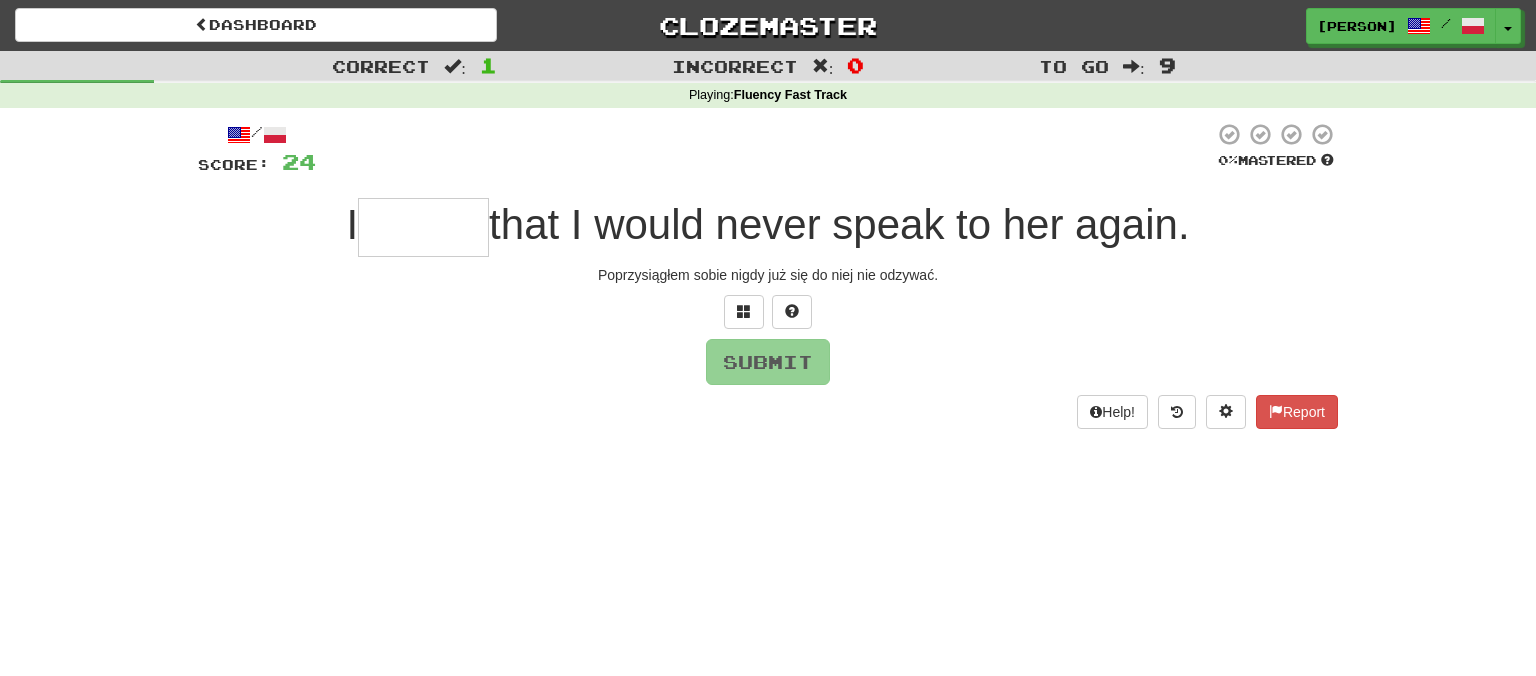 type on "*" 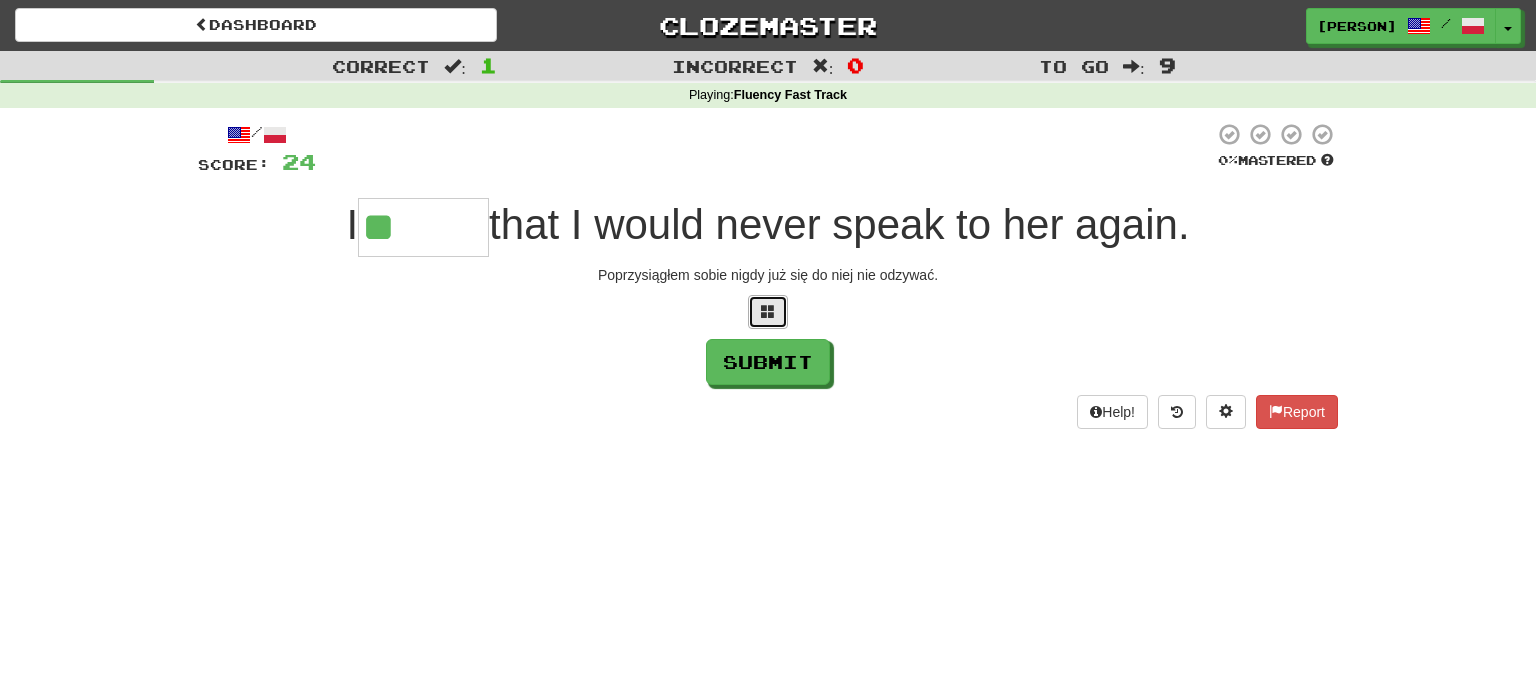 click at bounding box center (768, 312) 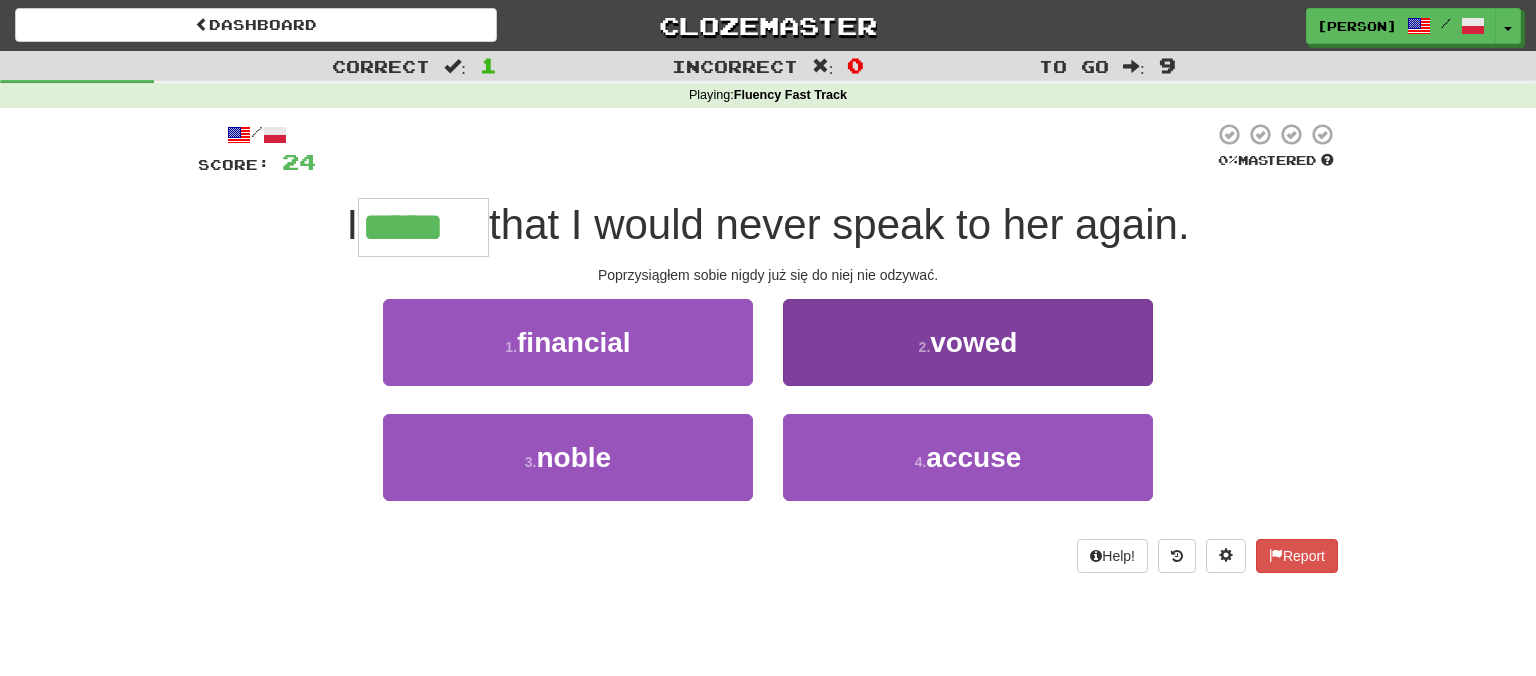 type on "*****" 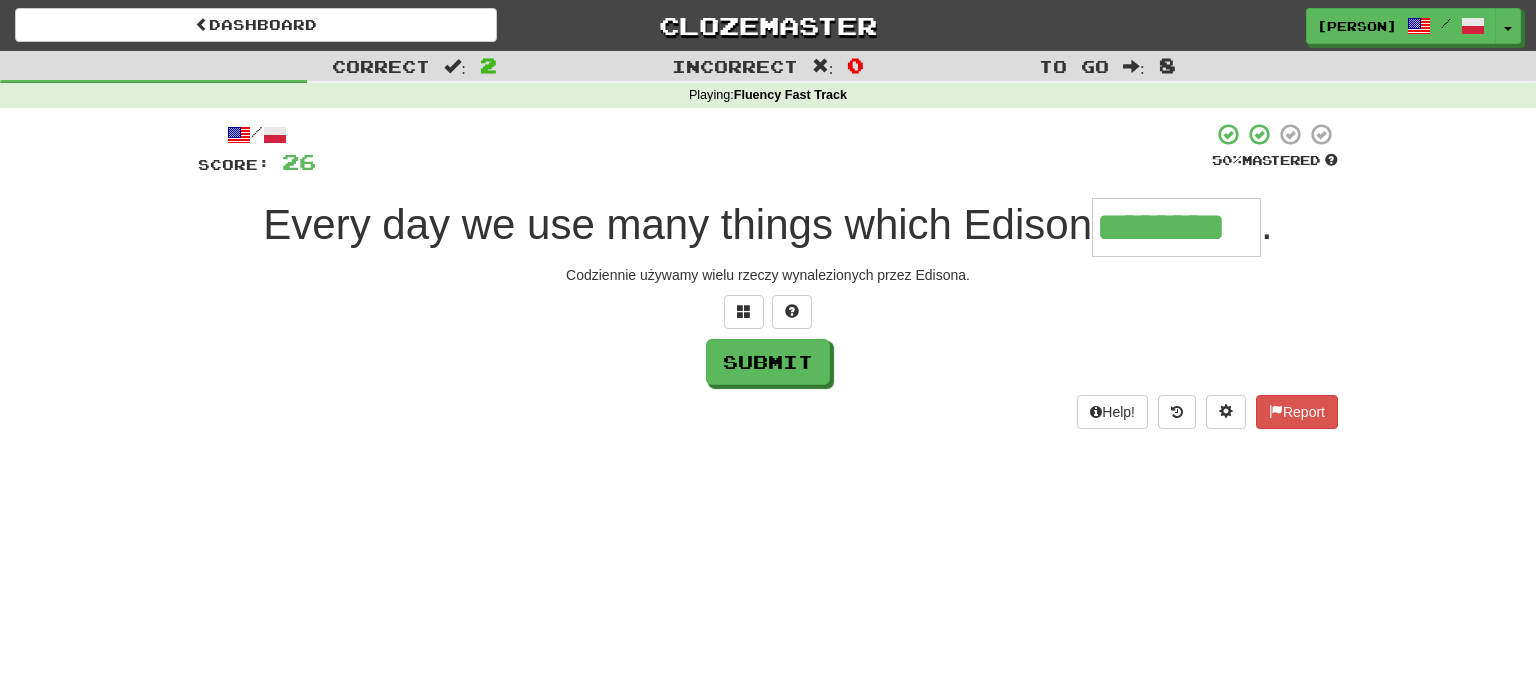 type on "********" 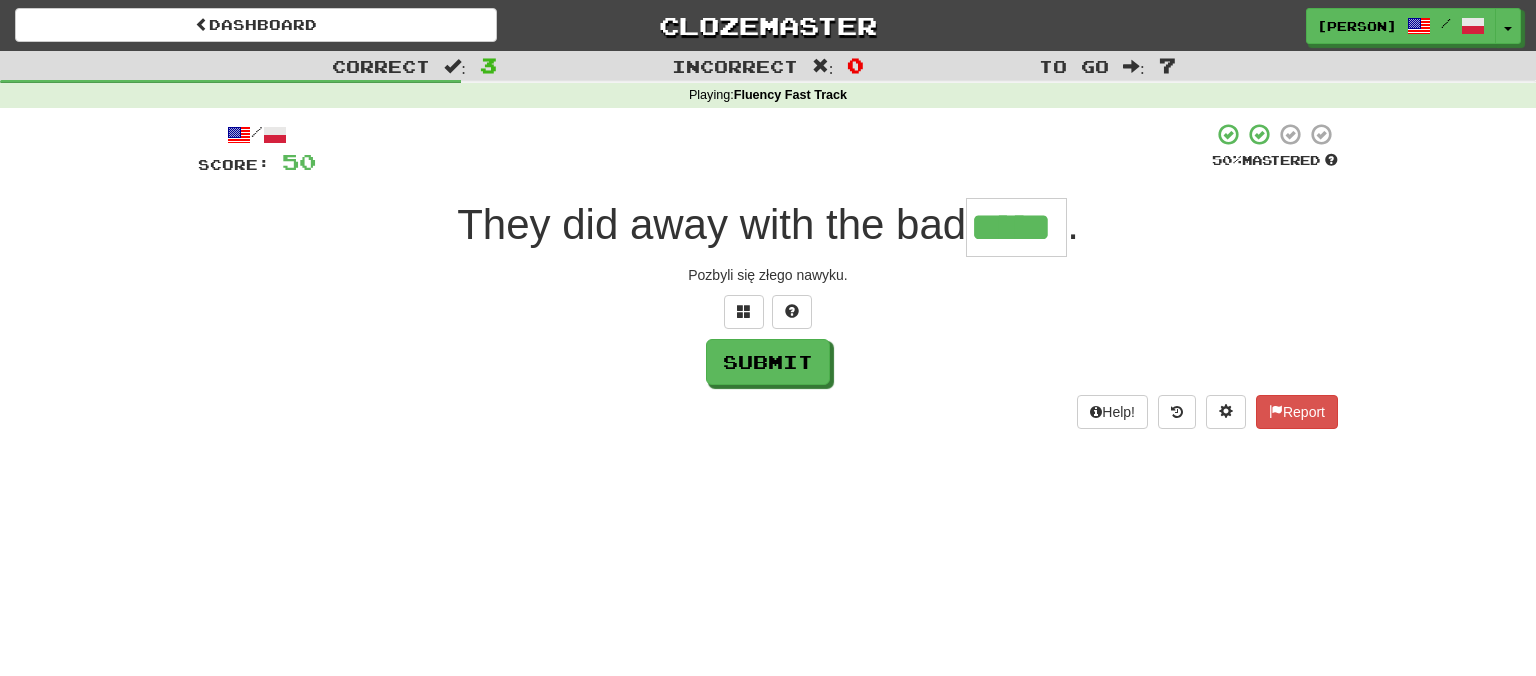 type on "*****" 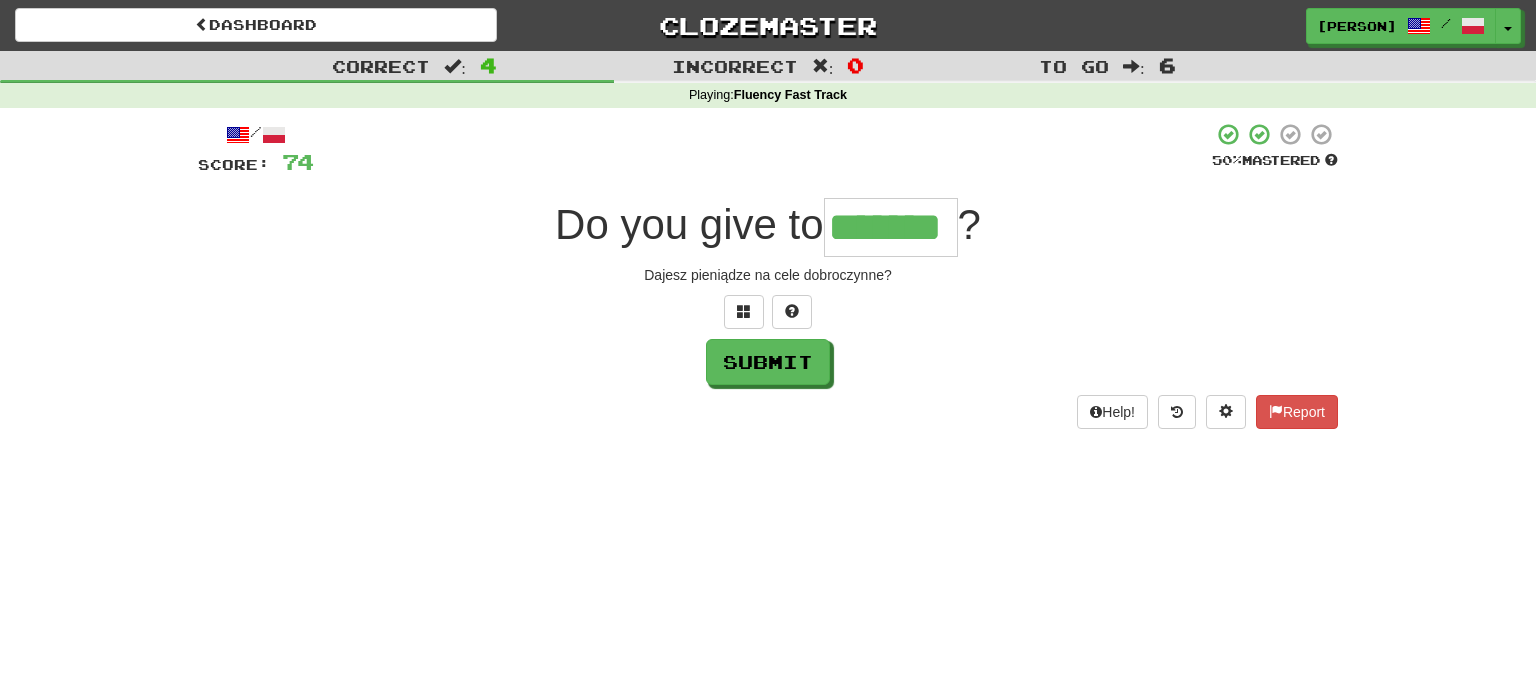 type on "*******" 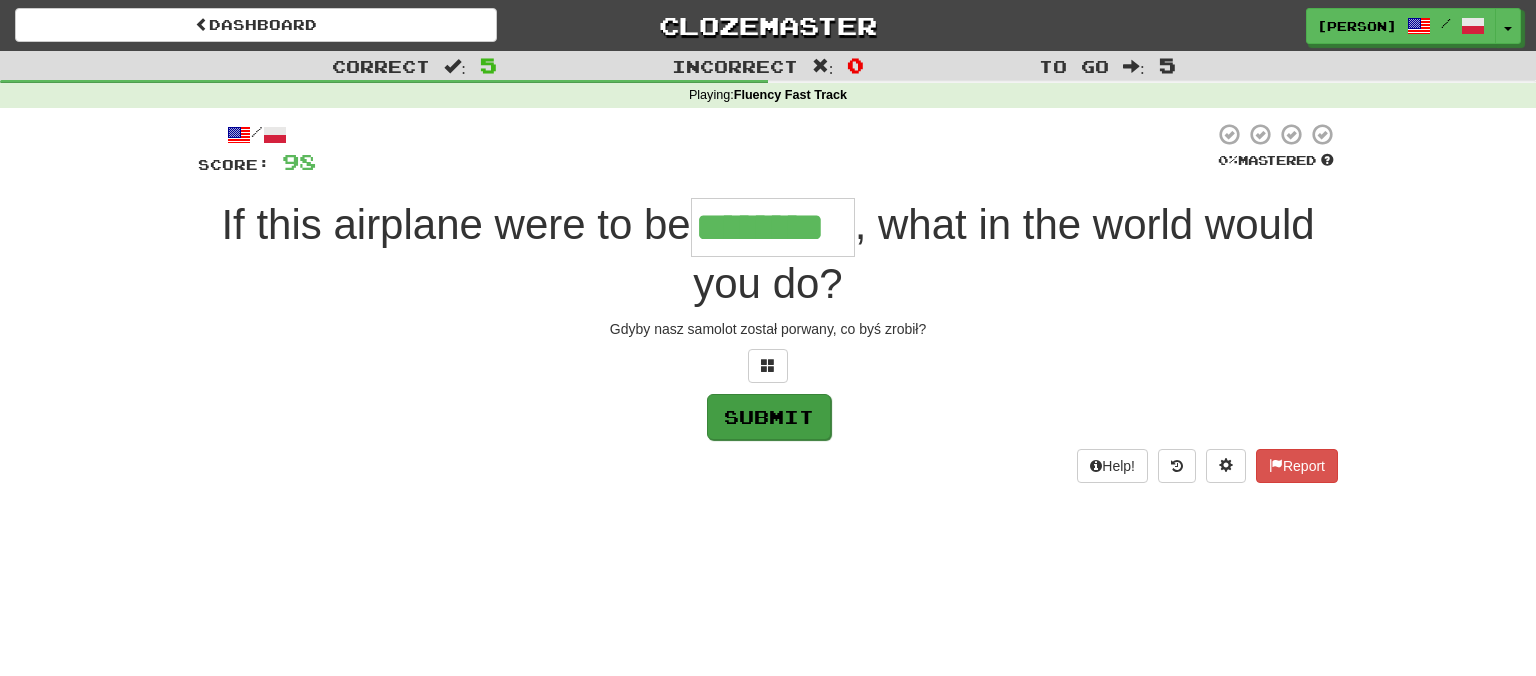 type on "********" 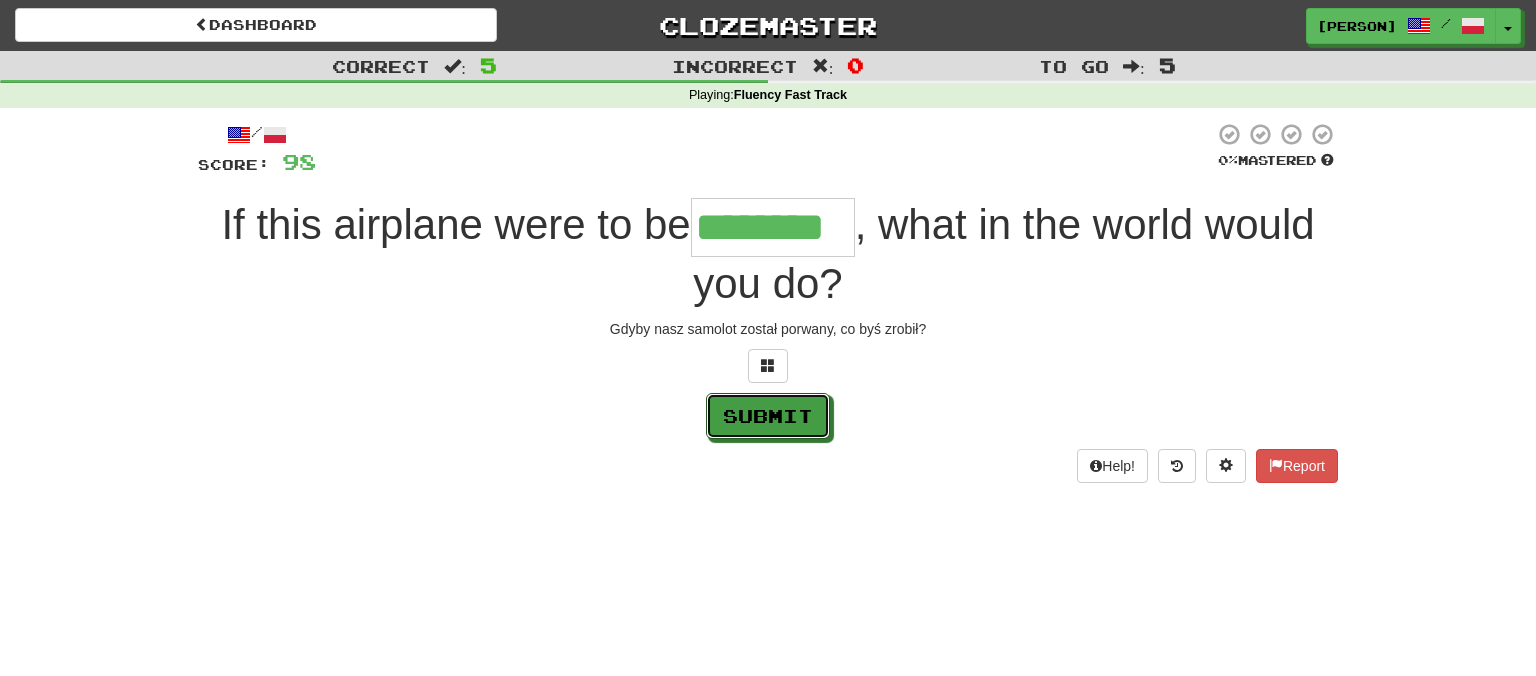 drag, startPoint x: 774, startPoint y: 418, endPoint x: 911, endPoint y: 630, distance: 252.41434 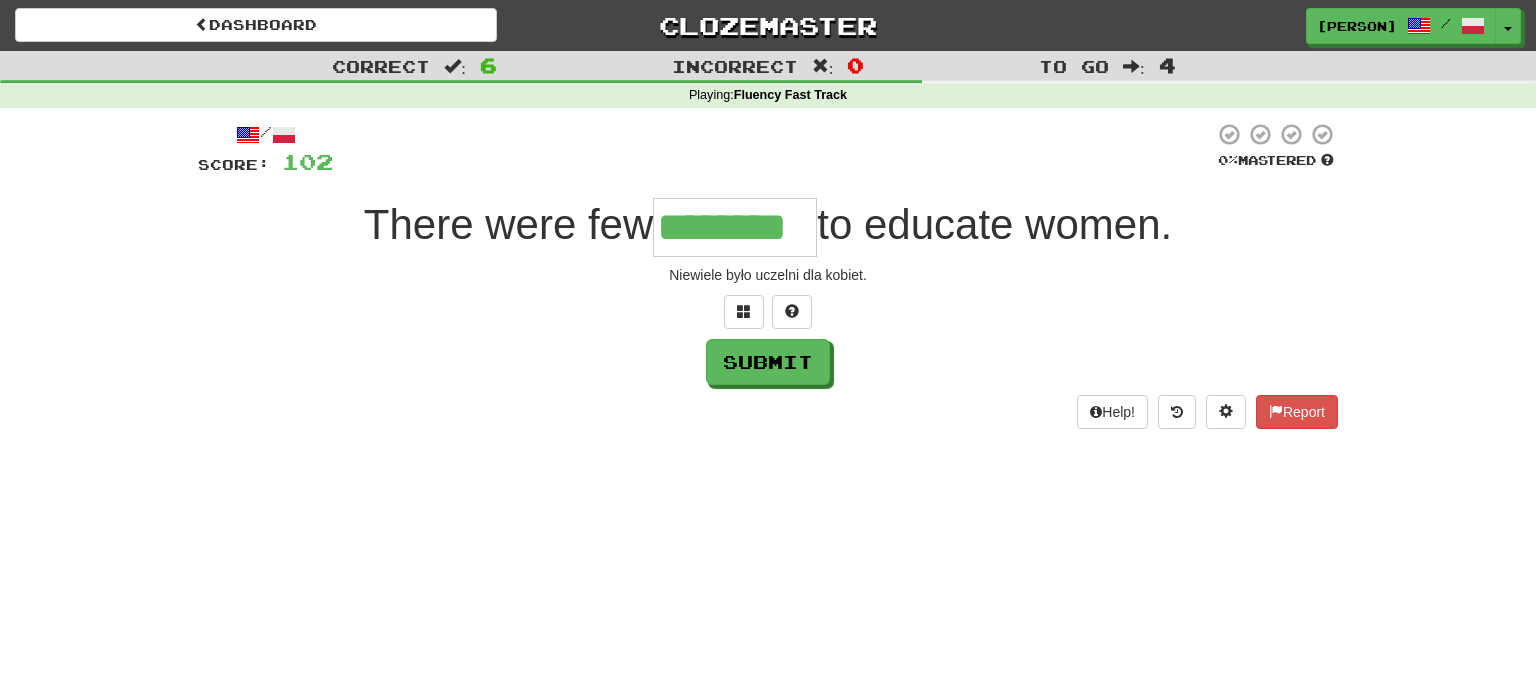 type on "********" 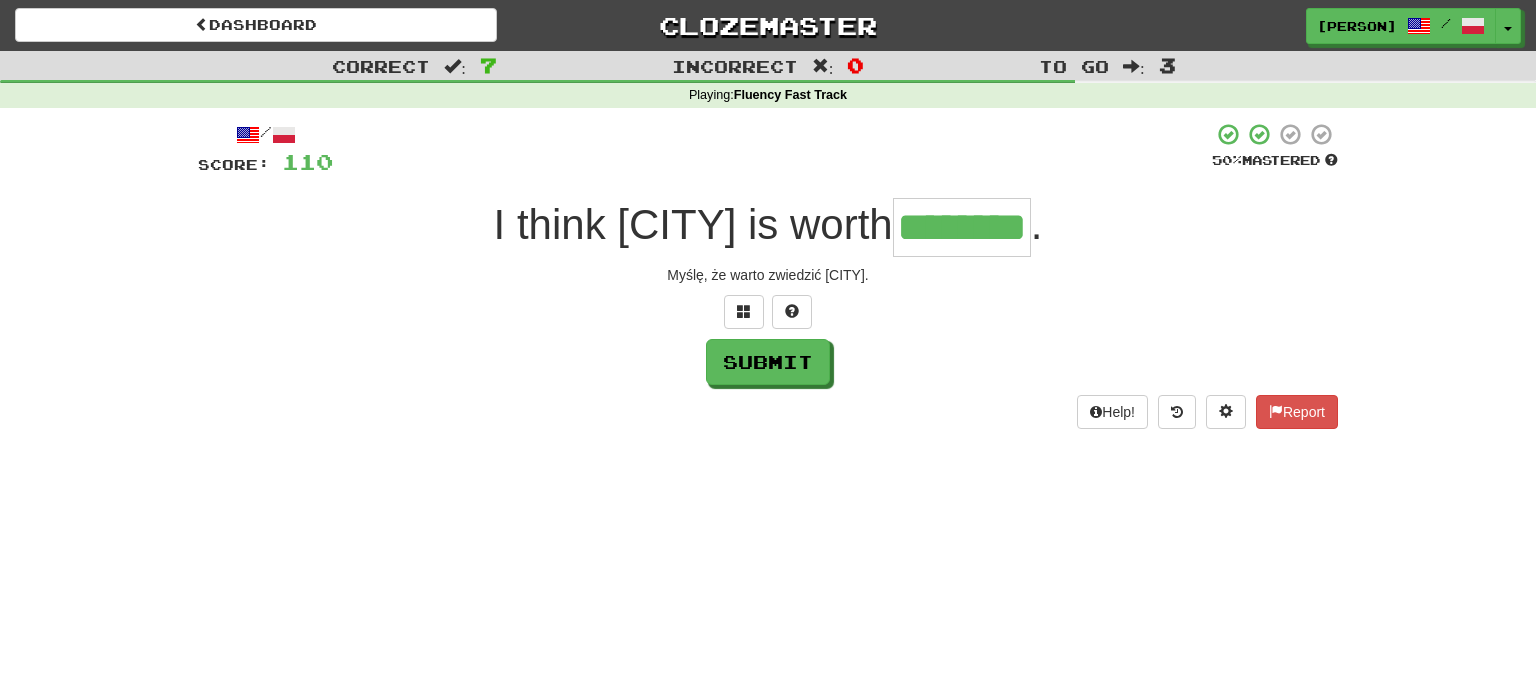 type on "********" 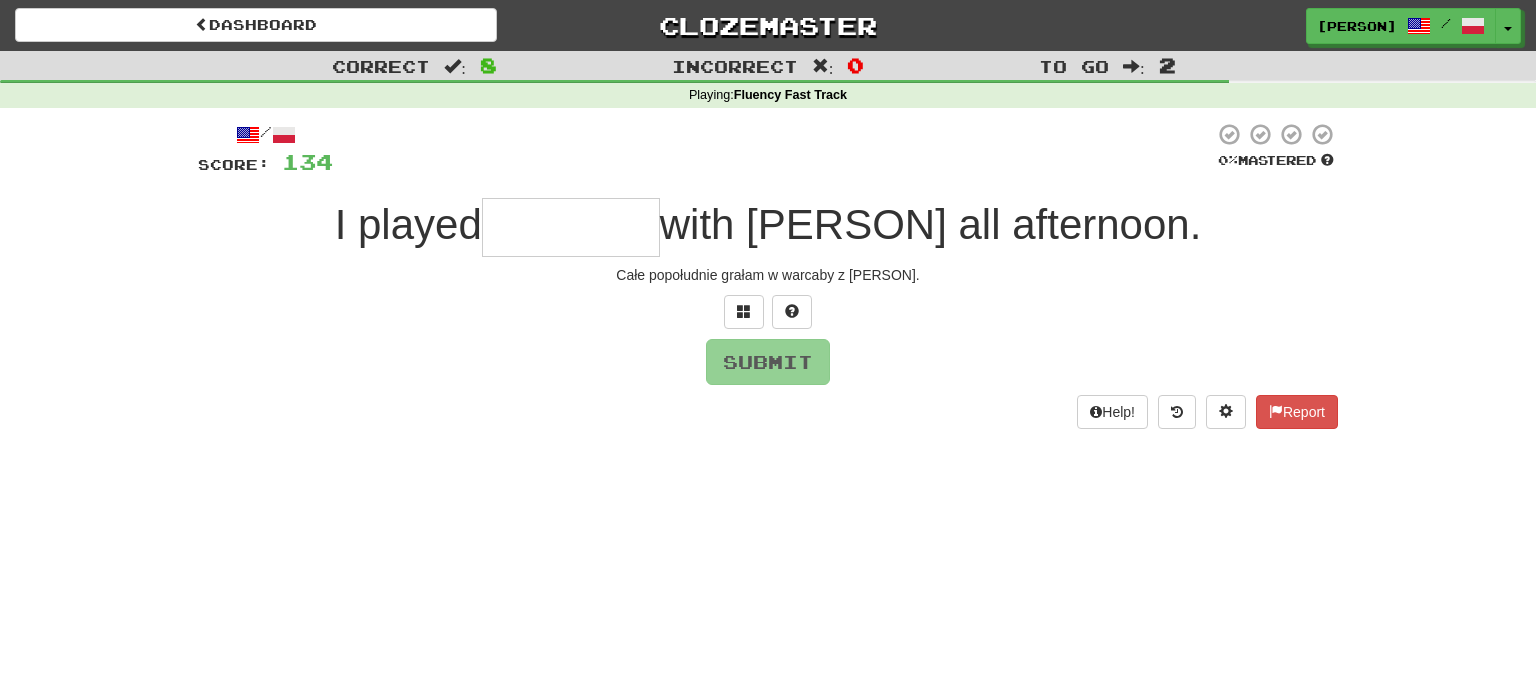 type on "*" 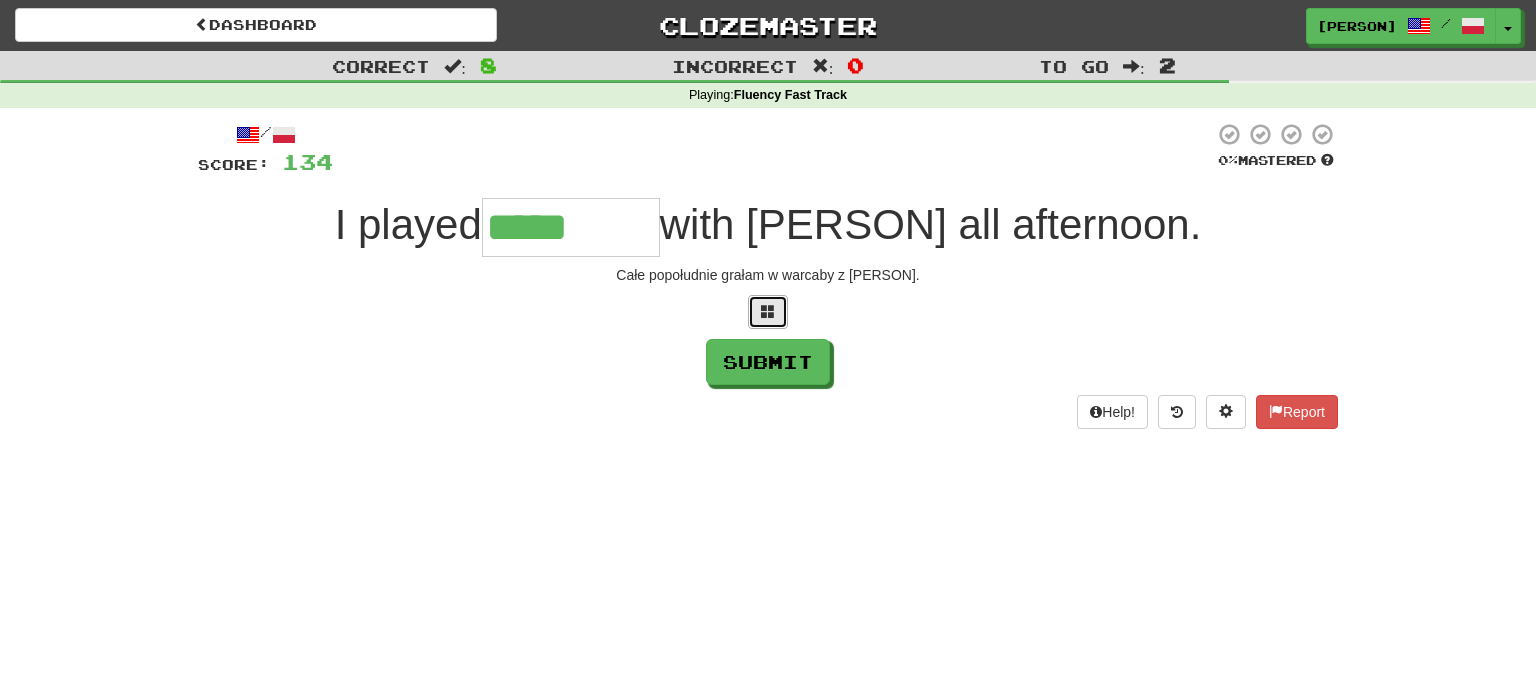 click at bounding box center (768, 312) 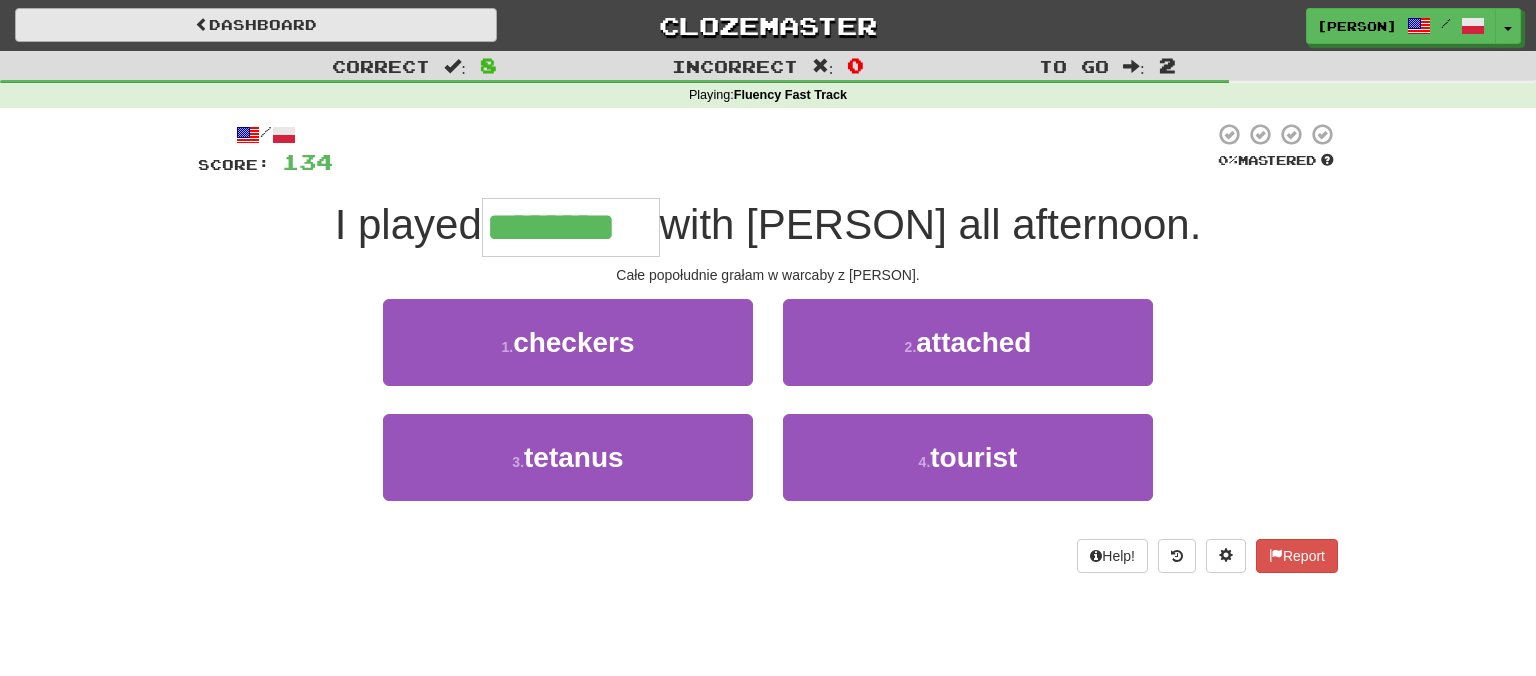 type on "********" 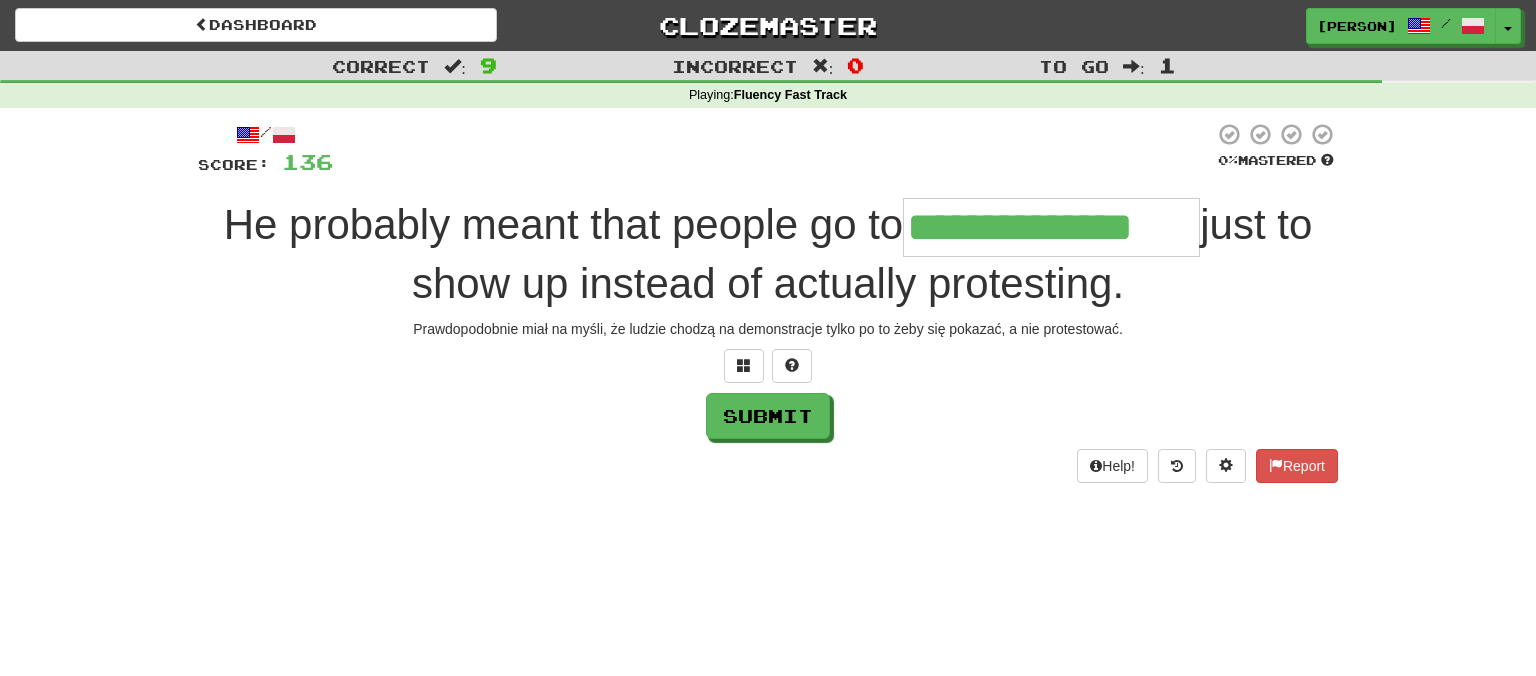 type on "**********" 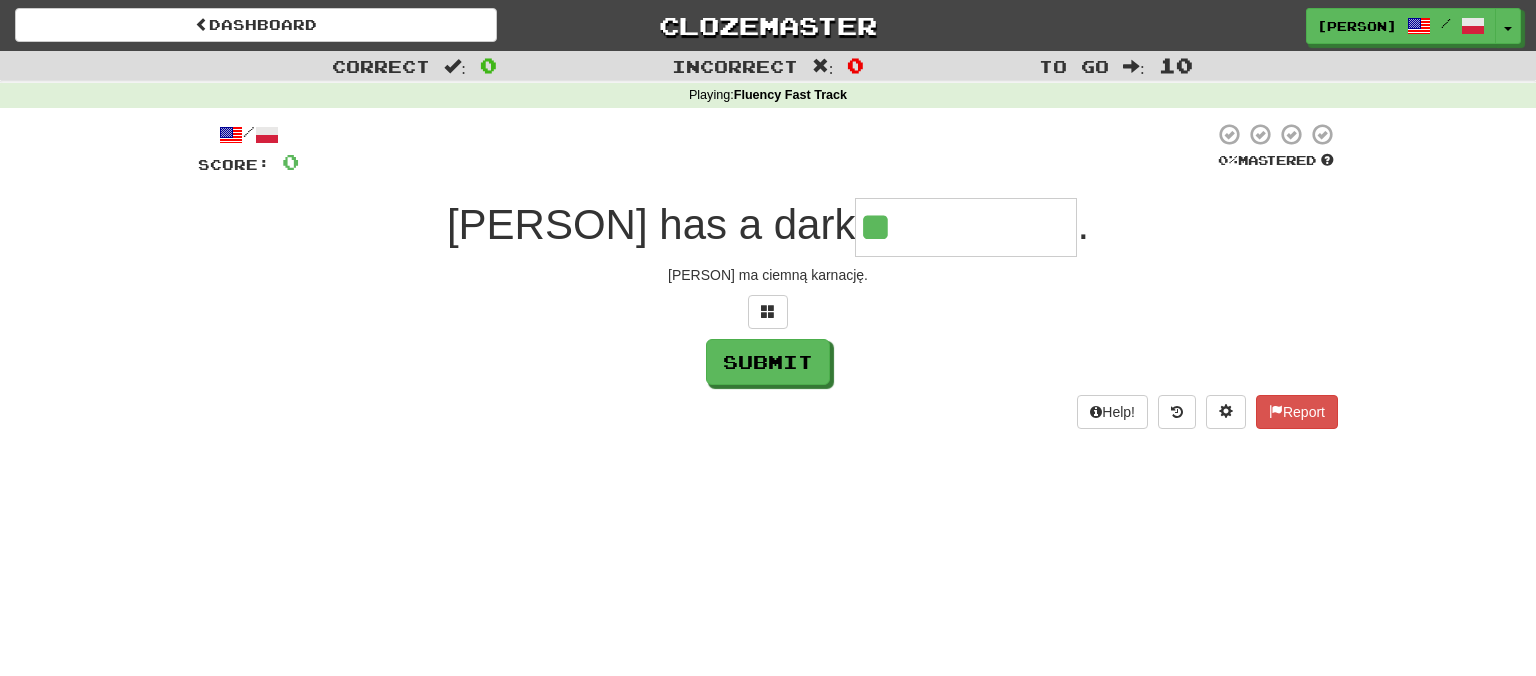 click on "/  Score:   0 0 %  Mastered [PERSON] has a dark  ** . [PERSON] ma ciemną karnację. Submit  Help!  Report" at bounding box center [768, 275] 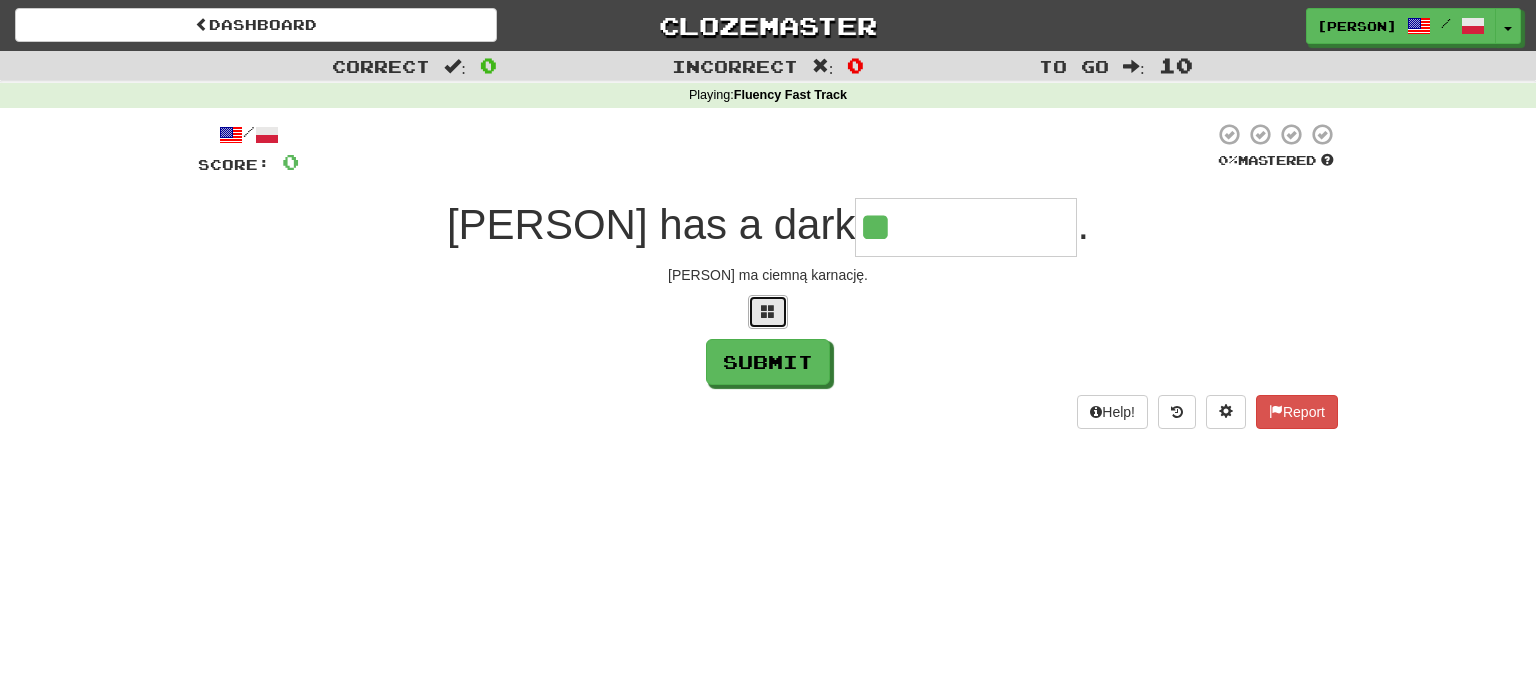 click at bounding box center [768, 312] 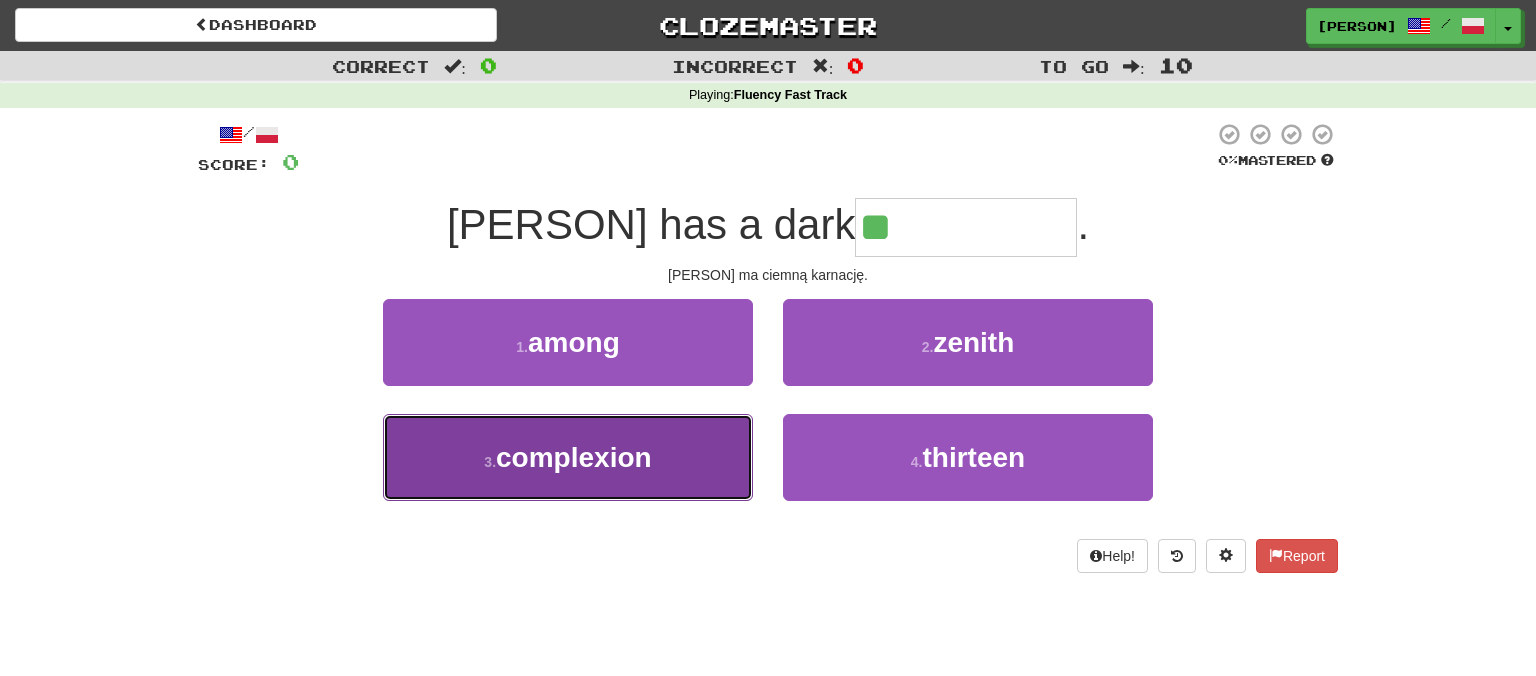 click on "3 .  complexion" at bounding box center [568, 457] 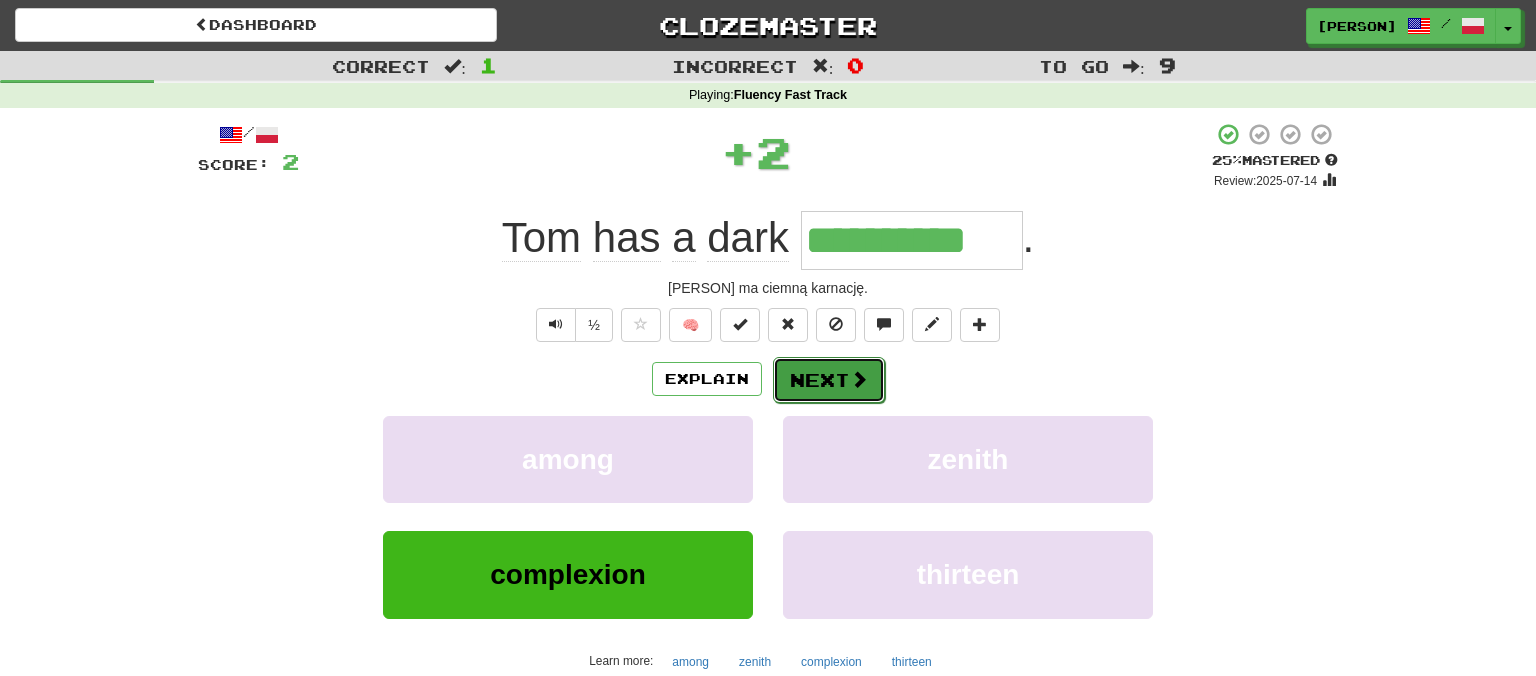 click on "Next" at bounding box center (829, 380) 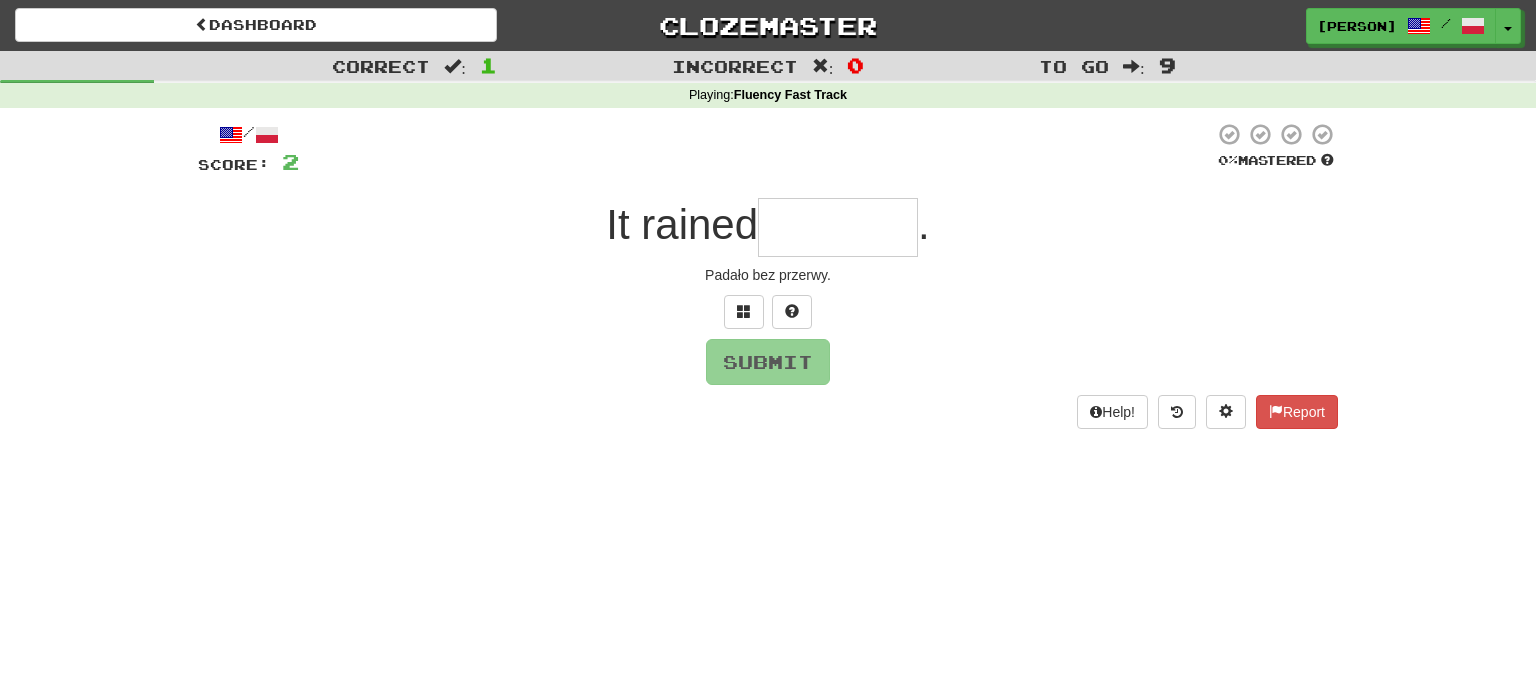 type on "*" 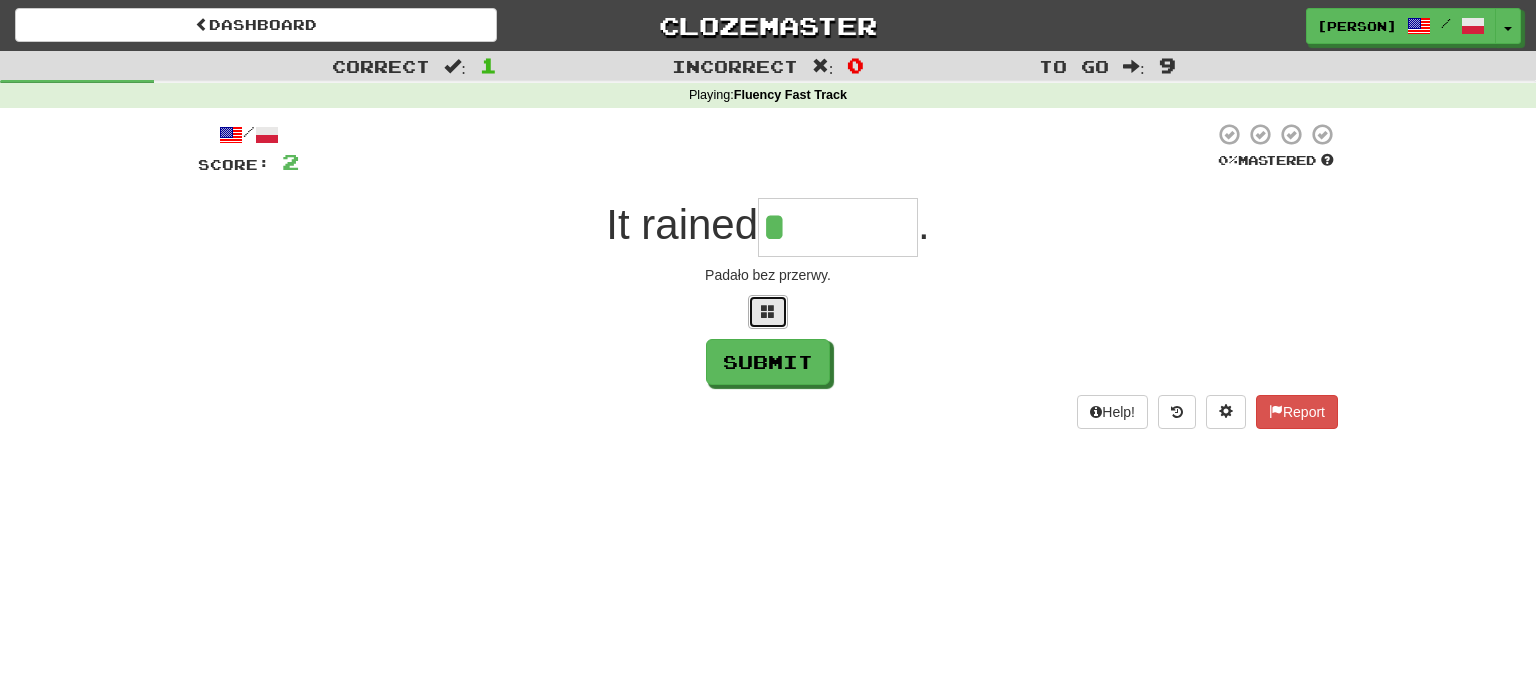 click at bounding box center (768, 311) 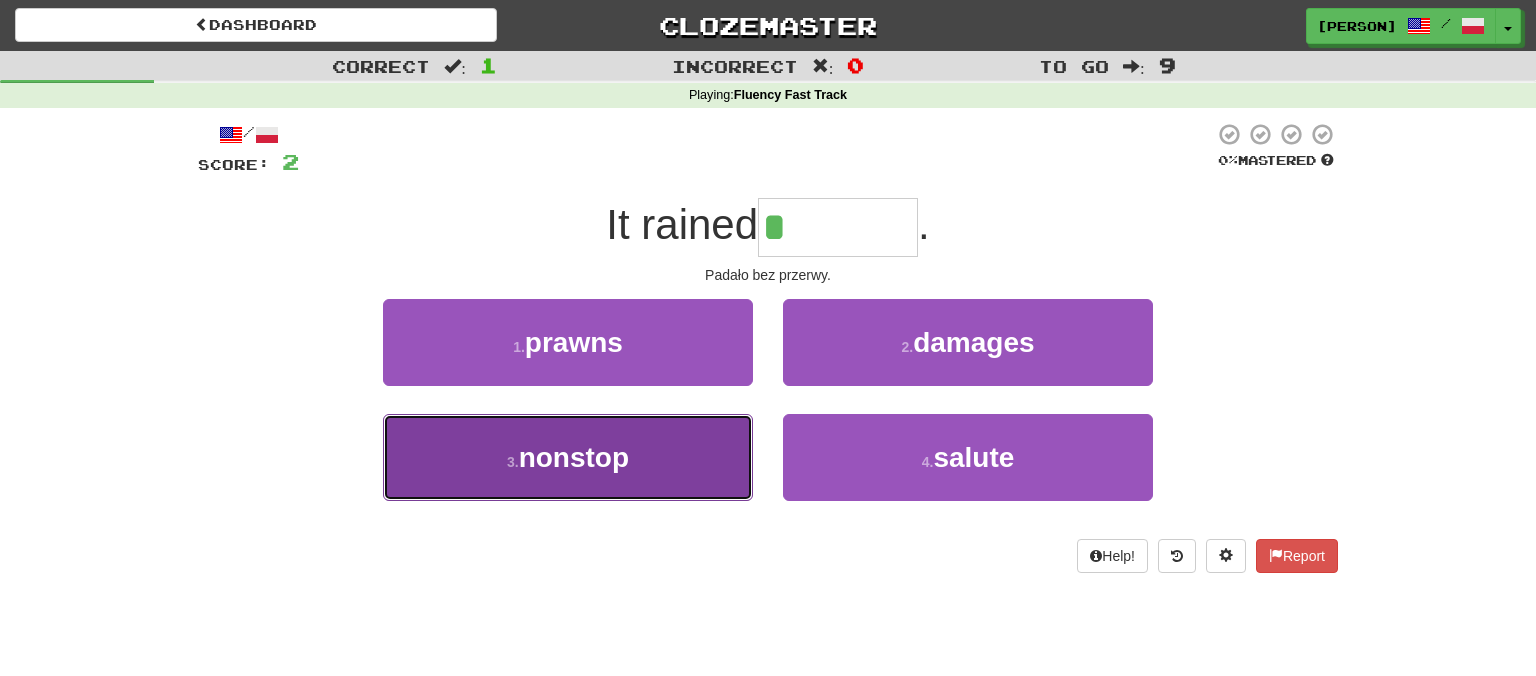 click on "3 .  nonstop" at bounding box center (568, 457) 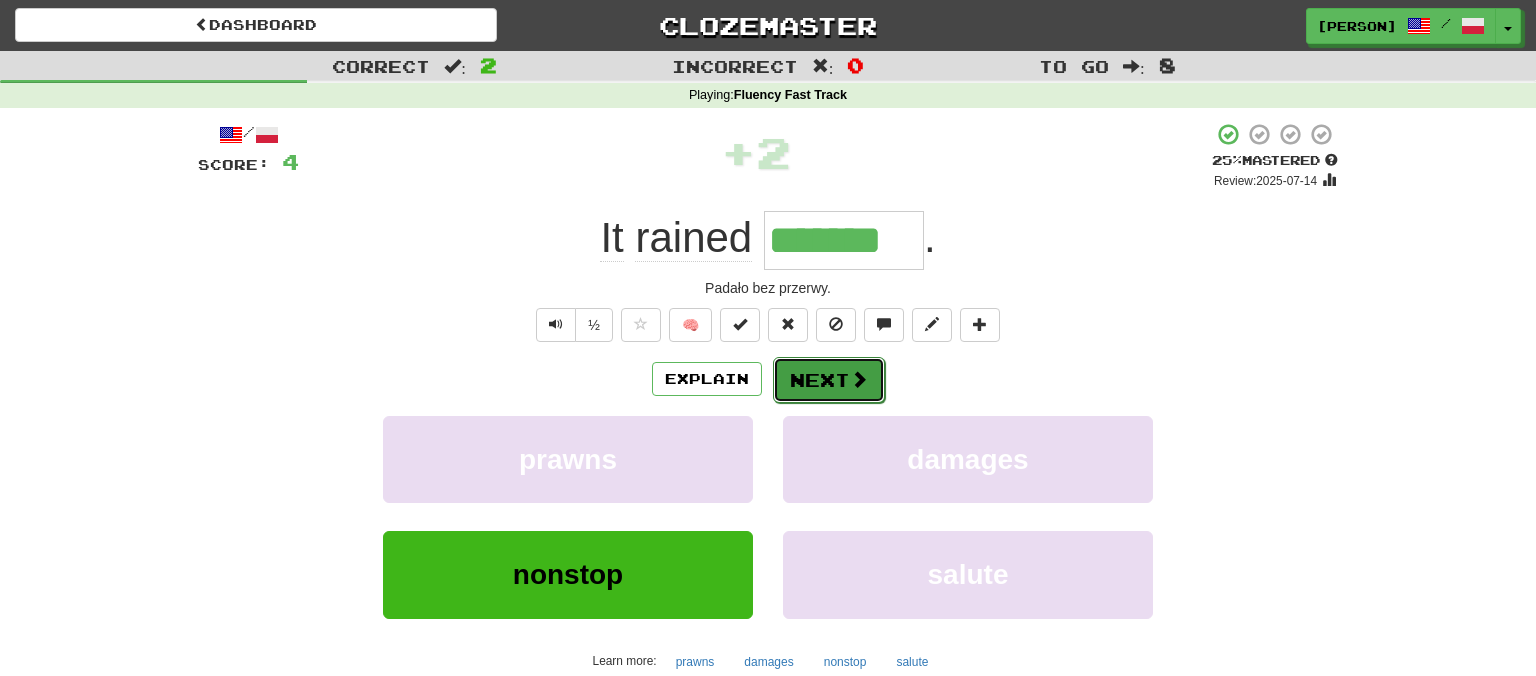 click on "Next" at bounding box center (829, 380) 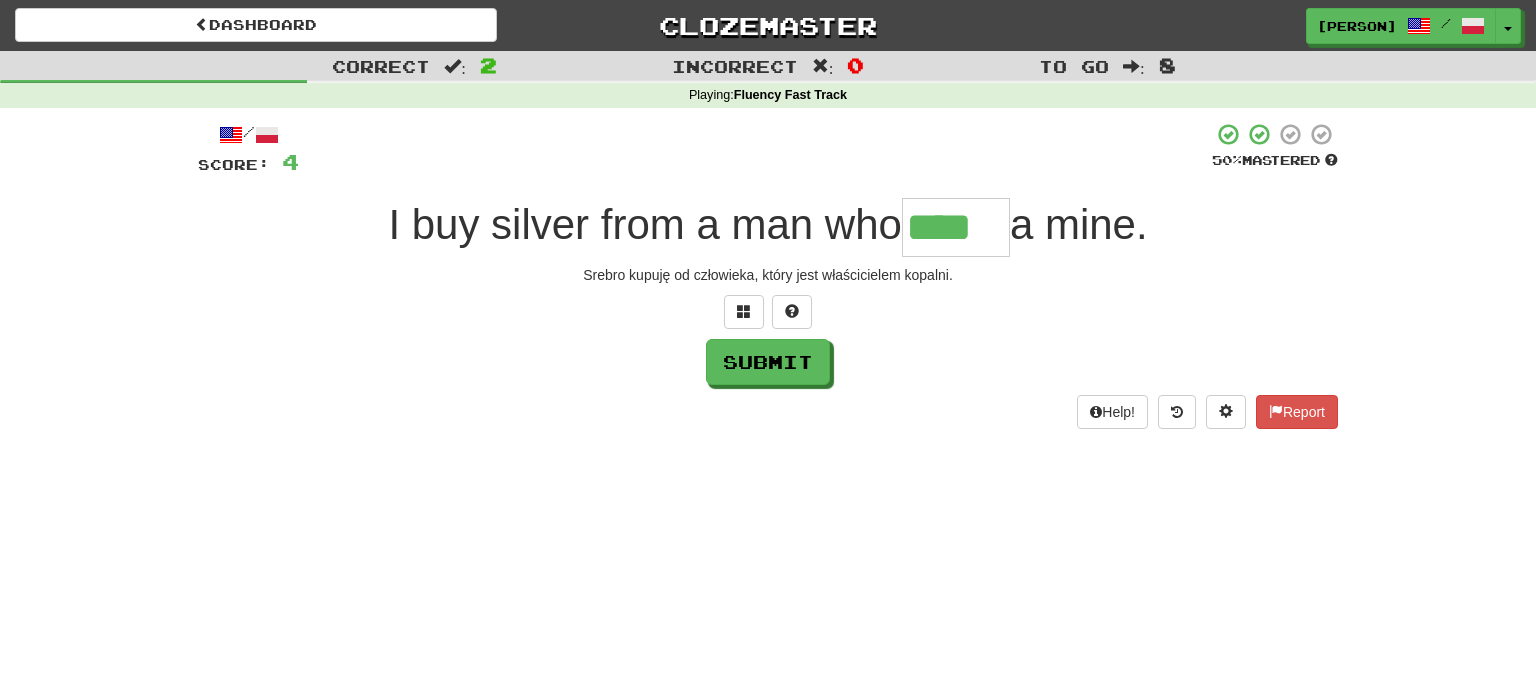 type on "****" 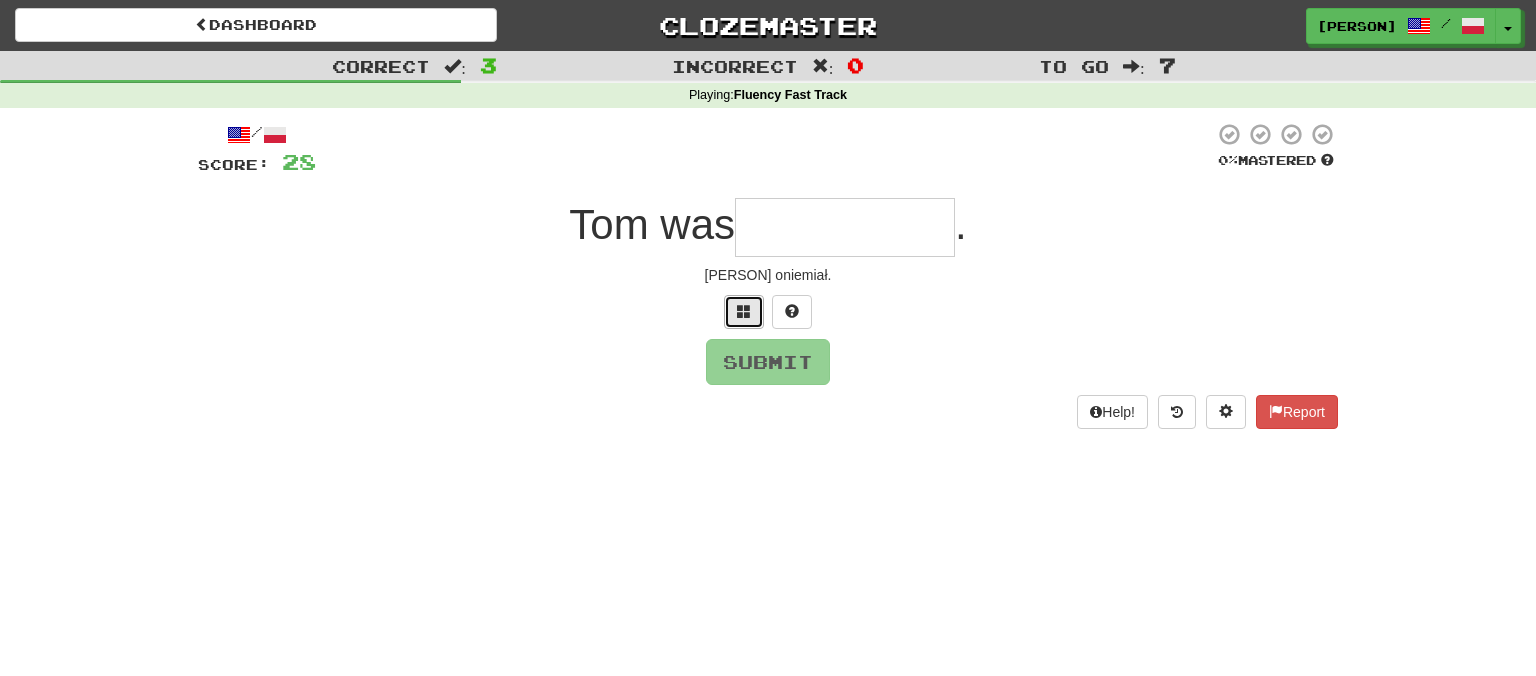 click at bounding box center [744, 312] 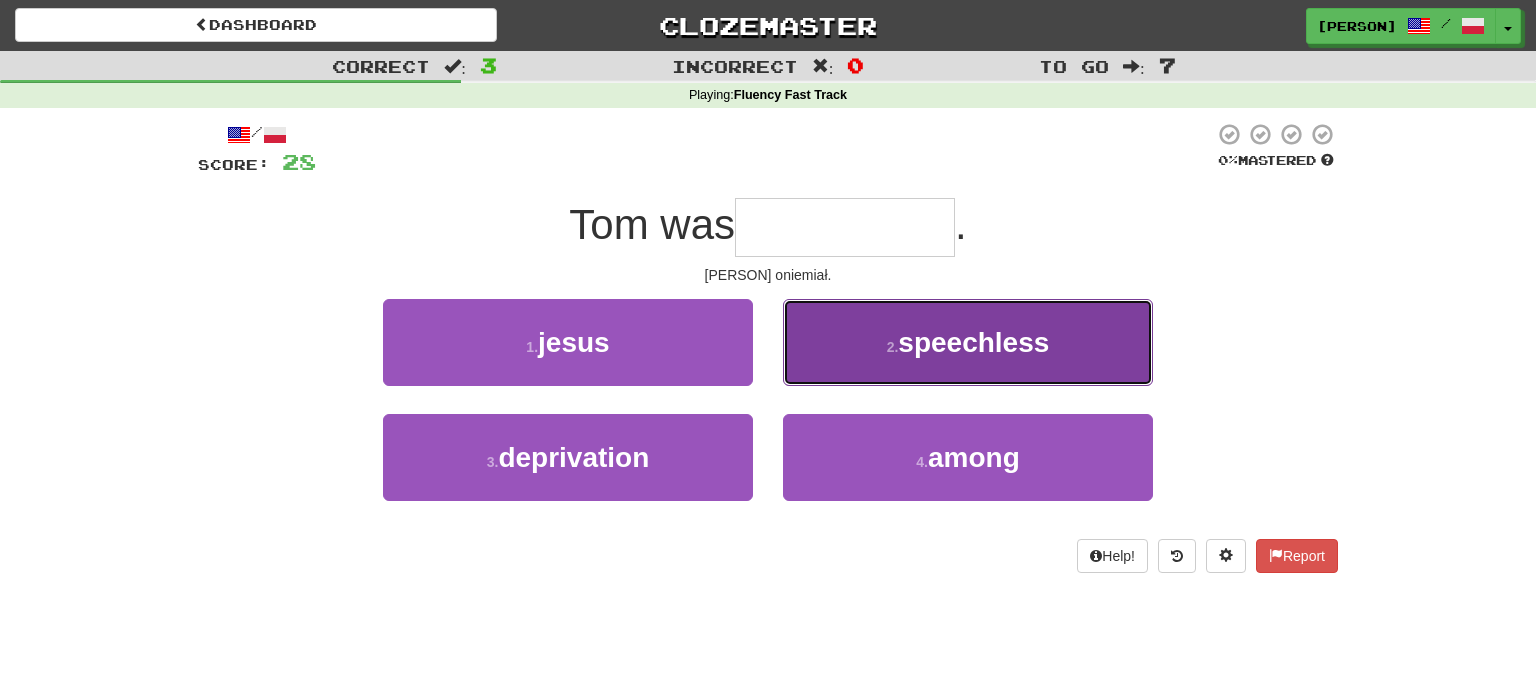 click on "2 .  speechless" at bounding box center [968, 342] 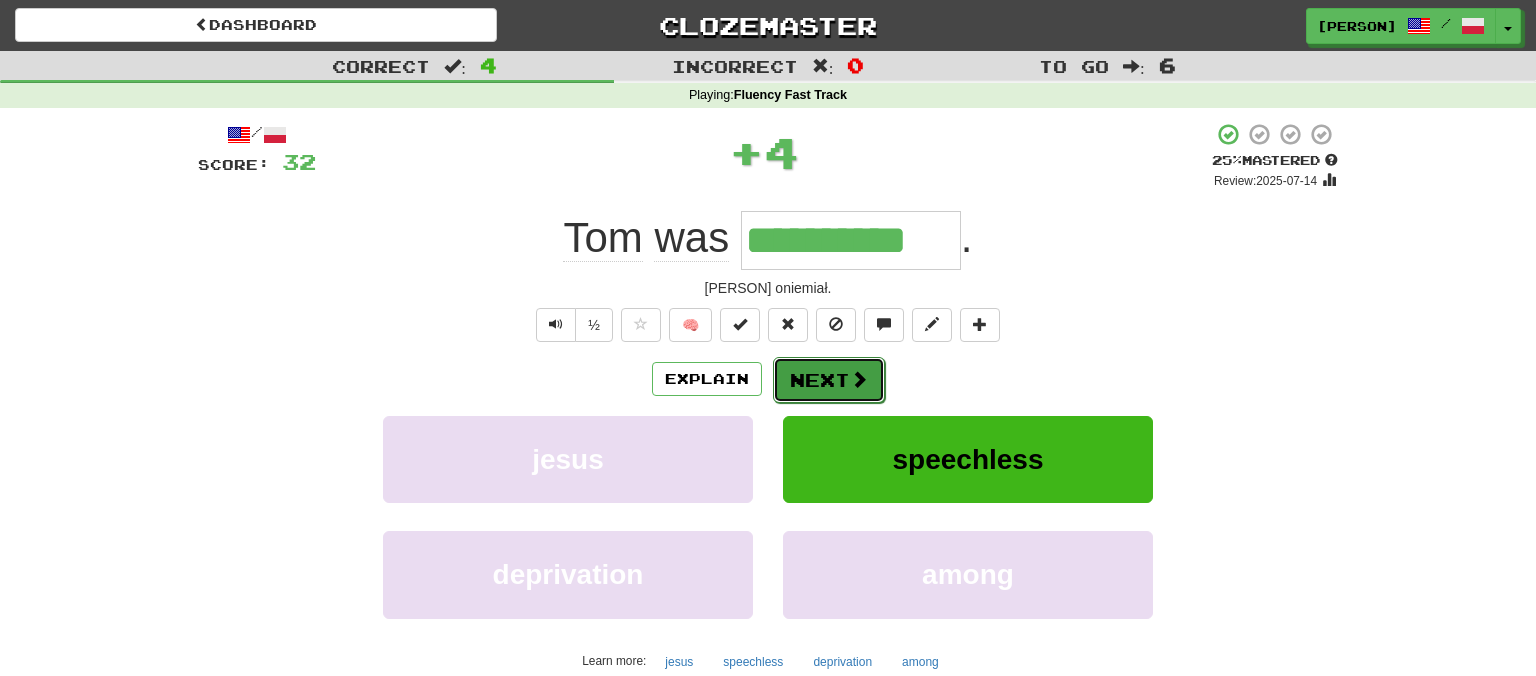 click on "Next" at bounding box center (829, 380) 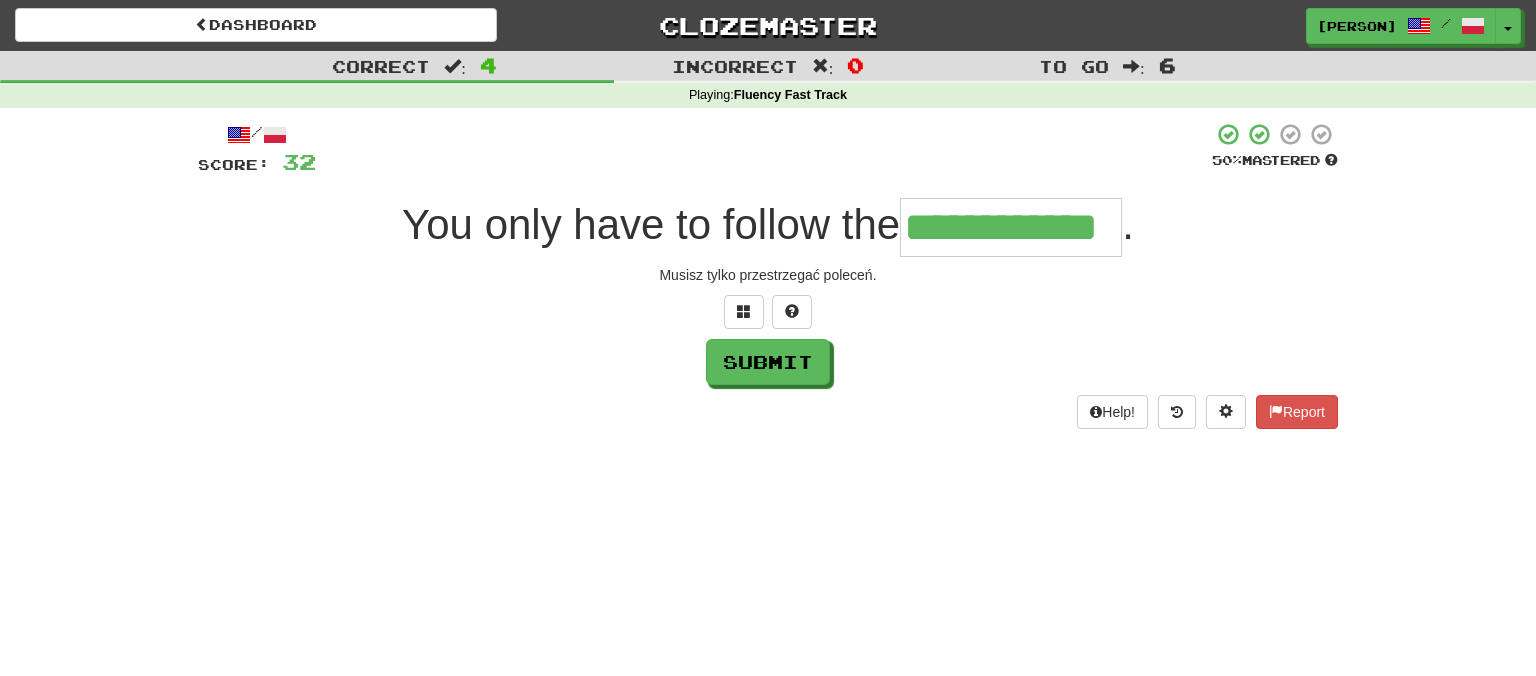 type on "**********" 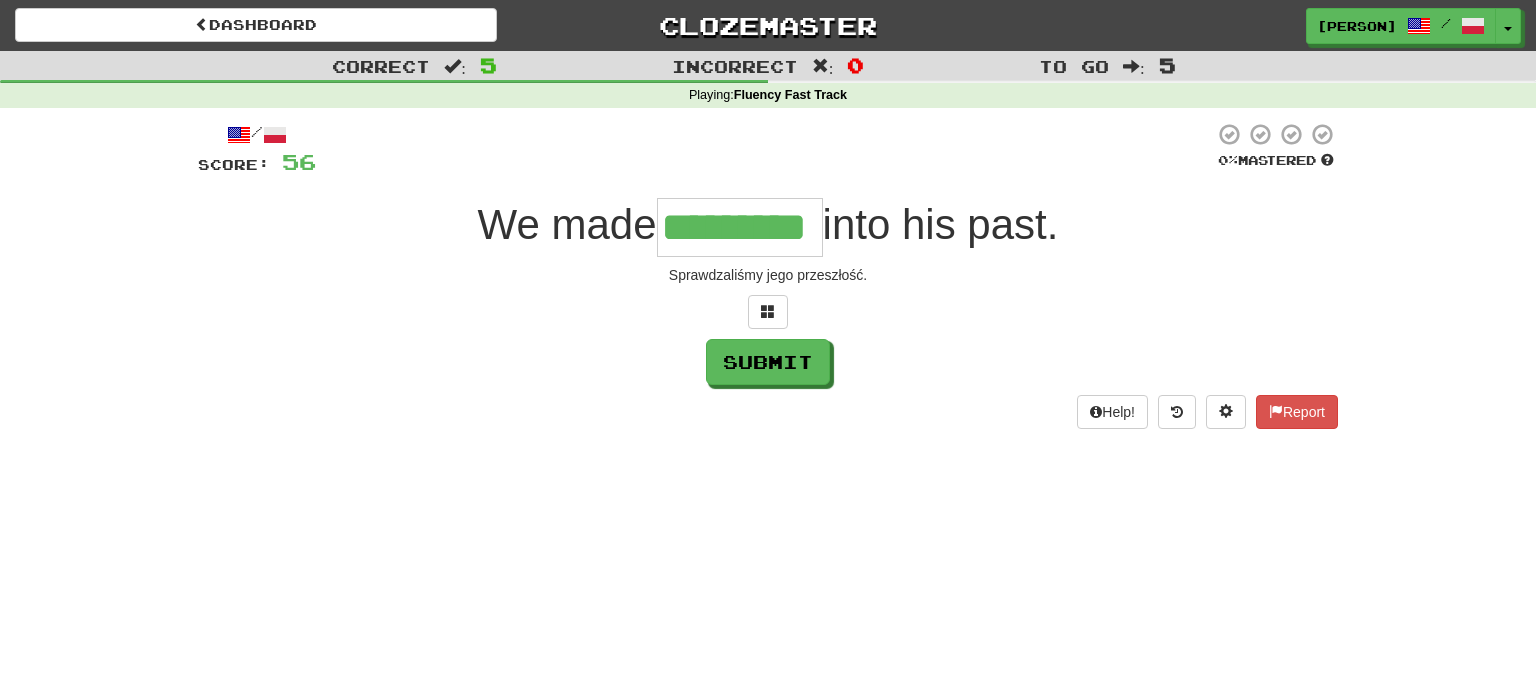 type on "*********" 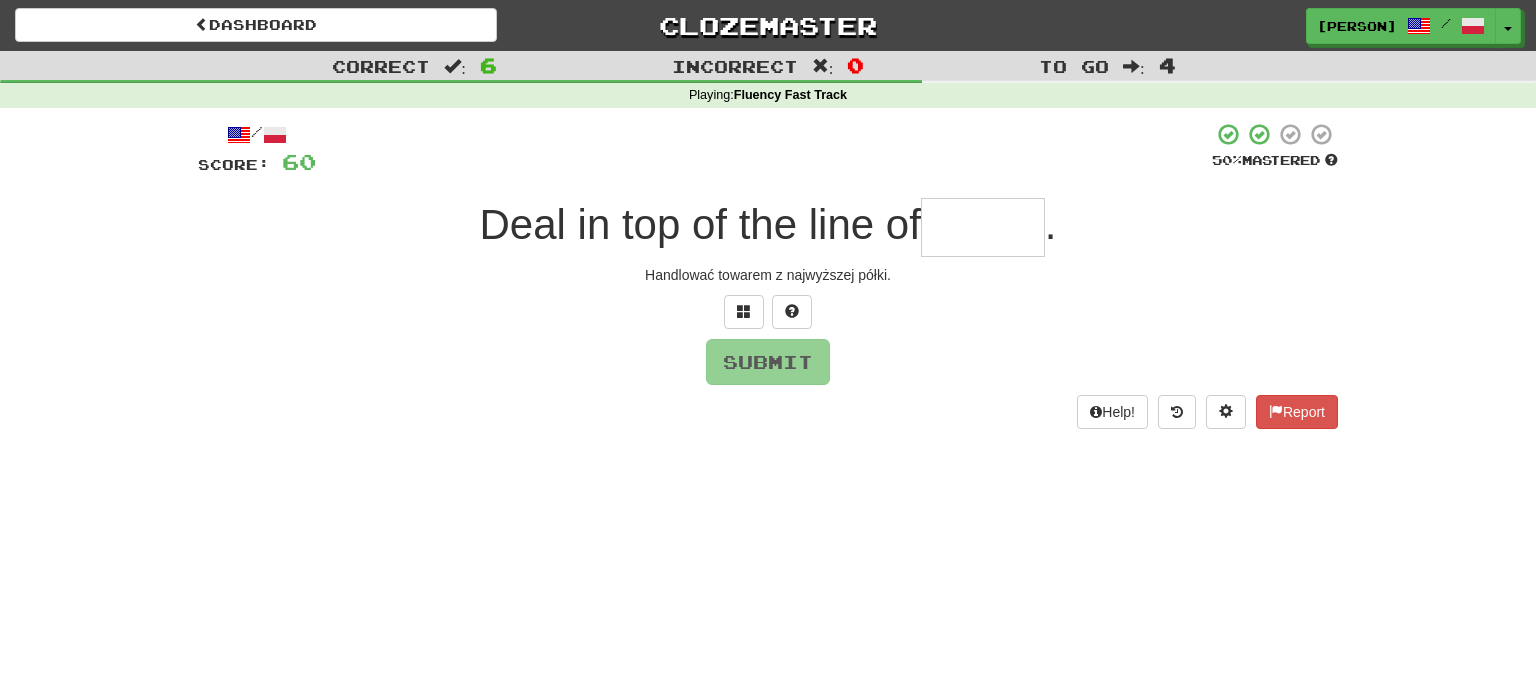 type on "*" 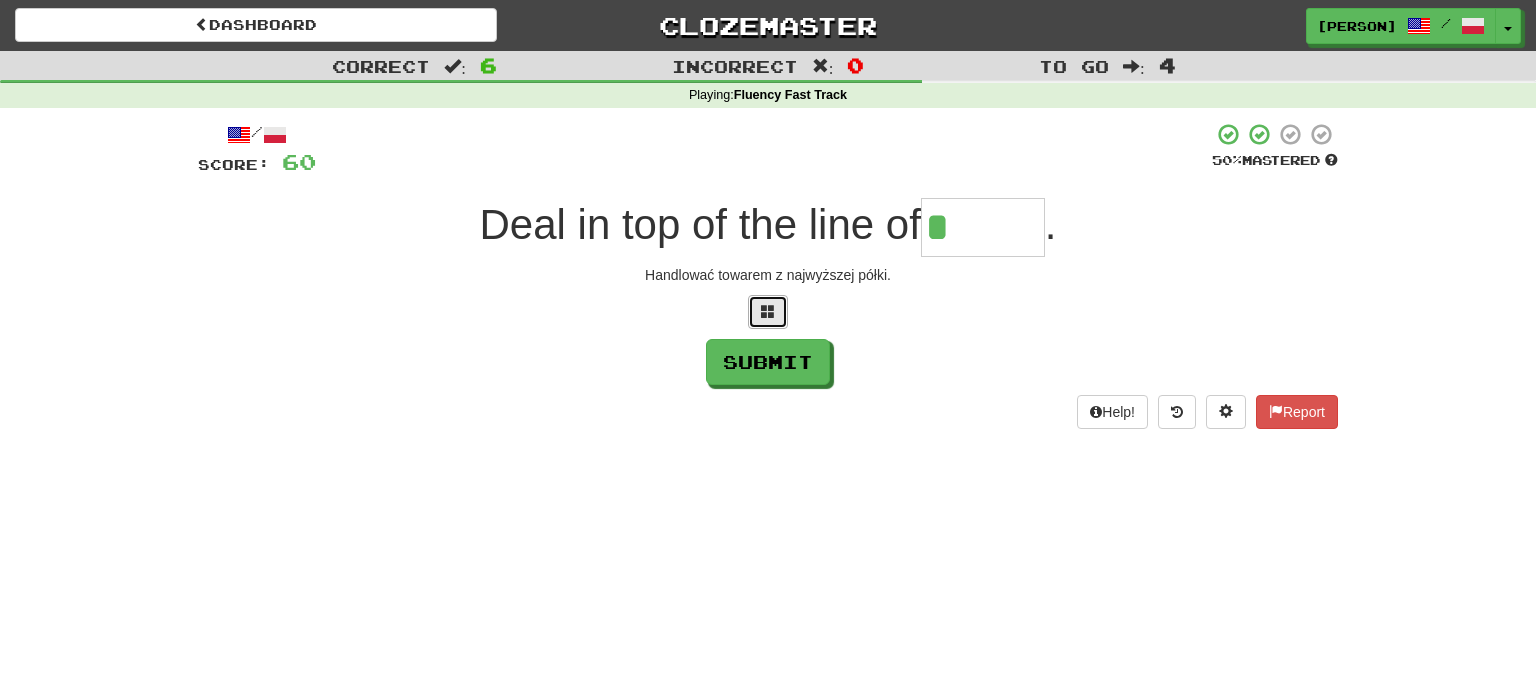 click at bounding box center [768, 311] 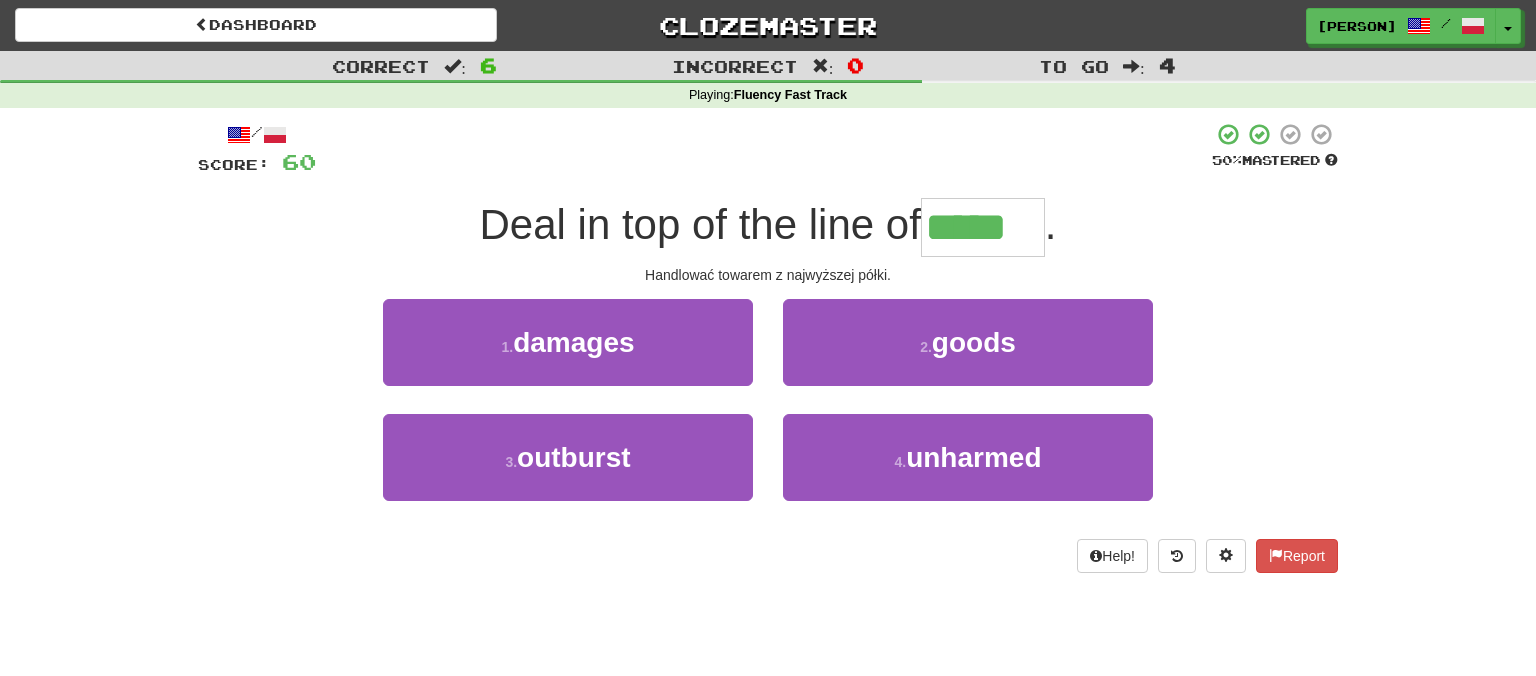 type on "*****" 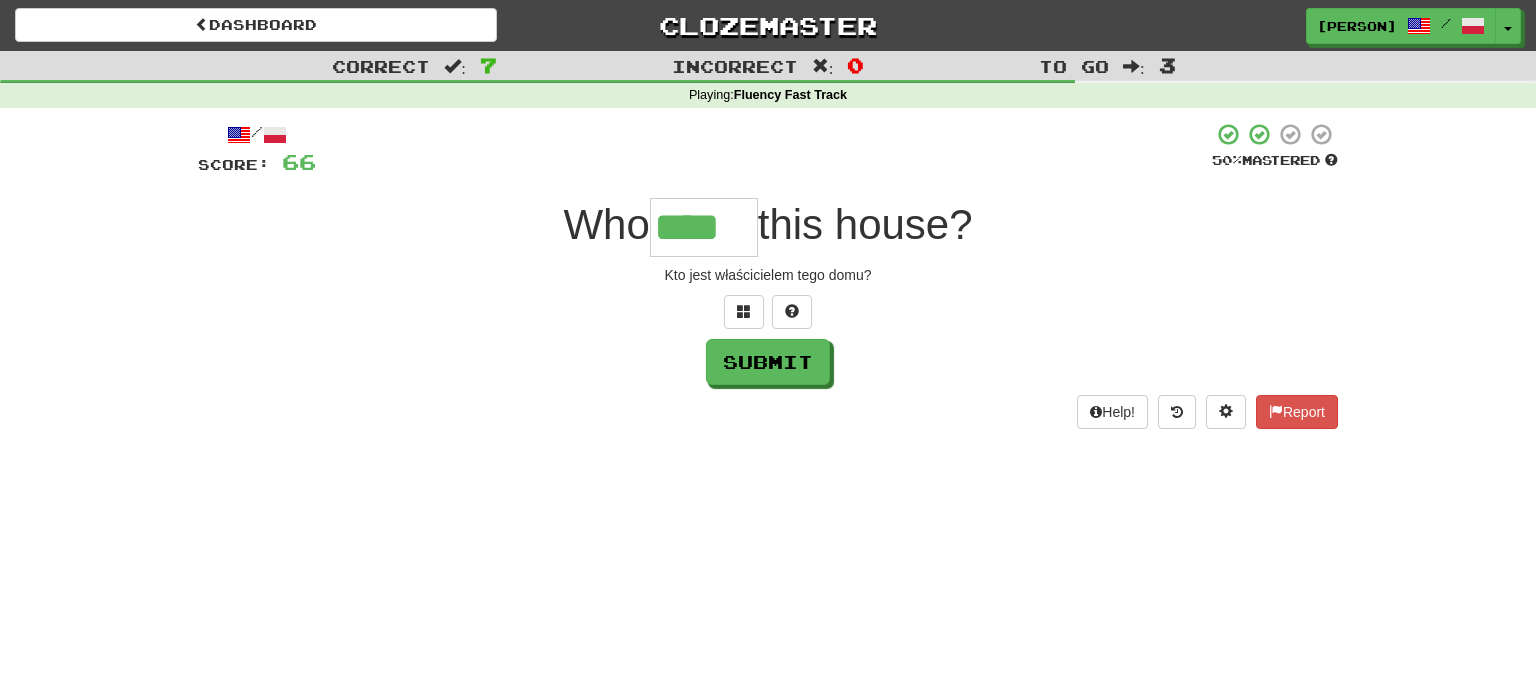 type on "****" 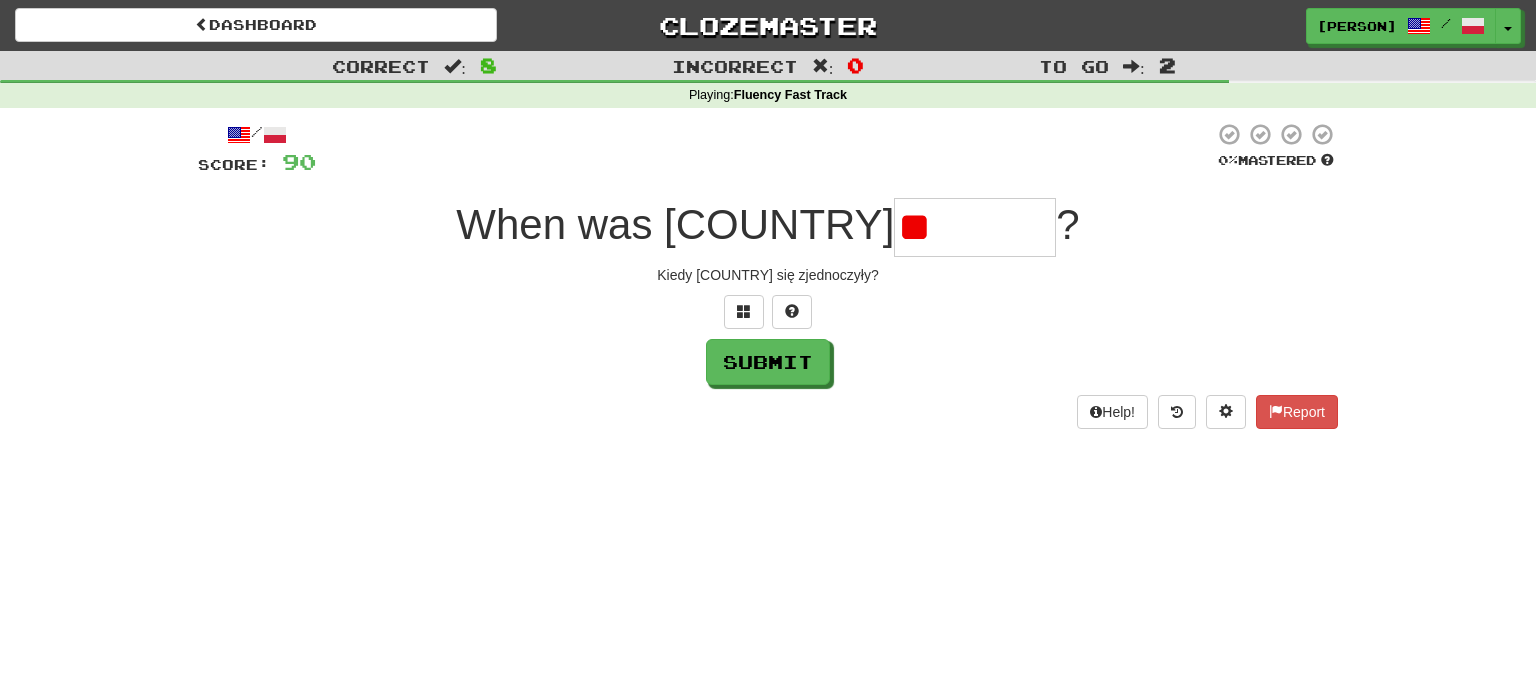 type on "*" 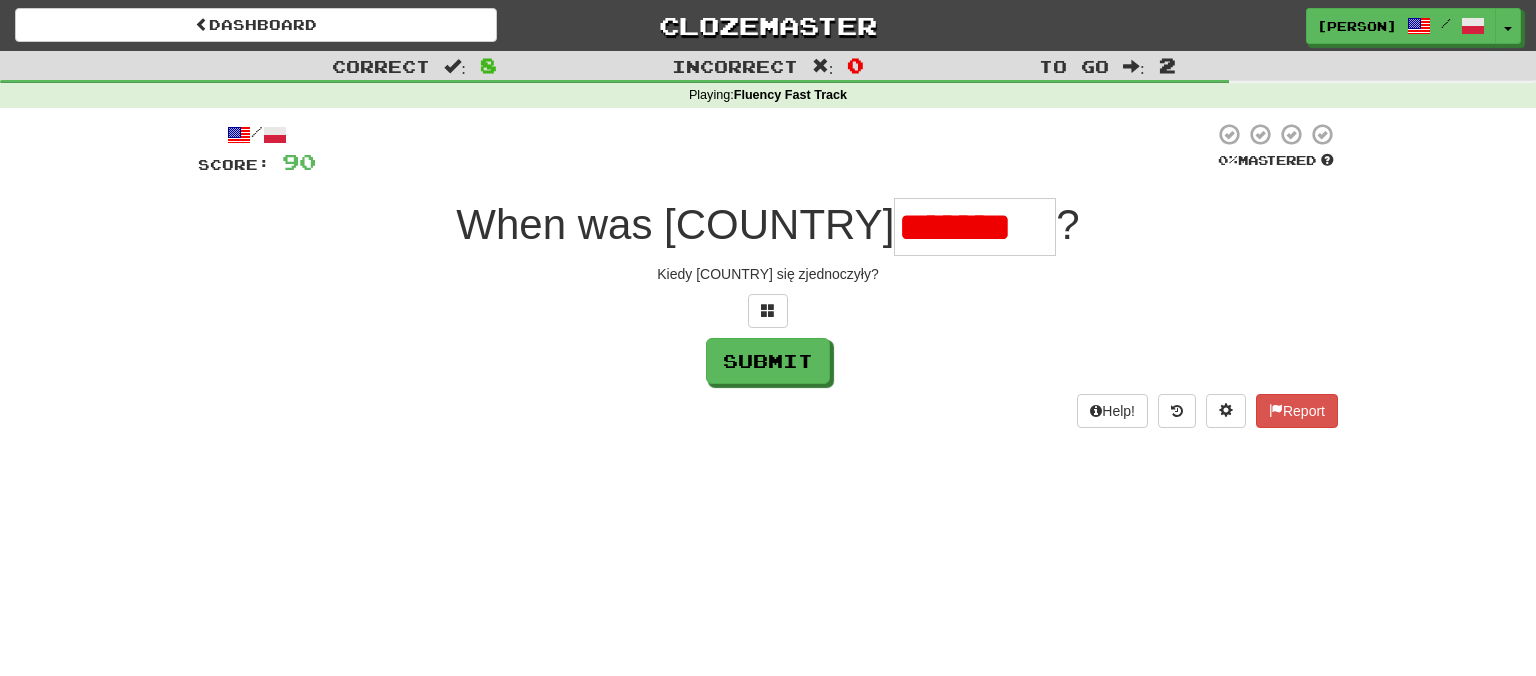 scroll, scrollTop: 0, scrollLeft: 0, axis: both 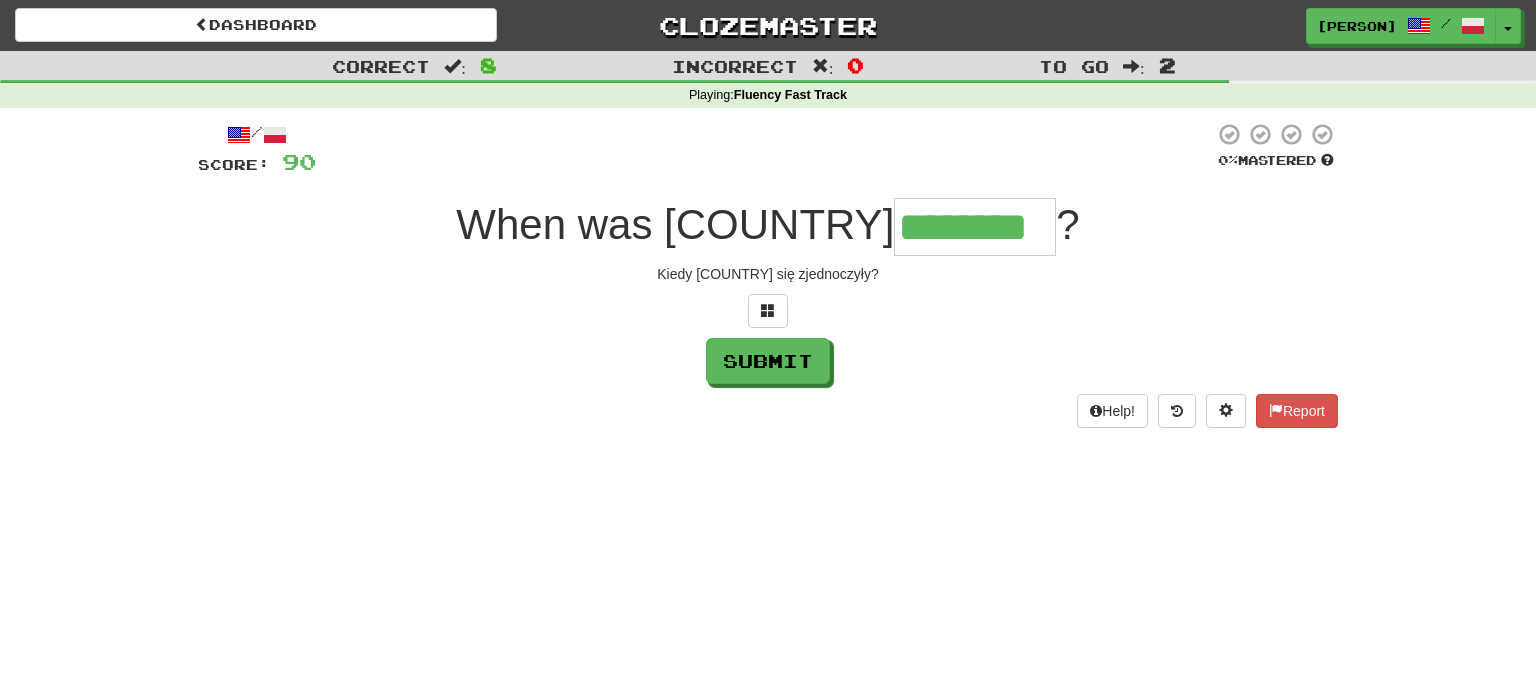 type on "********" 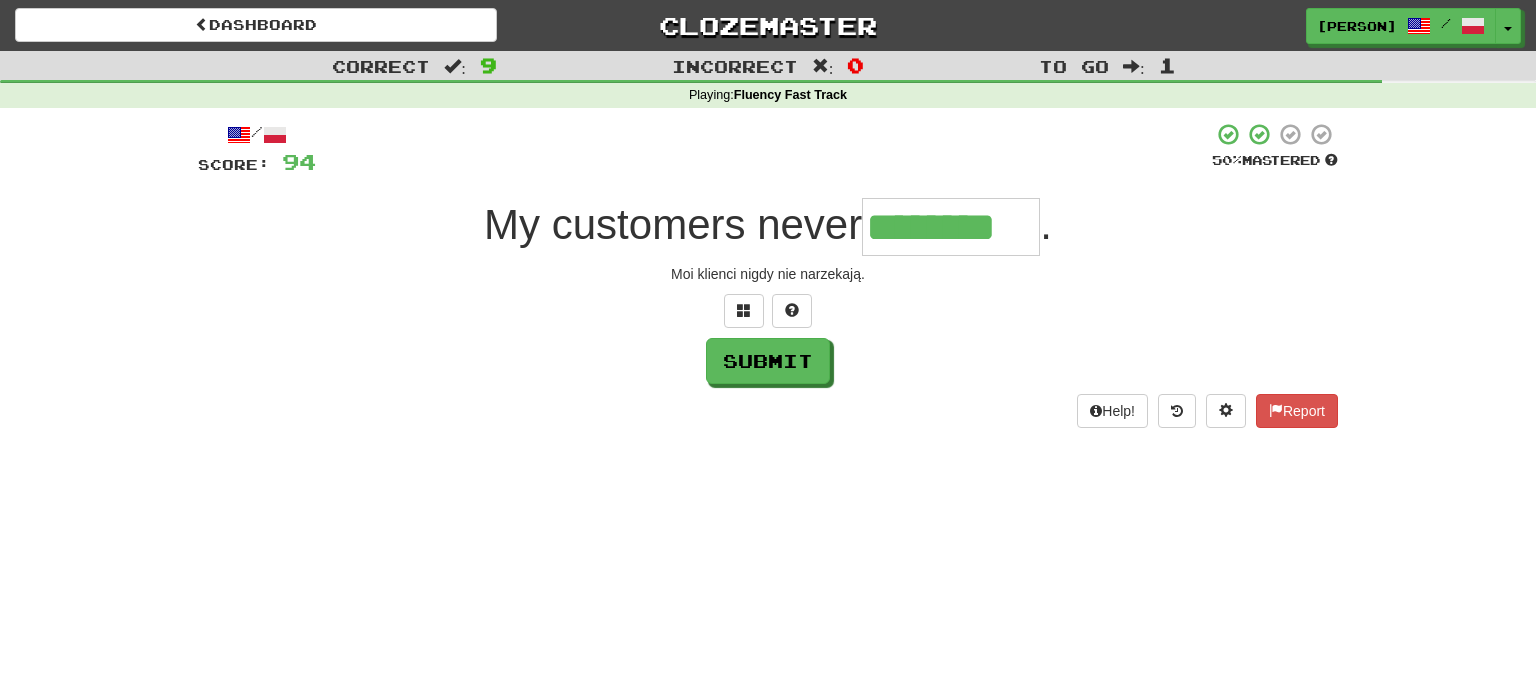 scroll, scrollTop: 0, scrollLeft: 0, axis: both 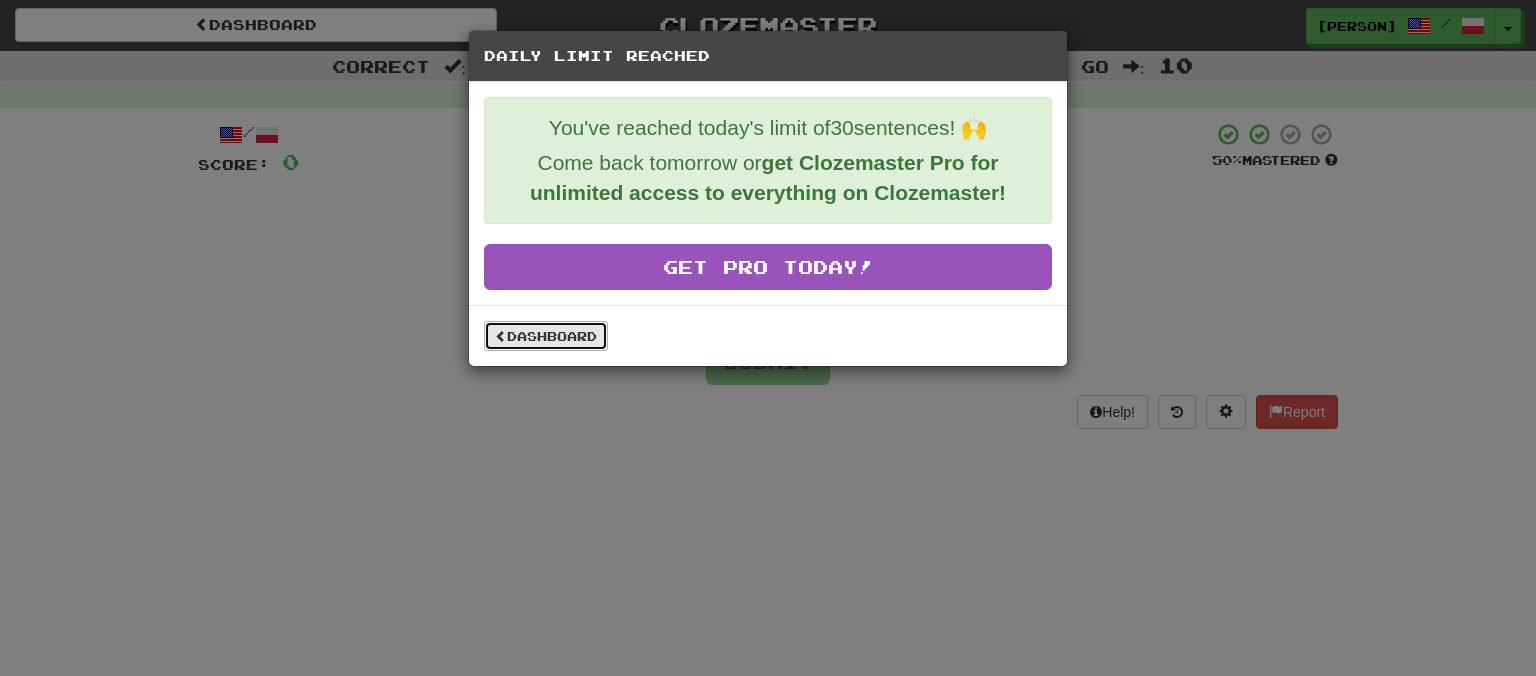 click on "Dashboard" at bounding box center (546, 336) 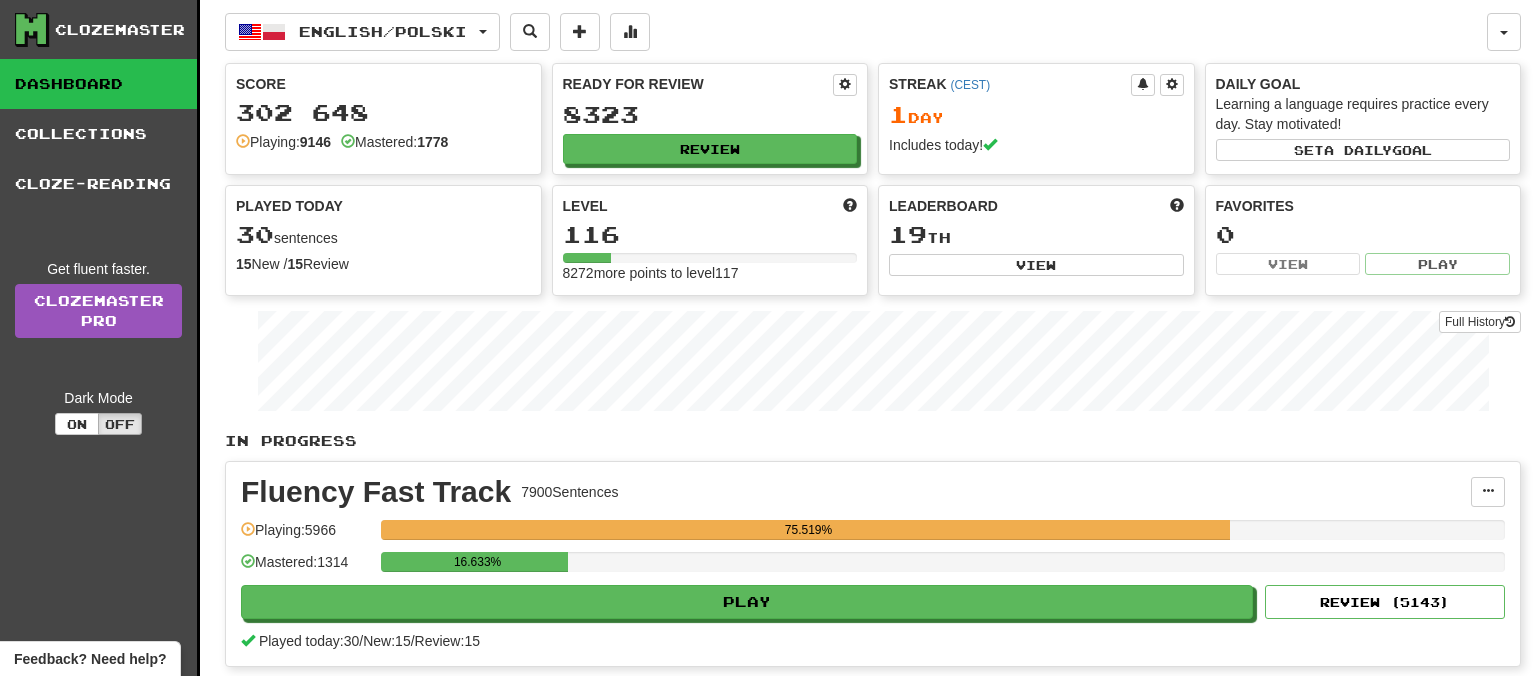 scroll, scrollTop: 0, scrollLeft: 0, axis: both 